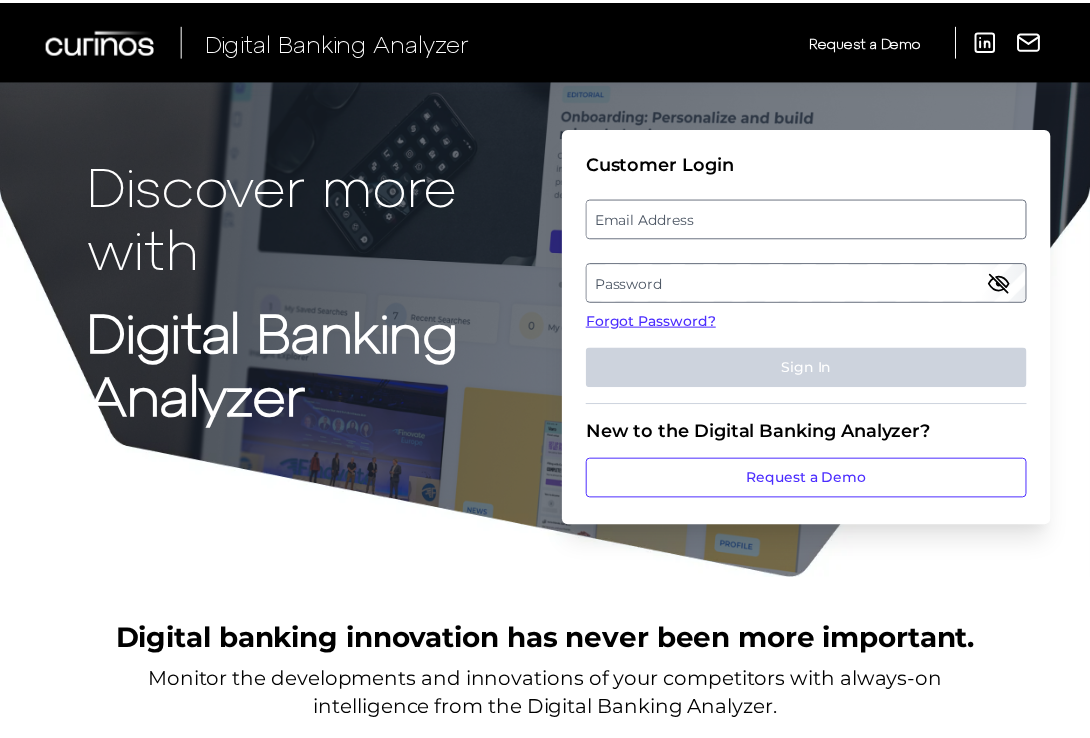 scroll, scrollTop: 0, scrollLeft: 0, axis: both 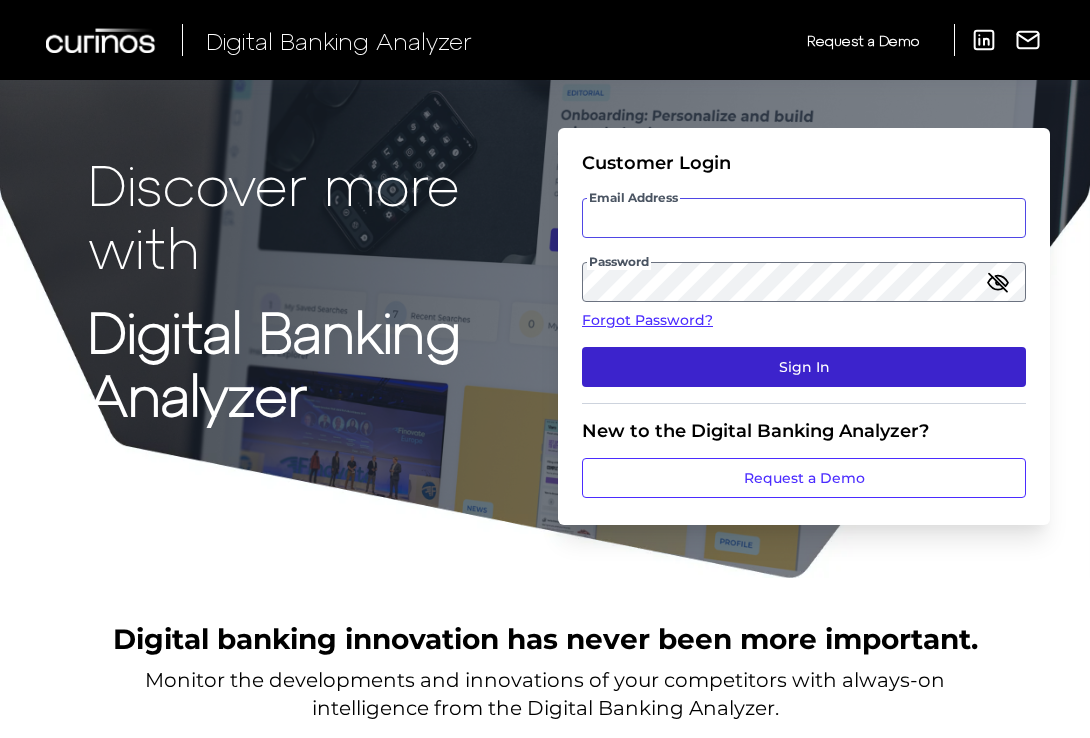 type on "[EMAIL_ADDRESS][PERSON_NAME][DOMAIN_NAME]" 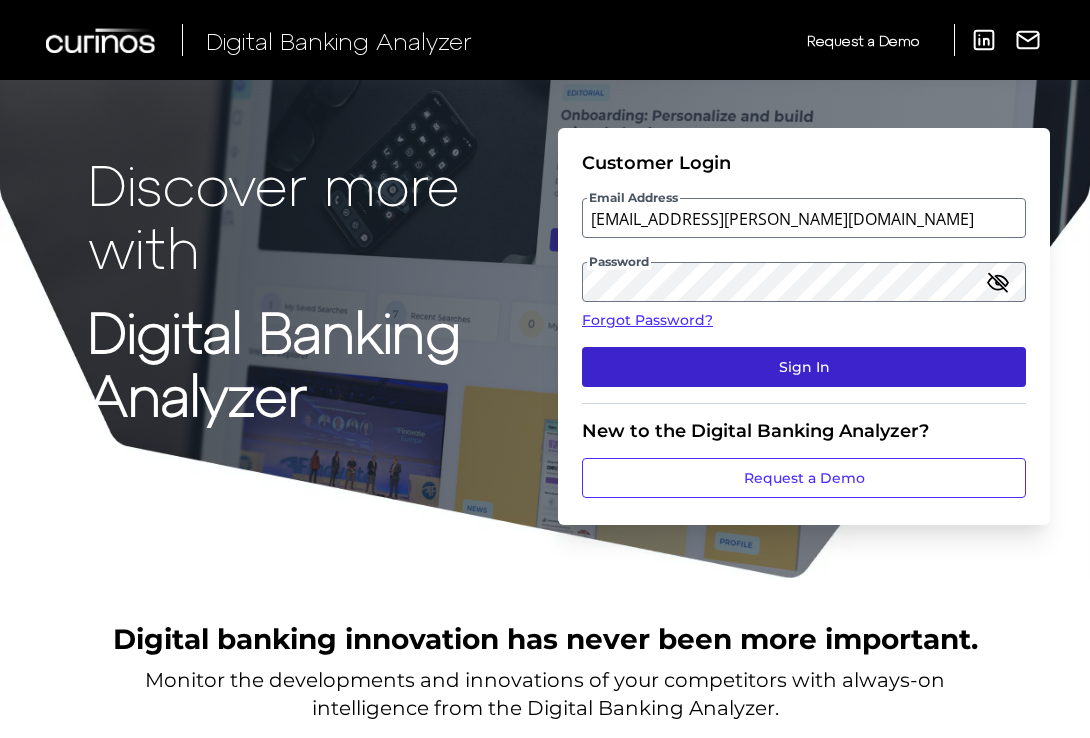 click on "Sign In" at bounding box center [804, 367] 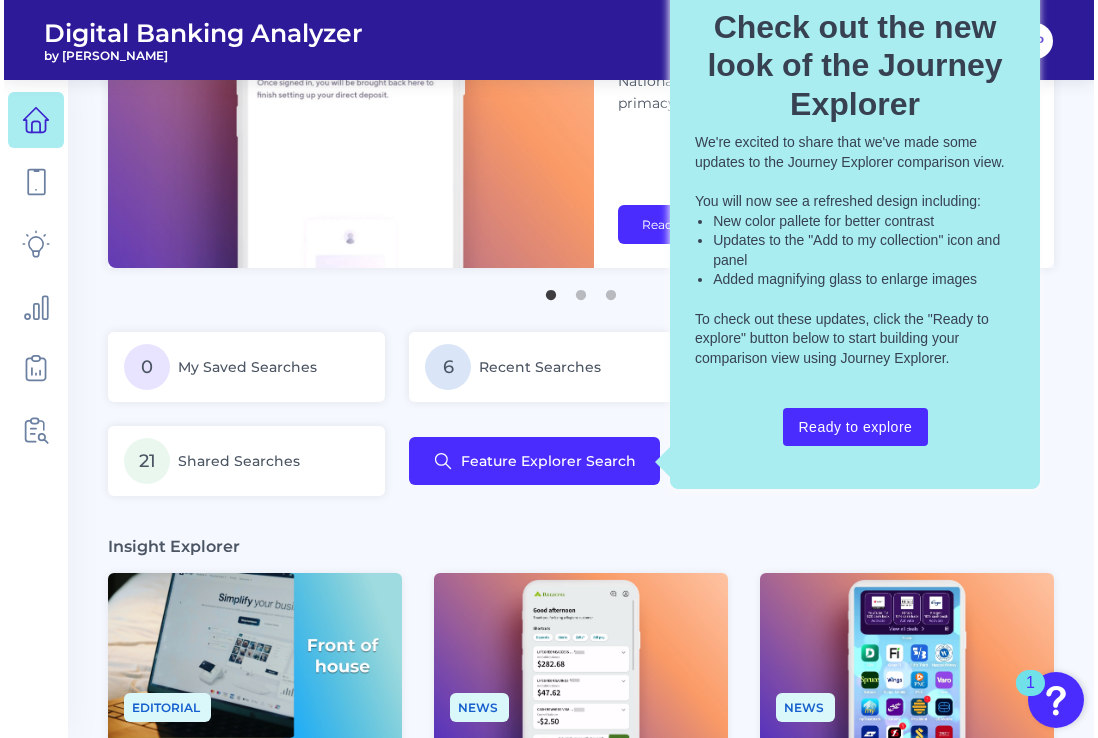 scroll, scrollTop: 147, scrollLeft: 0, axis: vertical 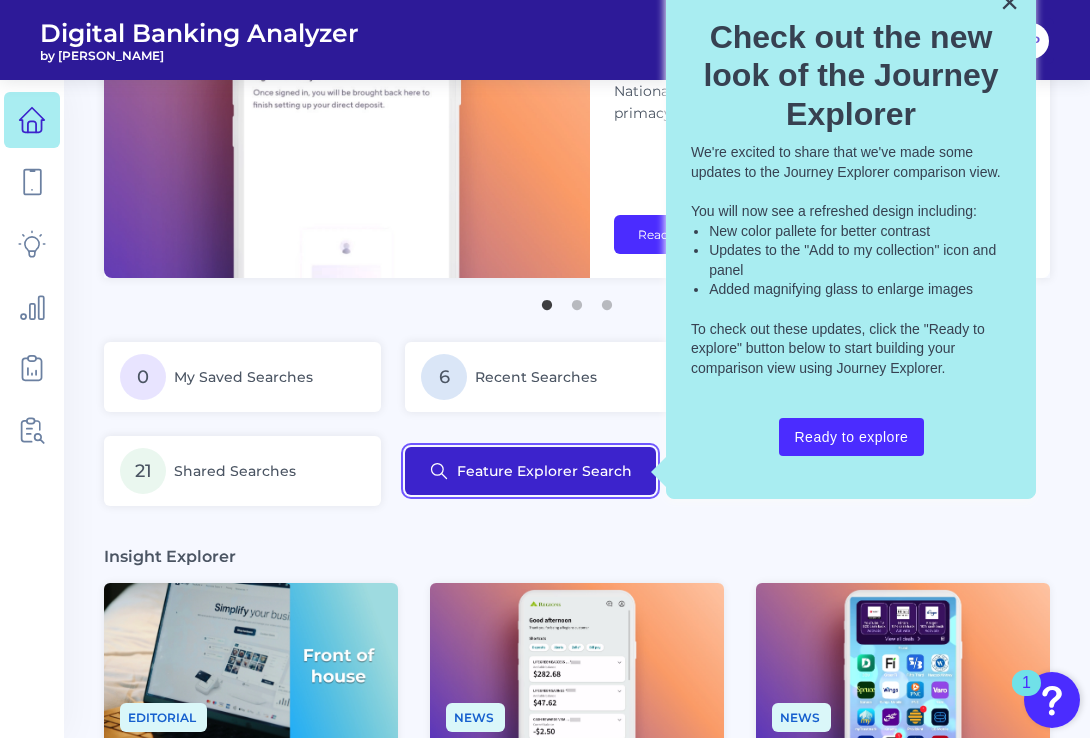 click on "Feature Explorer Search" at bounding box center (530, 471) 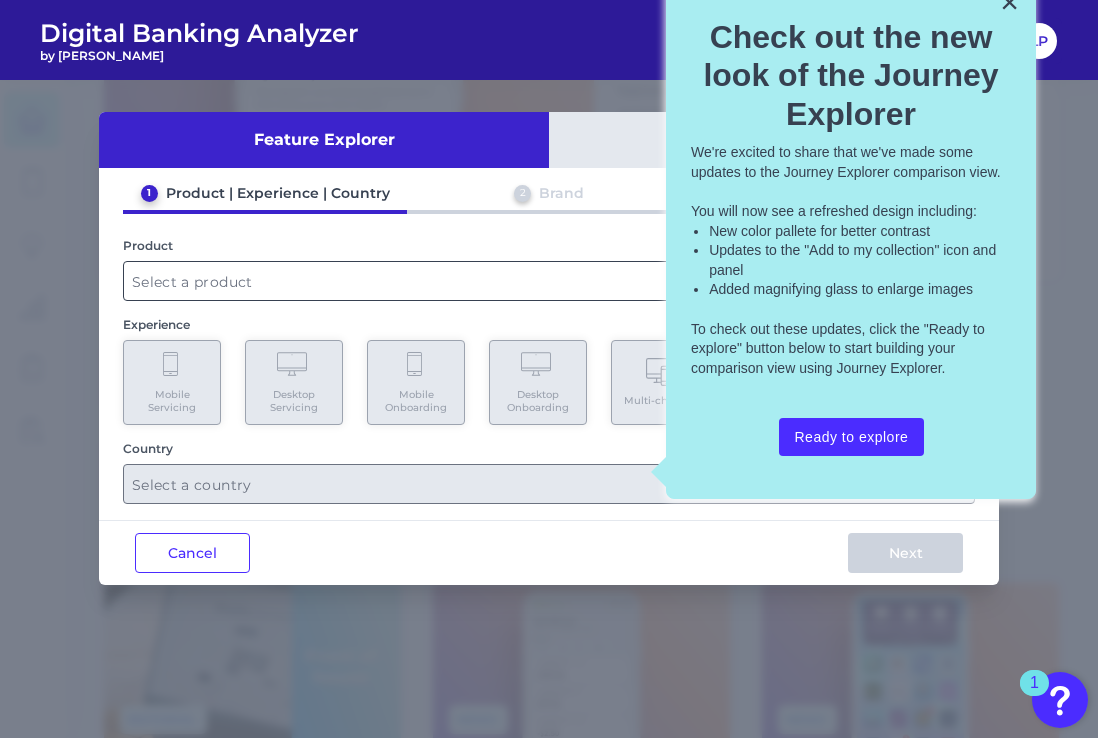 click at bounding box center [549, 281] 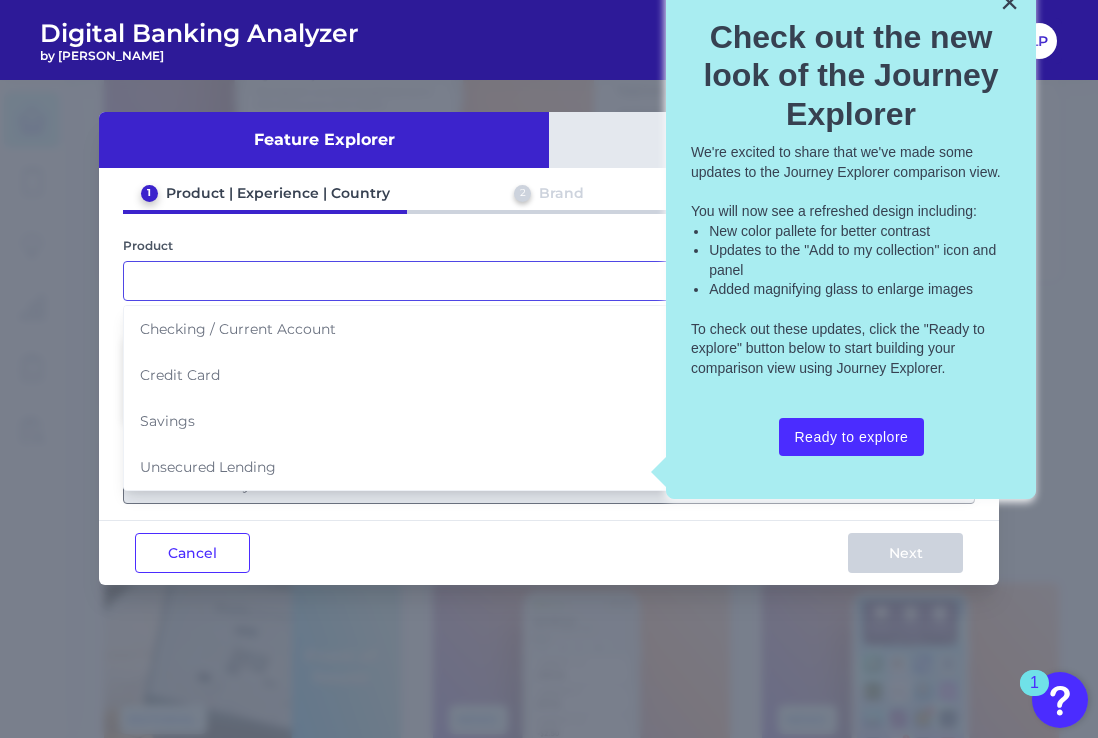click at bounding box center (549, 281) 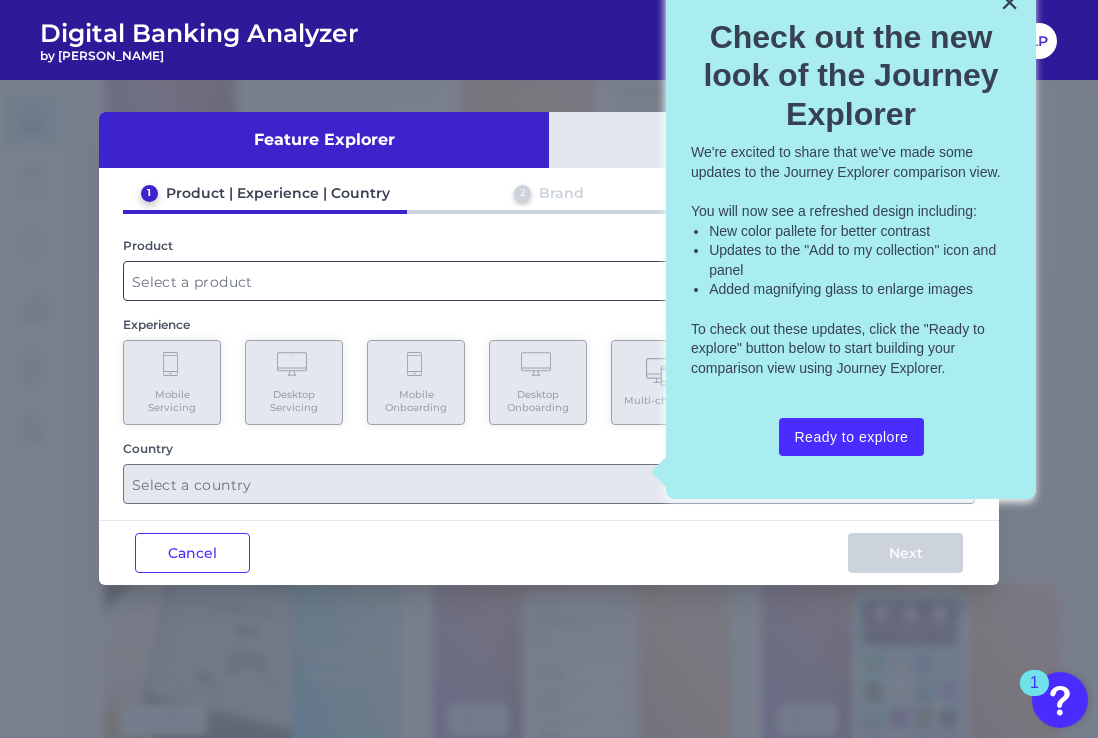click at bounding box center (549, 281) 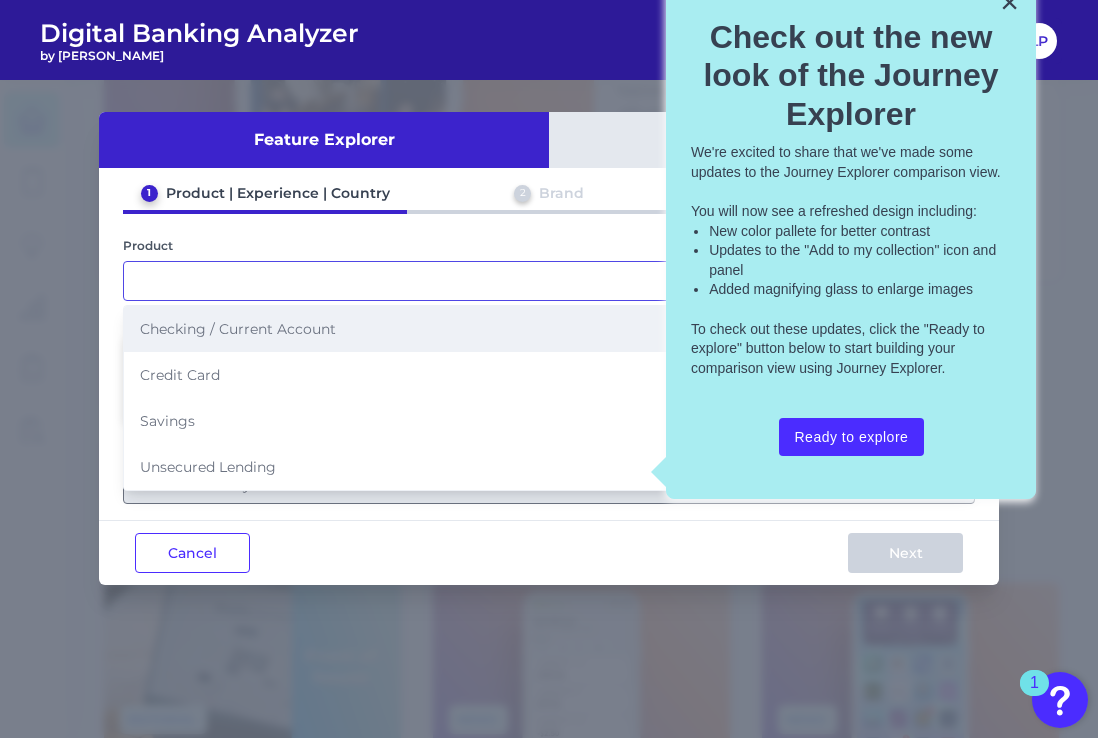 click on "Checking / Current Account" at bounding box center [549, 329] 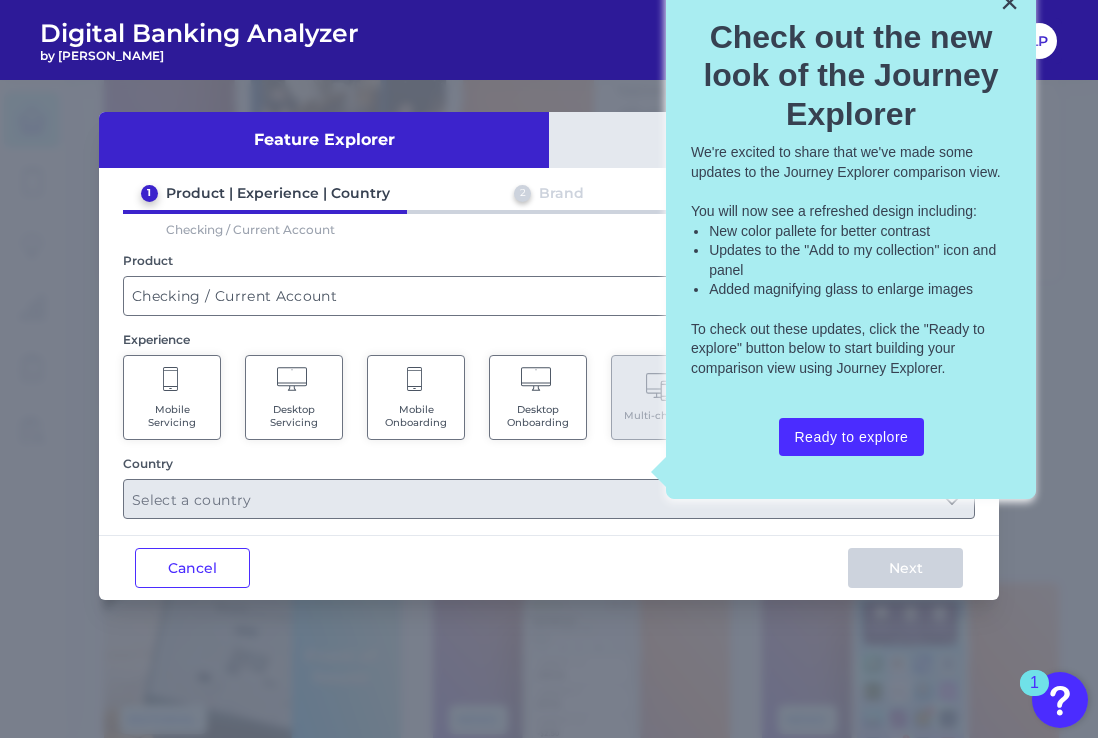 click on "Desktop Servicing" at bounding box center (294, 397) 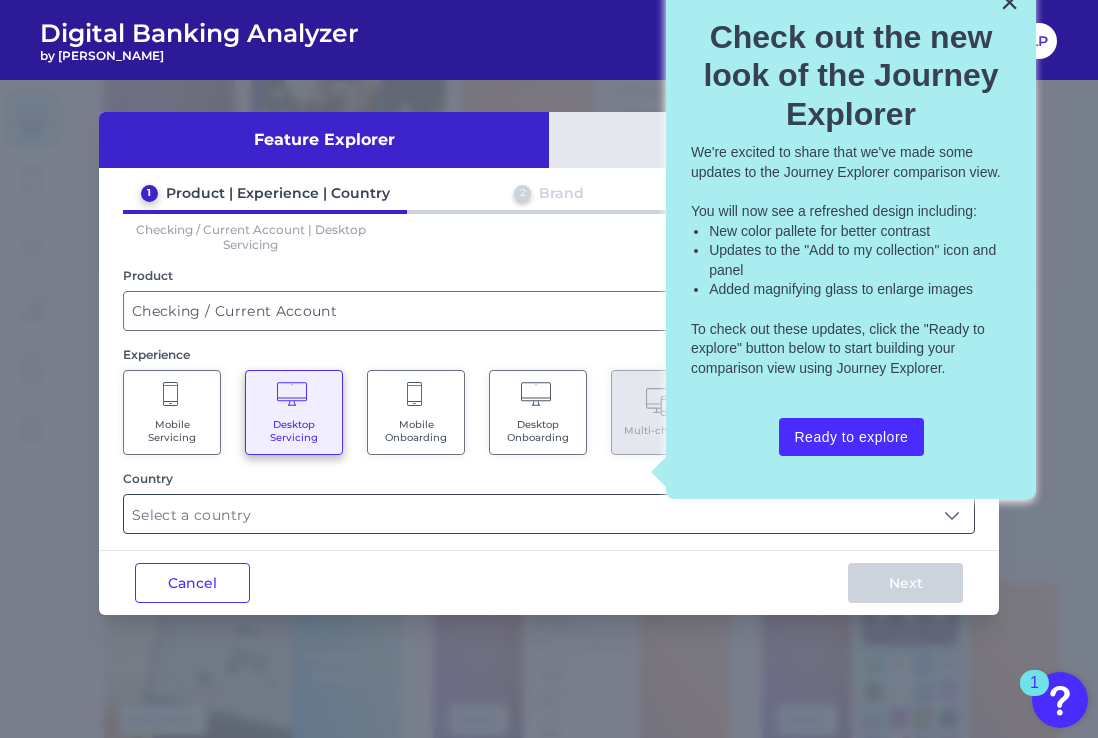 click at bounding box center (549, 514) 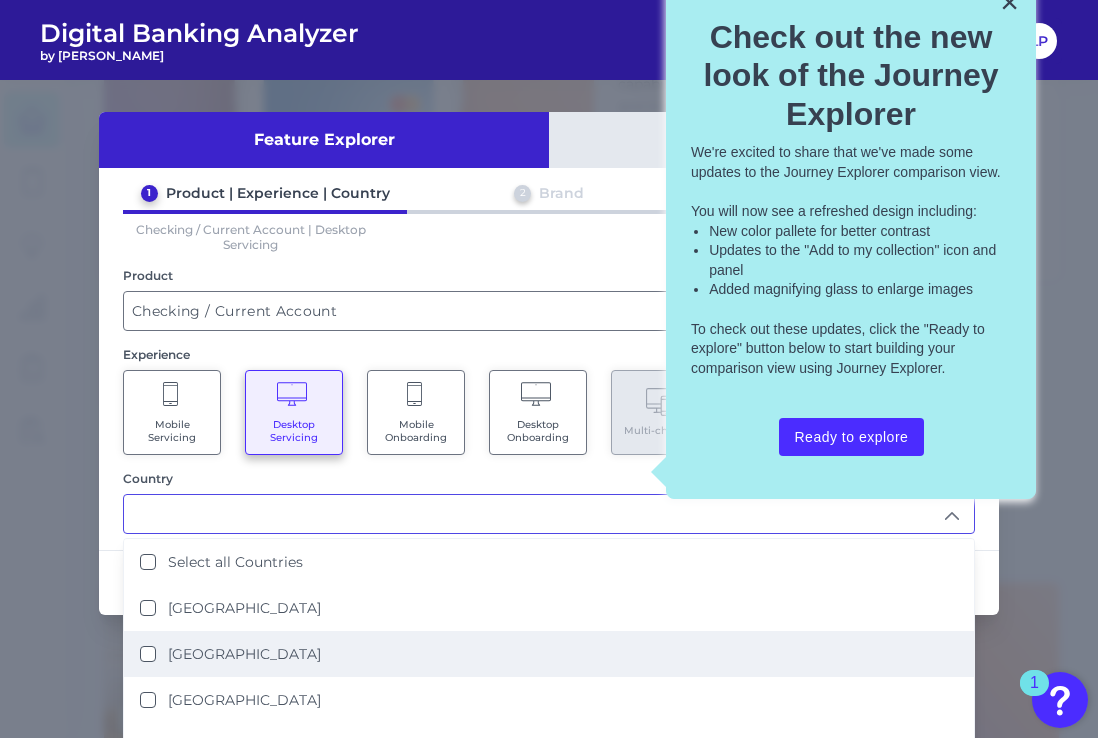 click on "[GEOGRAPHIC_DATA]" at bounding box center (549, 654) 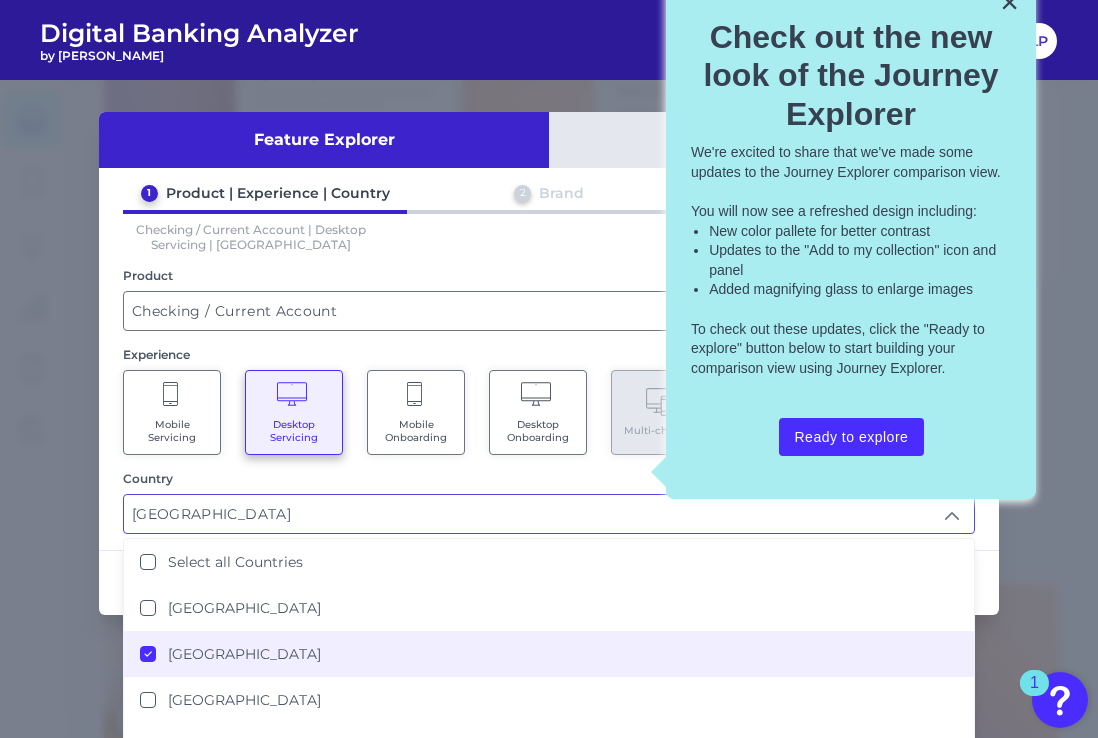 click on "Cancel Next" at bounding box center [549, 582] 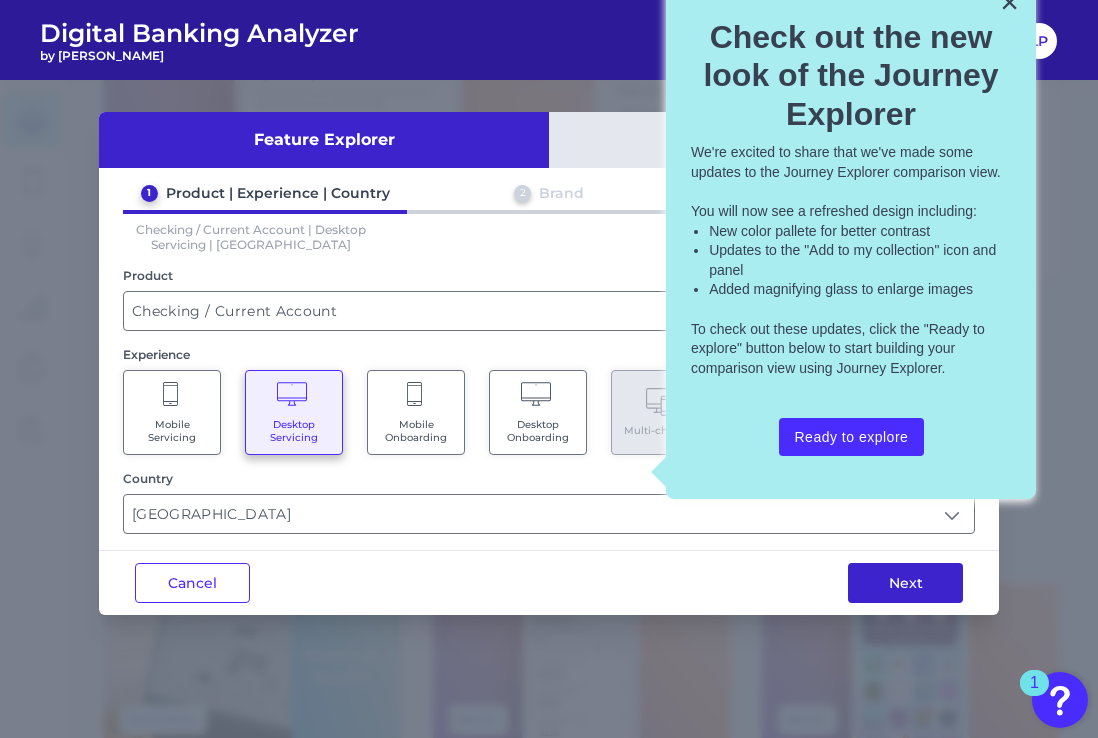 click on "Next" at bounding box center (905, 583) 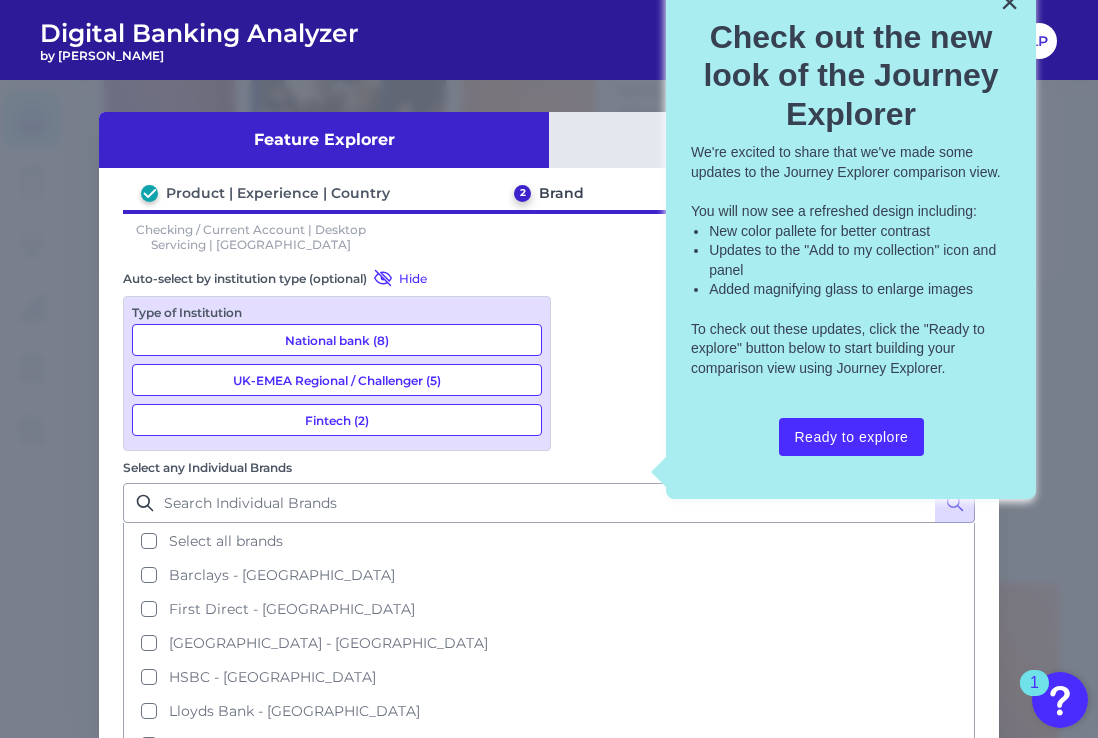 click on "Feature Explorer Journey Explorer Product | Experience | Country  2 Brand 3 Category Checking / Current Account | Desktop Servicing | [GEOGRAPHIC_DATA] Auto-select by institution type (optional) Hide Type of Institution National bank (8) [GEOGRAPHIC_DATA]-EMEA Regional / Challenger (5) Fintech (2) Select any Individual Brands Select all brands Barclays - [GEOGRAPHIC_DATA] First Direct - [GEOGRAPHIC_DATA] [GEOGRAPHIC_DATA] - [GEOGRAPHIC_DATA] HSBC - [GEOGRAPHIC_DATA] Lloyds Bank - [GEOGRAPHIC_DATA] Marcus - UK Metro Bank - UK Nationwide Building Society - [GEOGRAPHIC_DATA] NatWest - [GEOGRAPHIC_DATA] Royal Bank of [GEOGRAPHIC_DATA] - [GEOGRAPHIC_DATA] [GEOGRAPHIC_DATA] - [GEOGRAPHIC_DATA] [GEOGRAPHIC_DATA] Bank - [GEOGRAPHIC_DATA] [GEOGRAPHIC_DATA] Bank - [GEOGRAPHIC_DATA] [GEOGRAPHIC_DATA] Bank - [GEOGRAPHIC_DATA] Virgin Money - [GEOGRAPHIC_DATA] Cancel Previous Next" at bounding box center [549, 409] 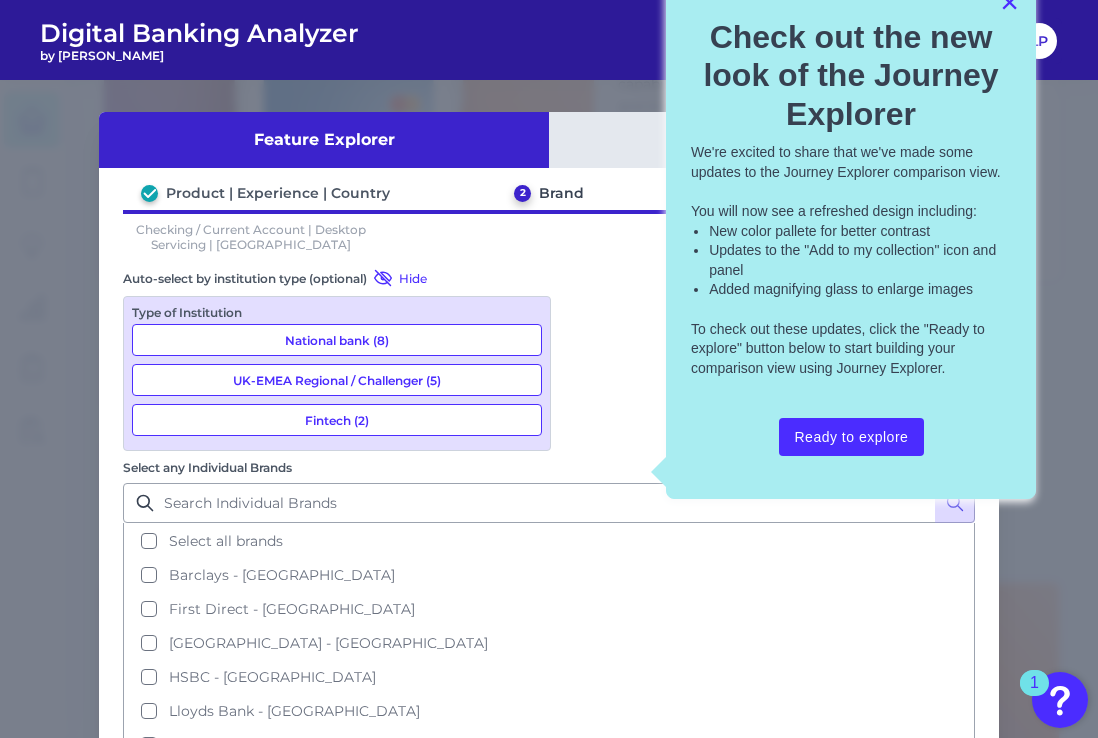 click on "×" at bounding box center (1009, 2) 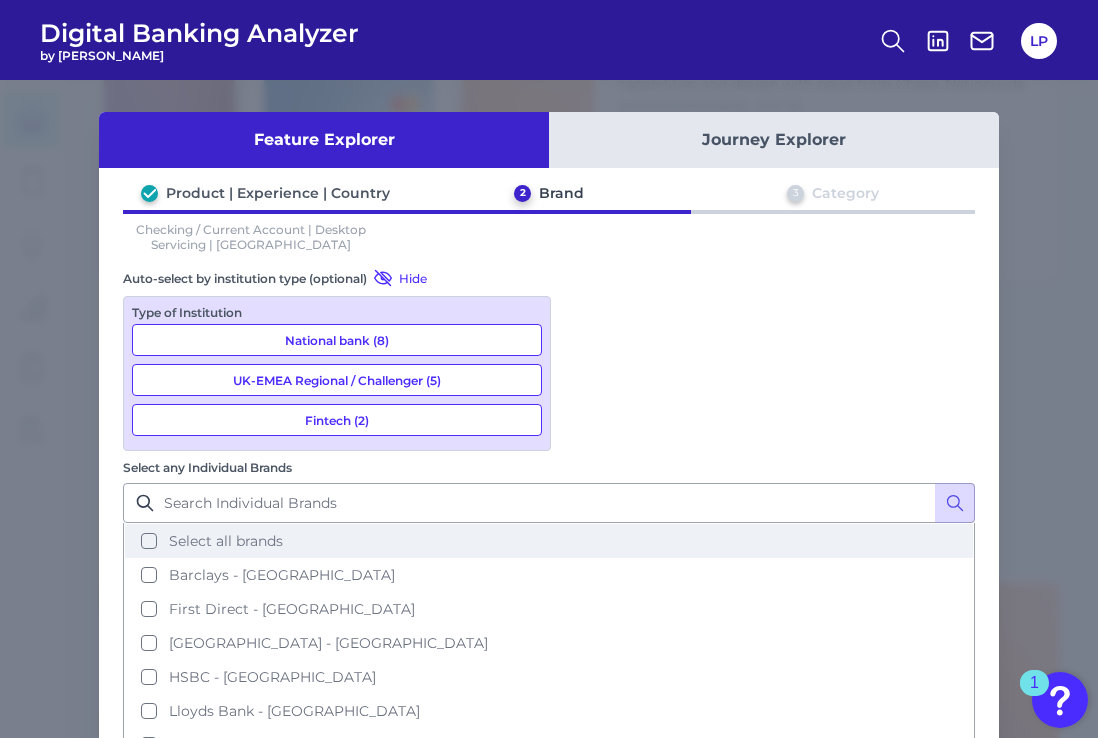 click on "Select all brands" at bounding box center (549, 541) 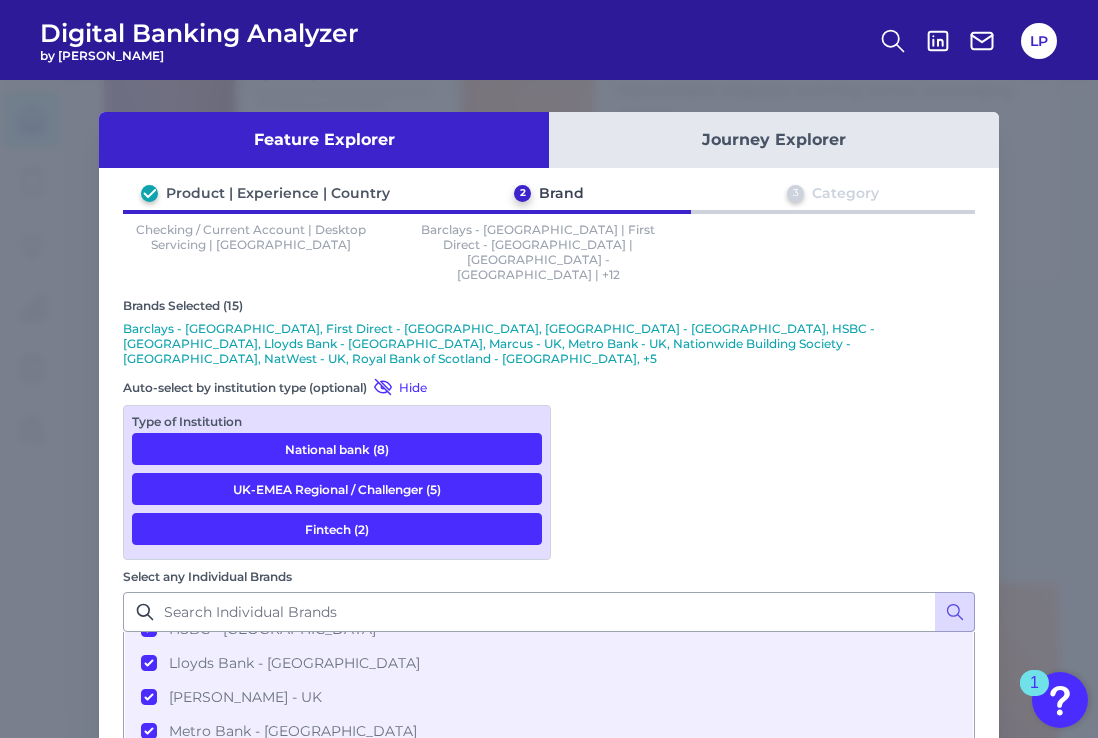 scroll, scrollTop: 254, scrollLeft: 0, axis: vertical 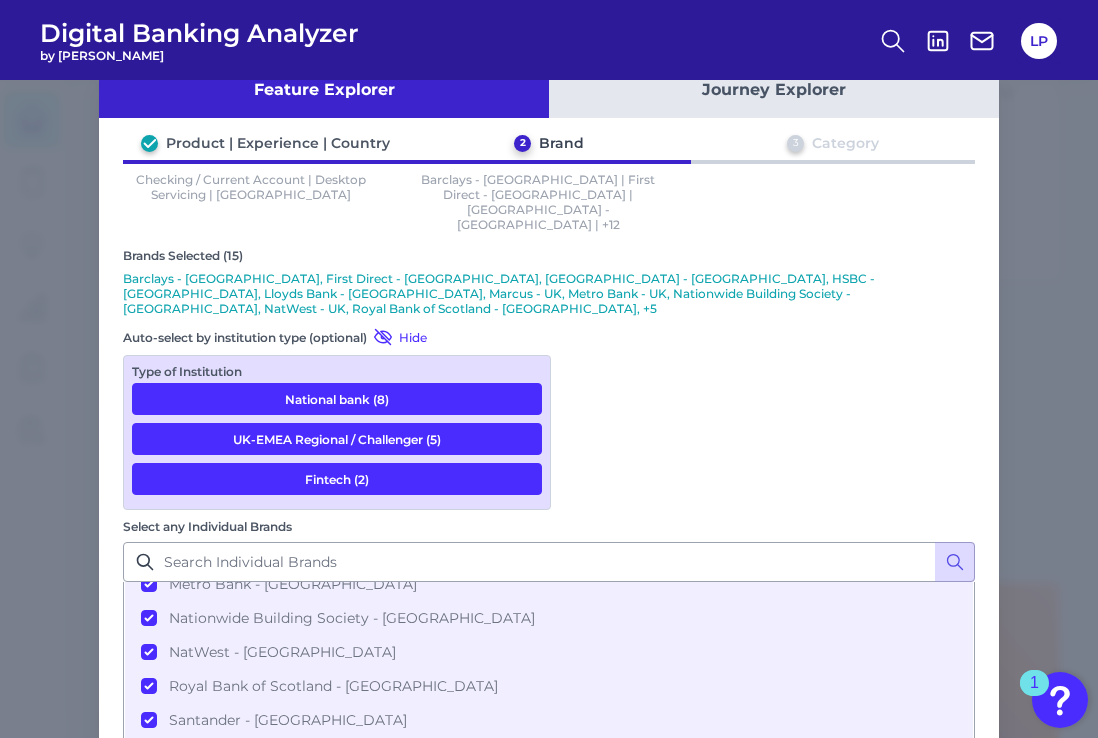 click on "Next" at bounding box center [905, 911] 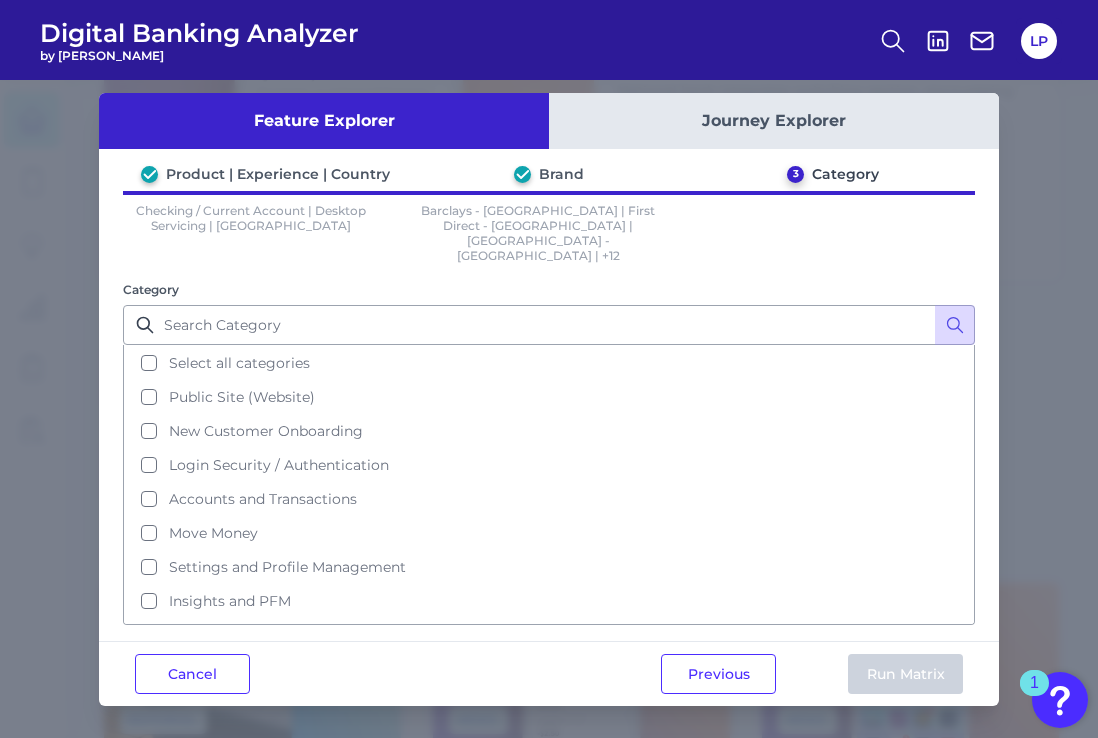scroll, scrollTop: 0, scrollLeft: 0, axis: both 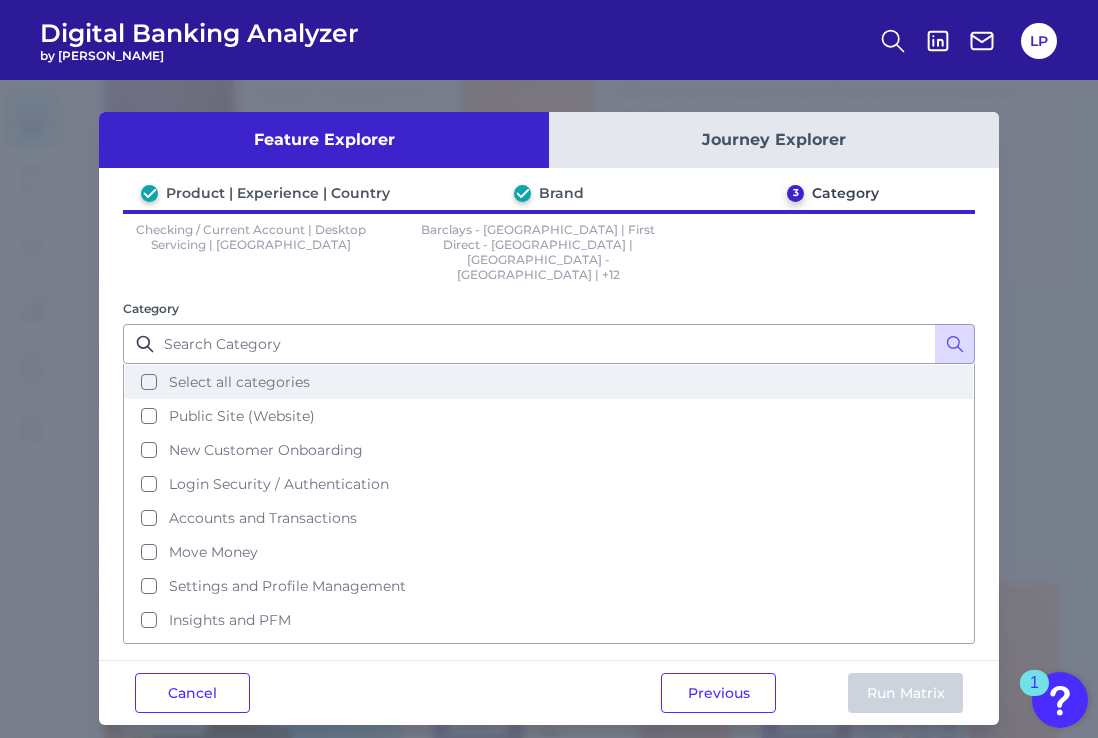 click on "Select all categories" at bounding box center (549, 382) 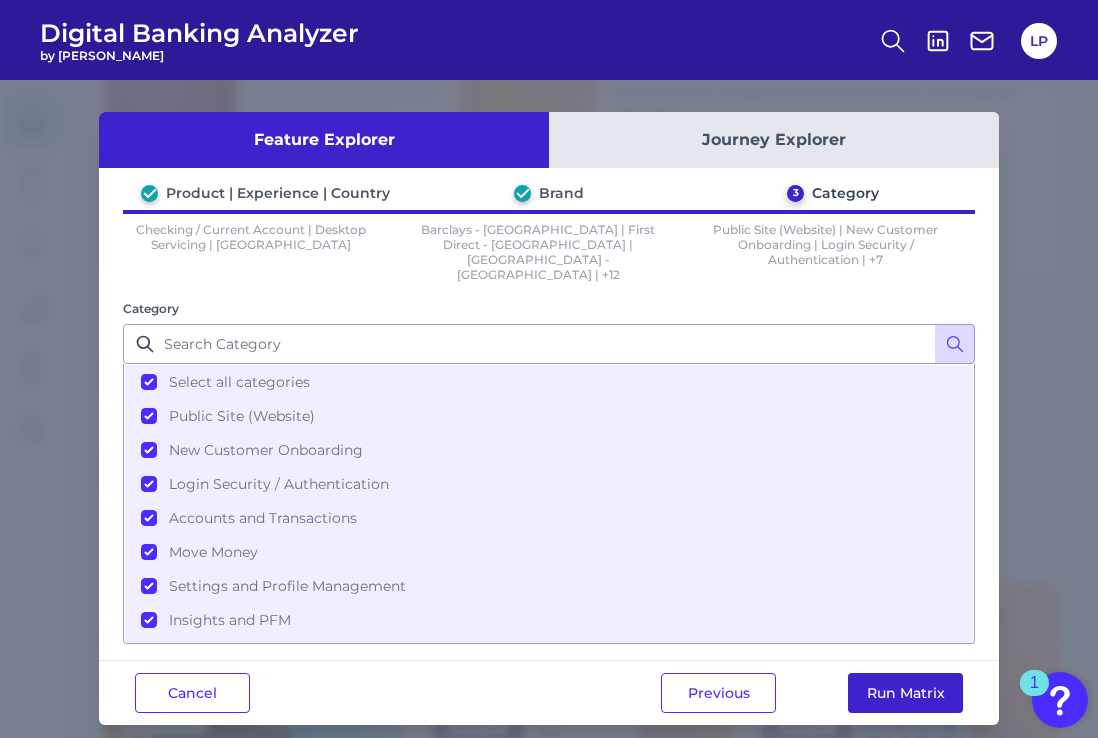 click on "Run Matrix" at bounding box center [905, 693] 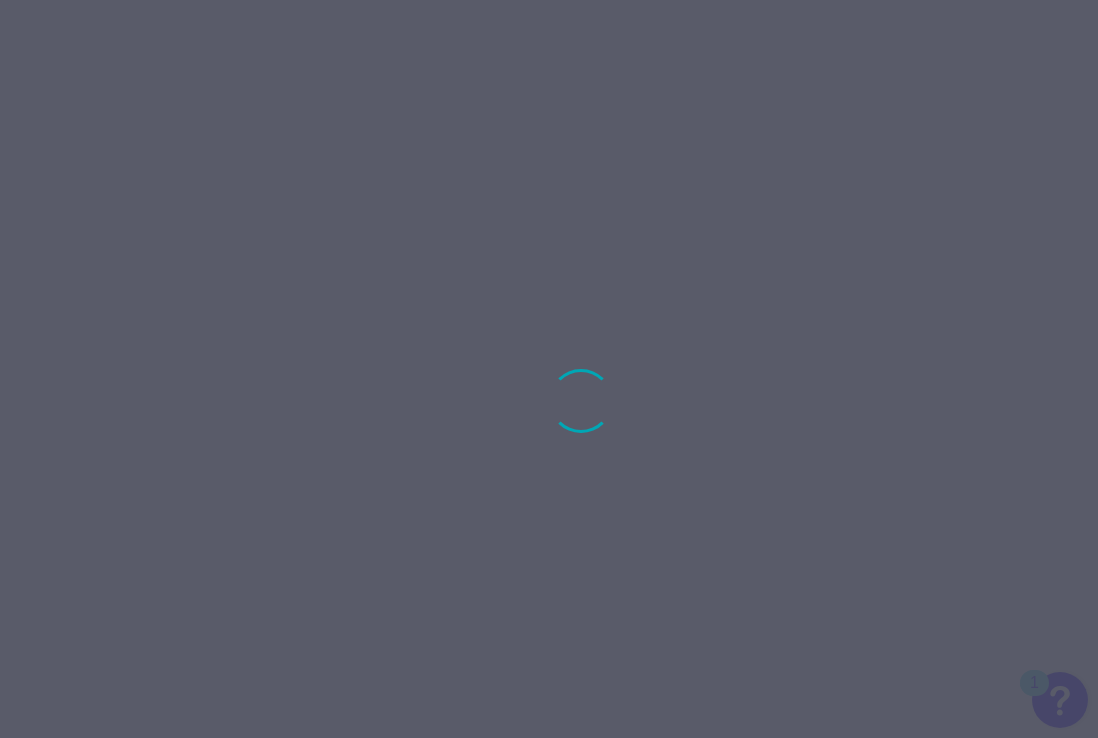 scroll, scrollTop: 0, scrollLeft: 0, axis: both 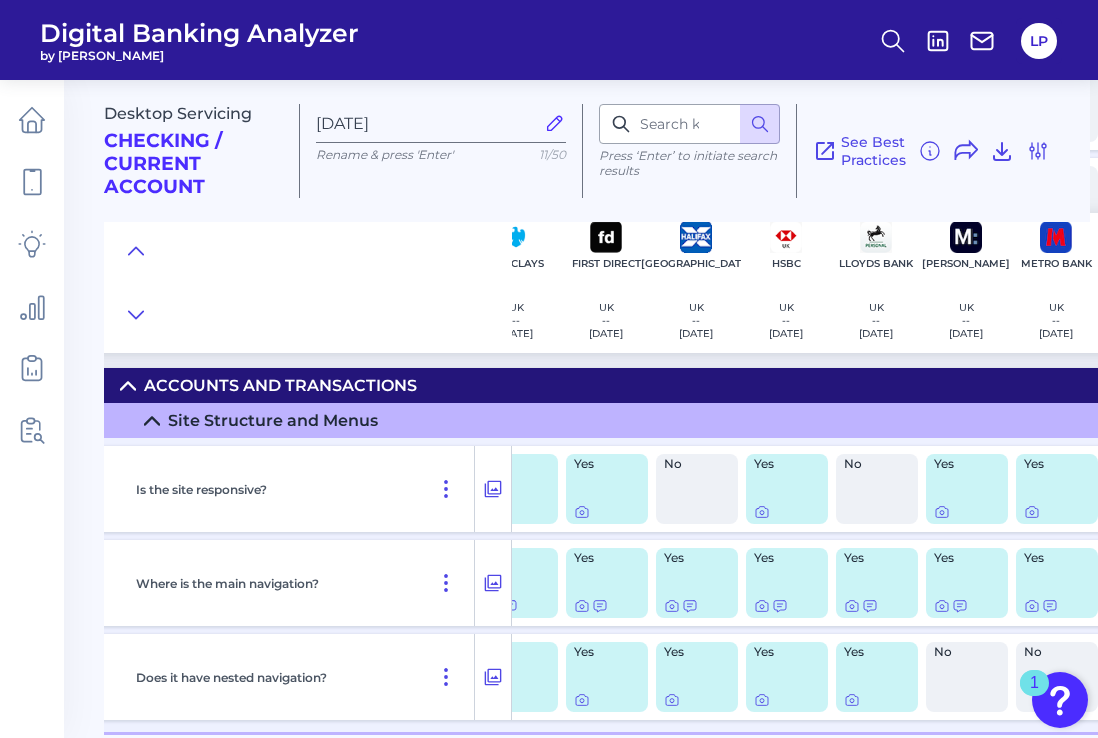 click on "Where is the main navigation?" at bounding box center (301, 583) 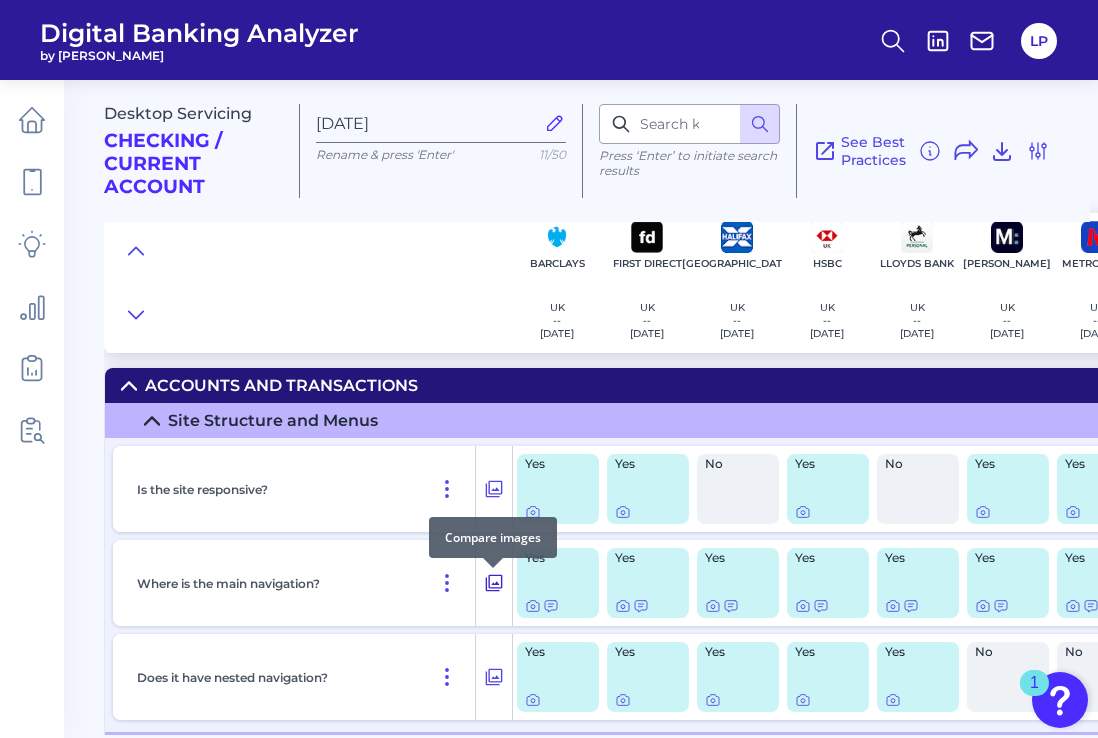 click 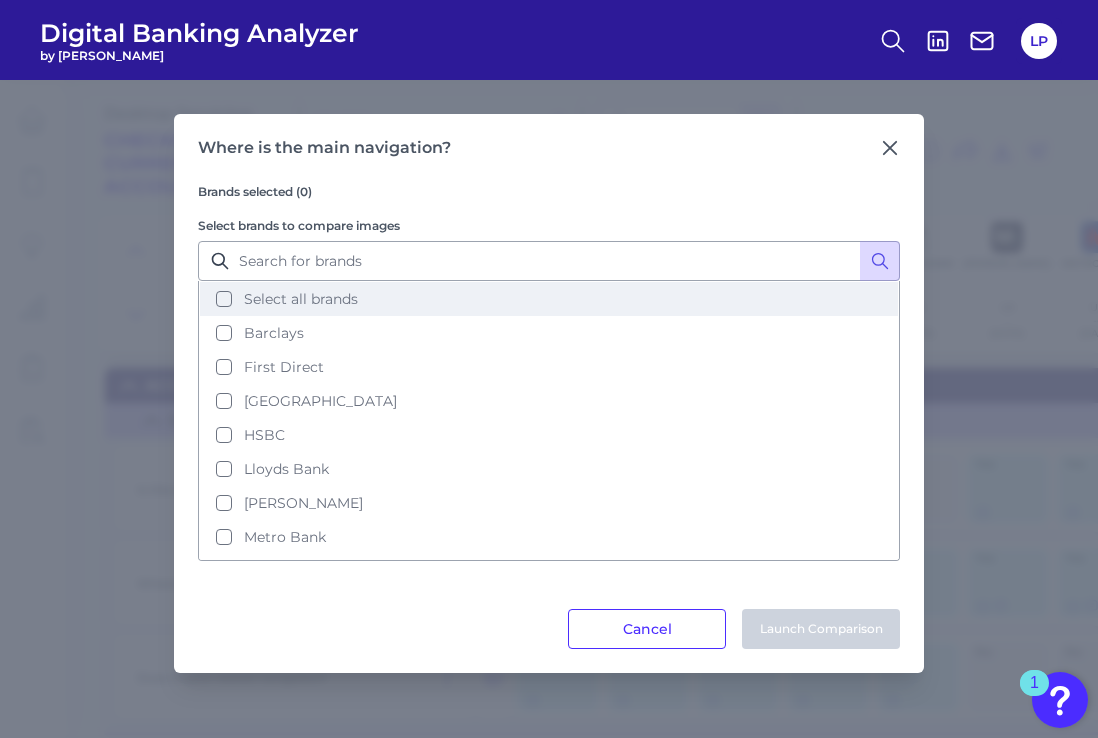 click on "Select all brands" at bounding box center (549, 299) 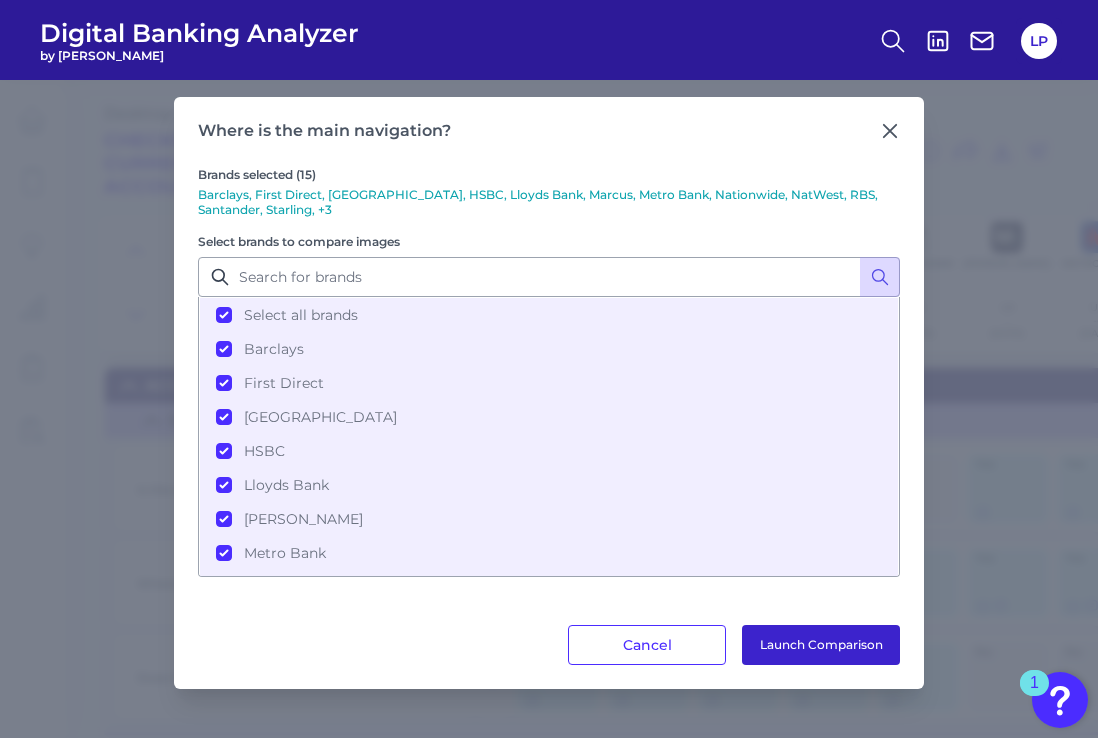 click on "Launch Comparison" at bounding box center (821, 645) 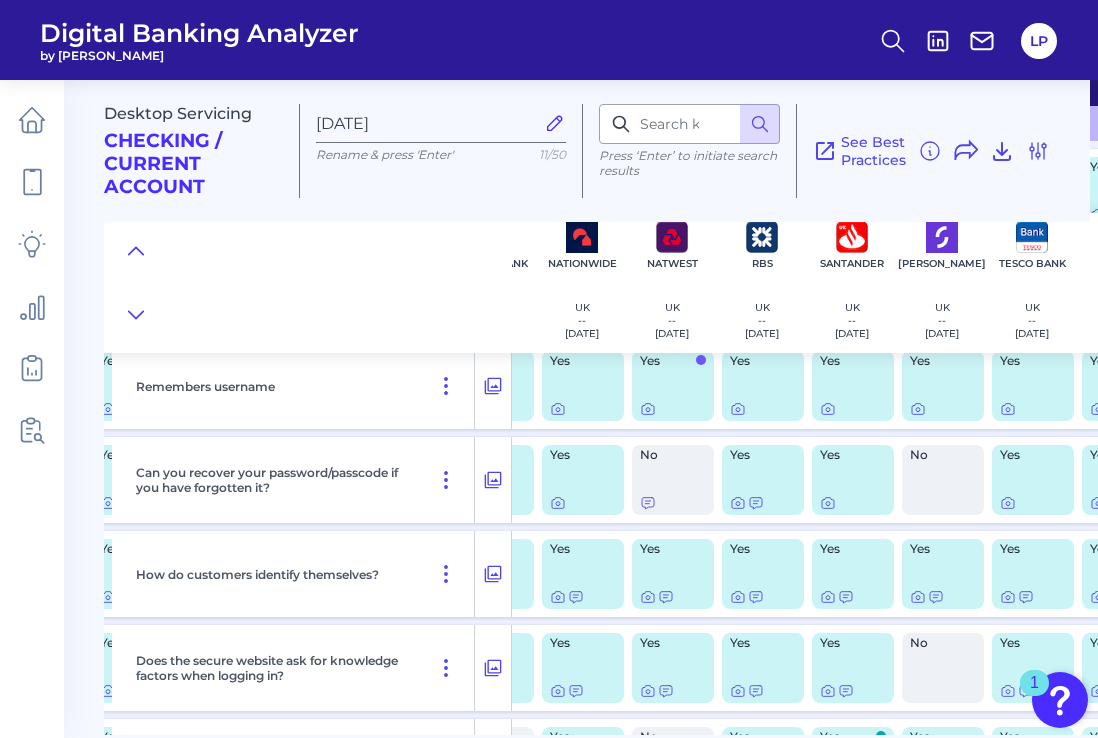 scroll, scrollTop: 1856, scrollLeft: 608, axis: both 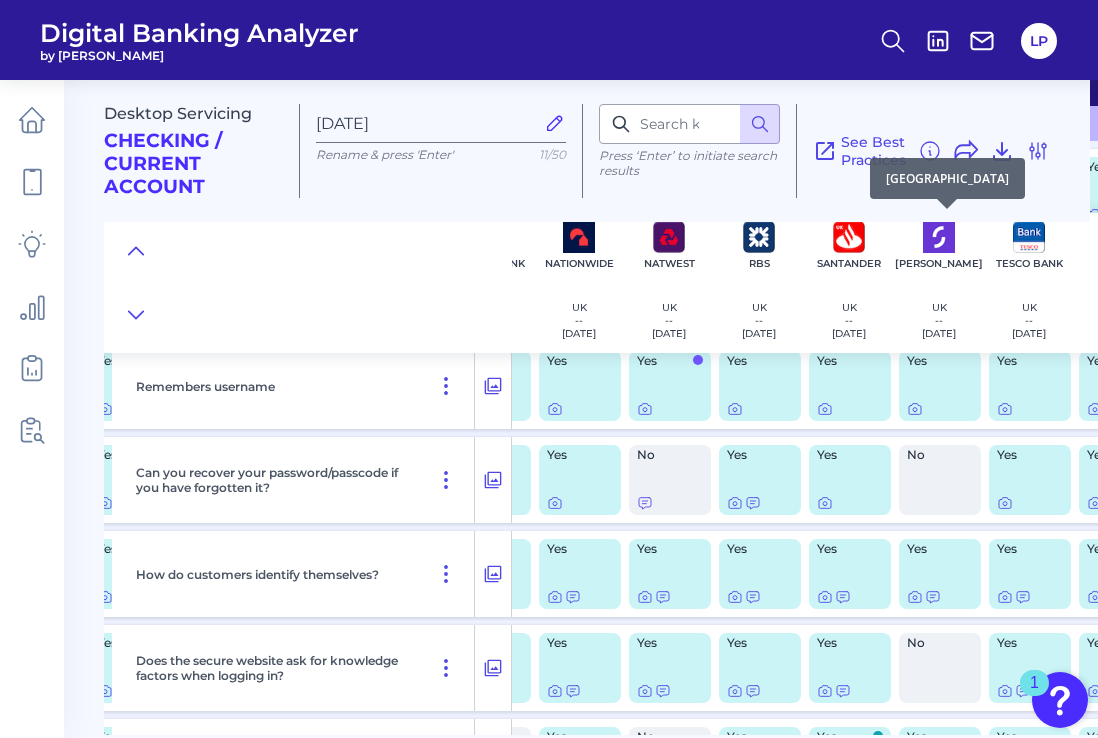 click at bounding box center (939, 237) 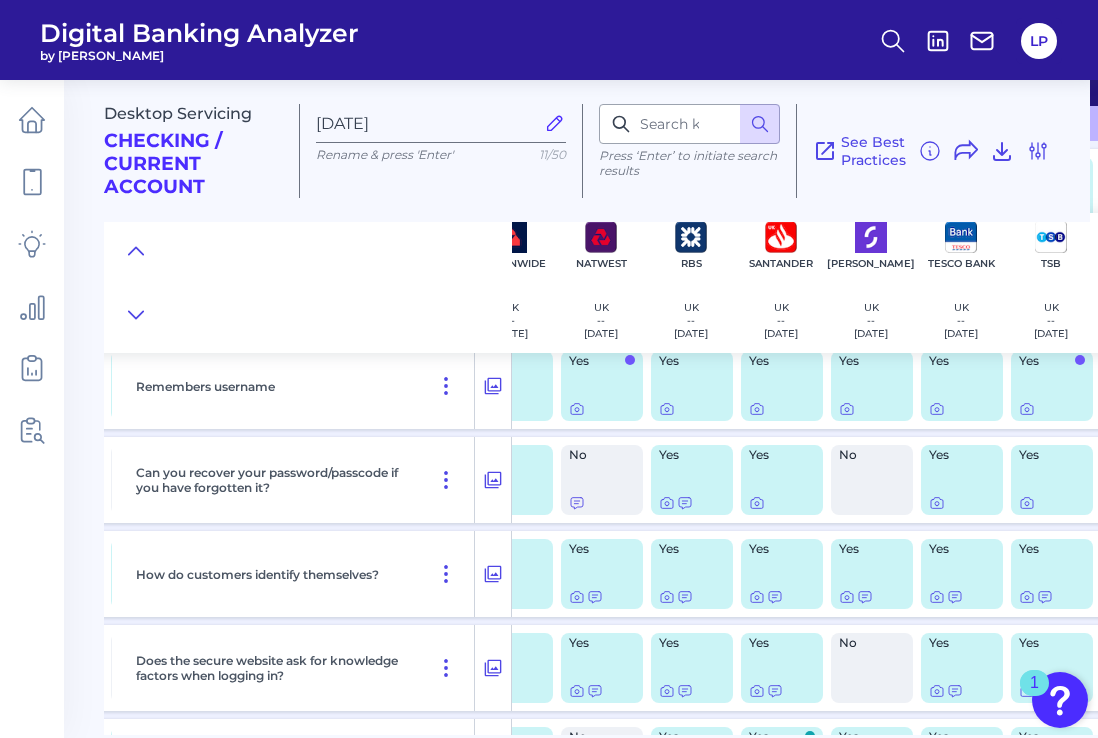 scroll, scrollTop: 1856, scrollLeft: 677, axis: both 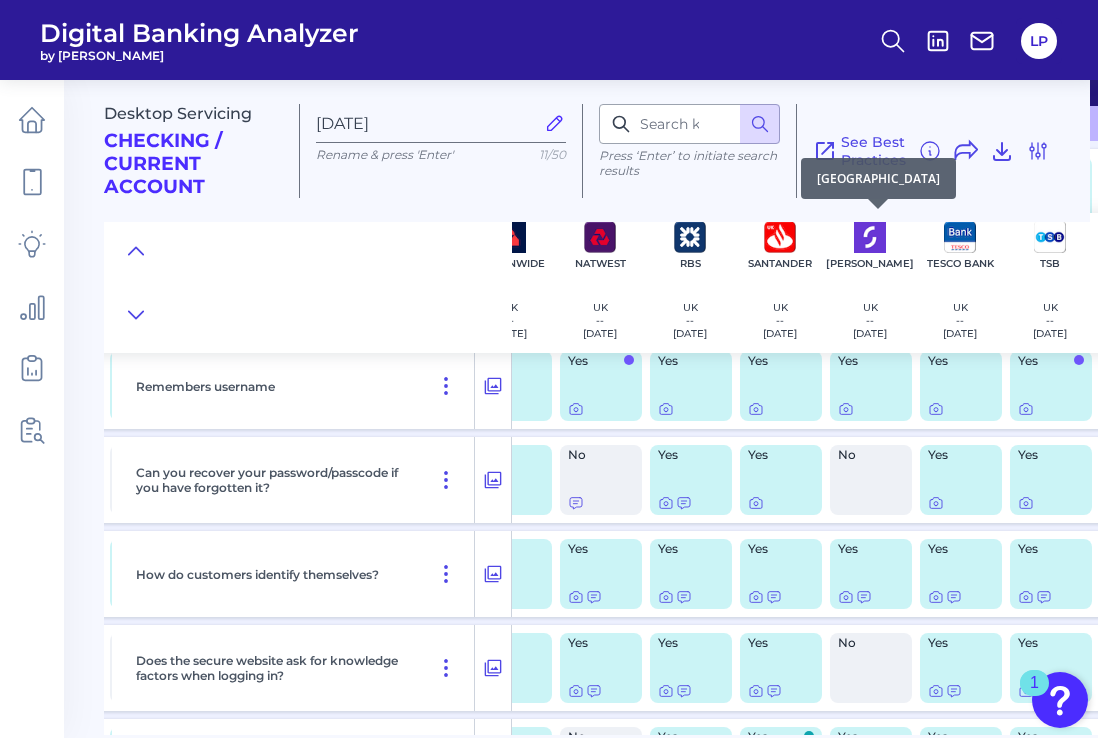 click on "[PERSON_NAME]" at bounding box center (870, 263) 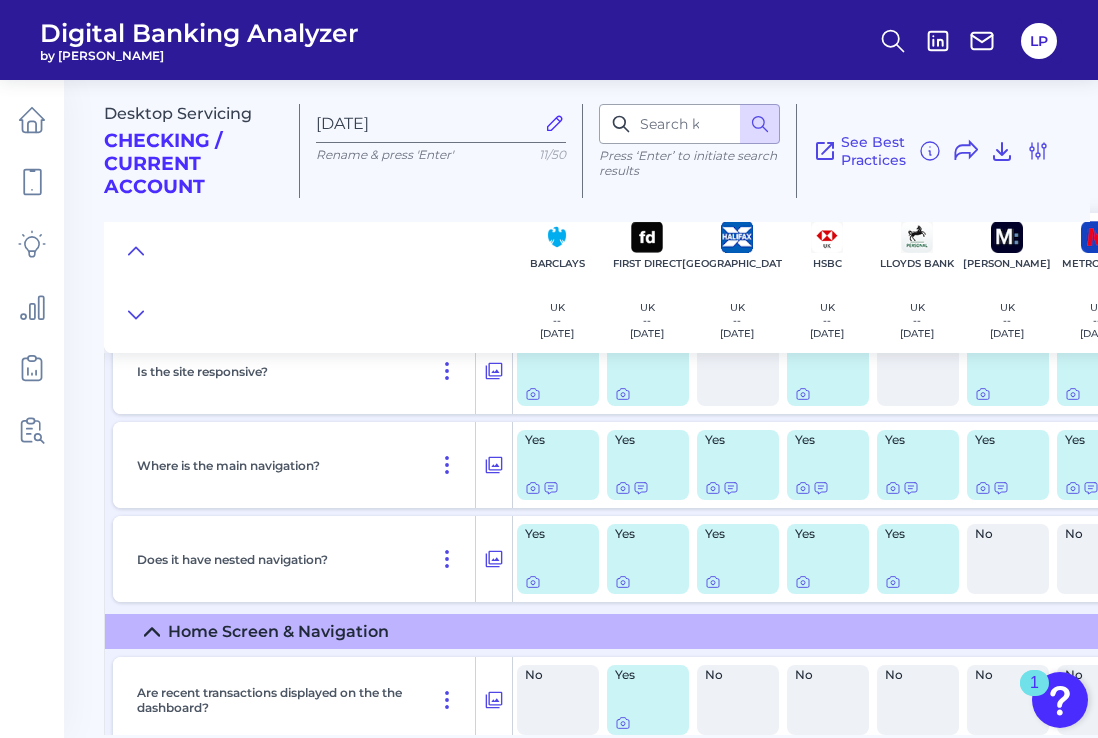 scroll, scrollTop: 2627, scrollLeft: 0, axis: vertical 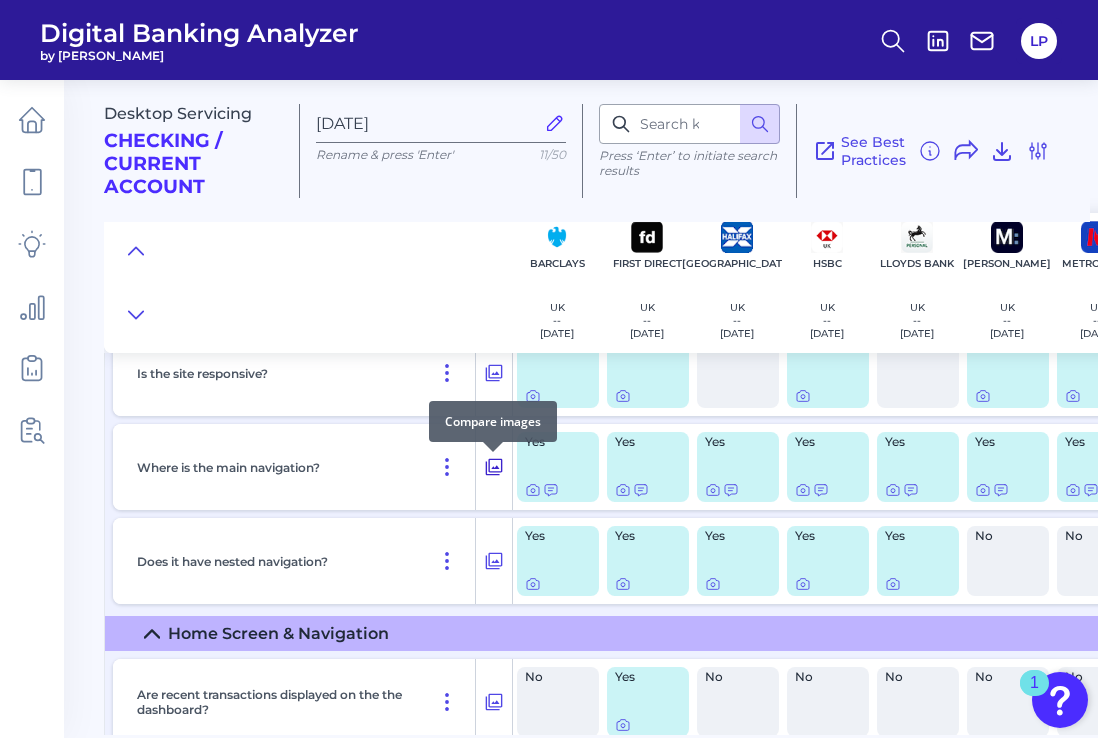 click 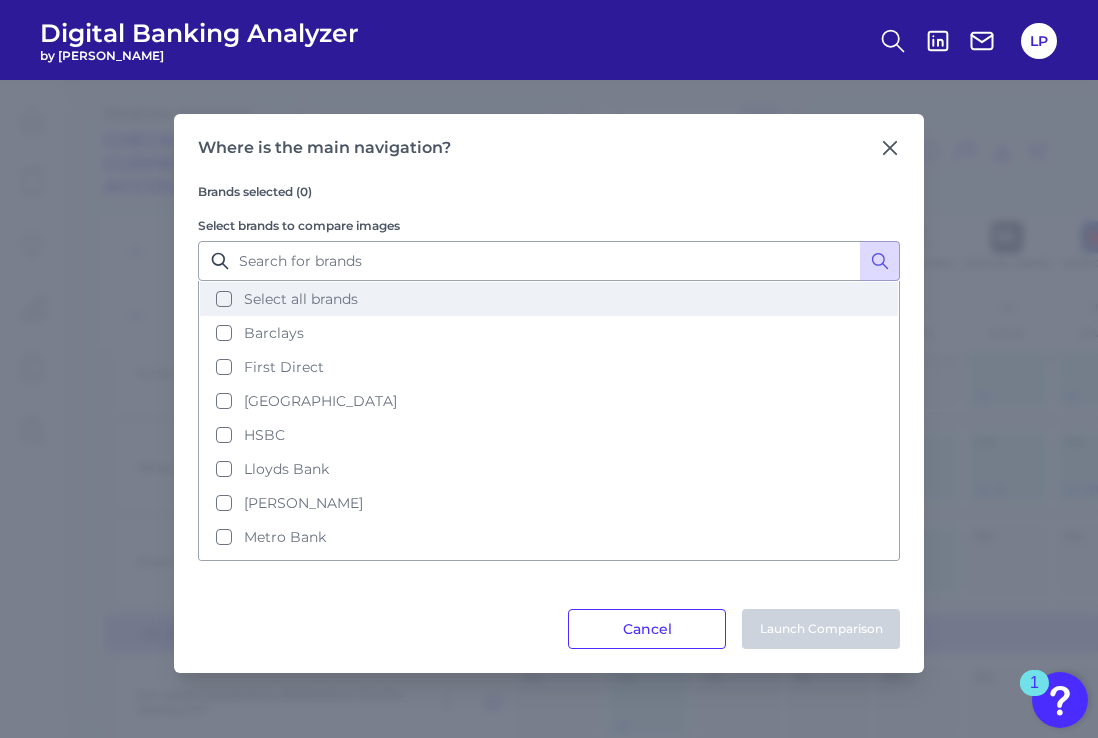 click on "Select all brands" at bounding box center (549, 299) 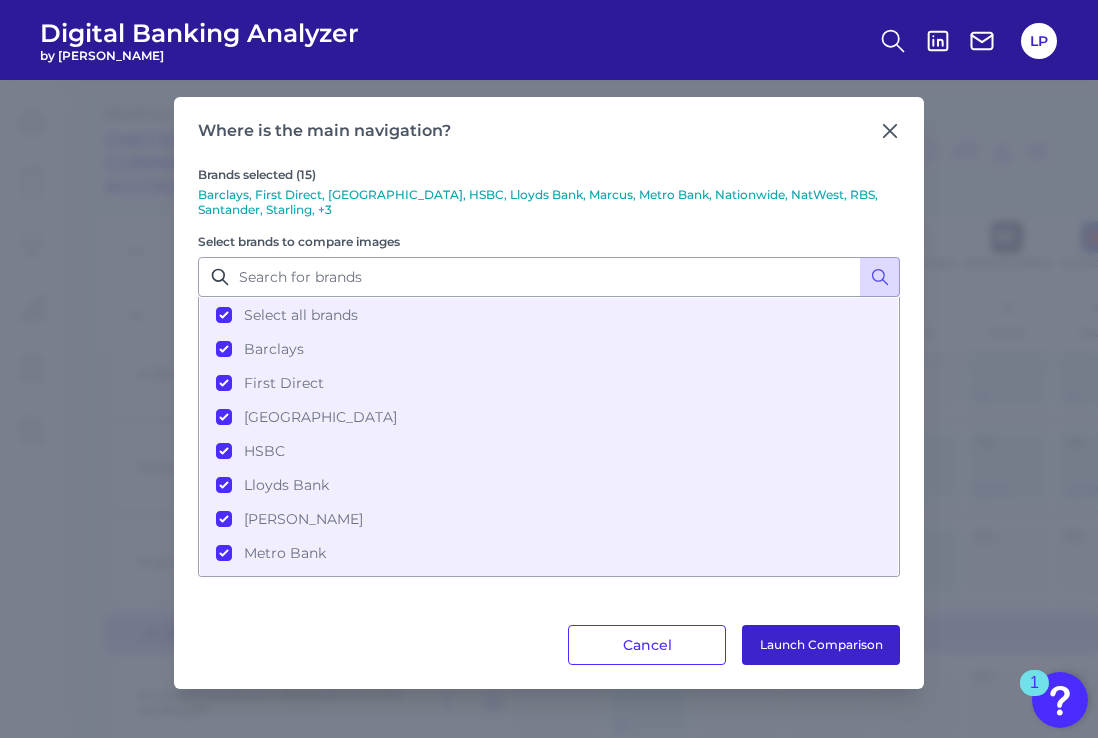 click on "Launch Comparison" at bounding box center [821, 645] 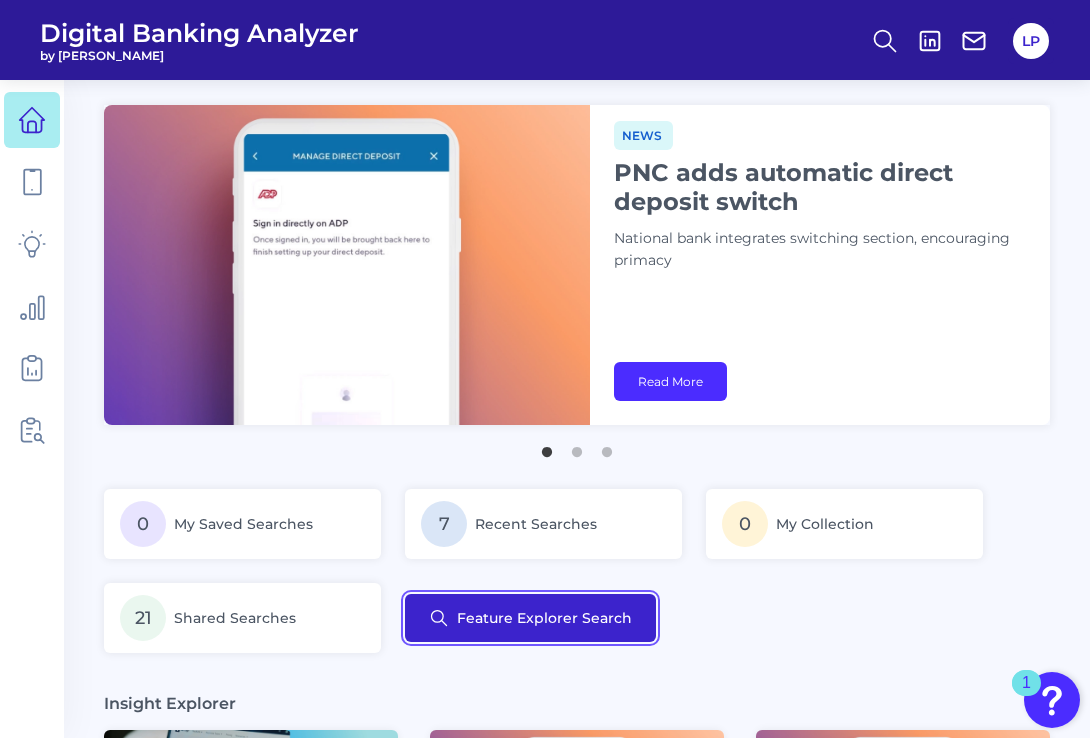 click on "Feature Explorer Search" at bounding box center (530, 618) 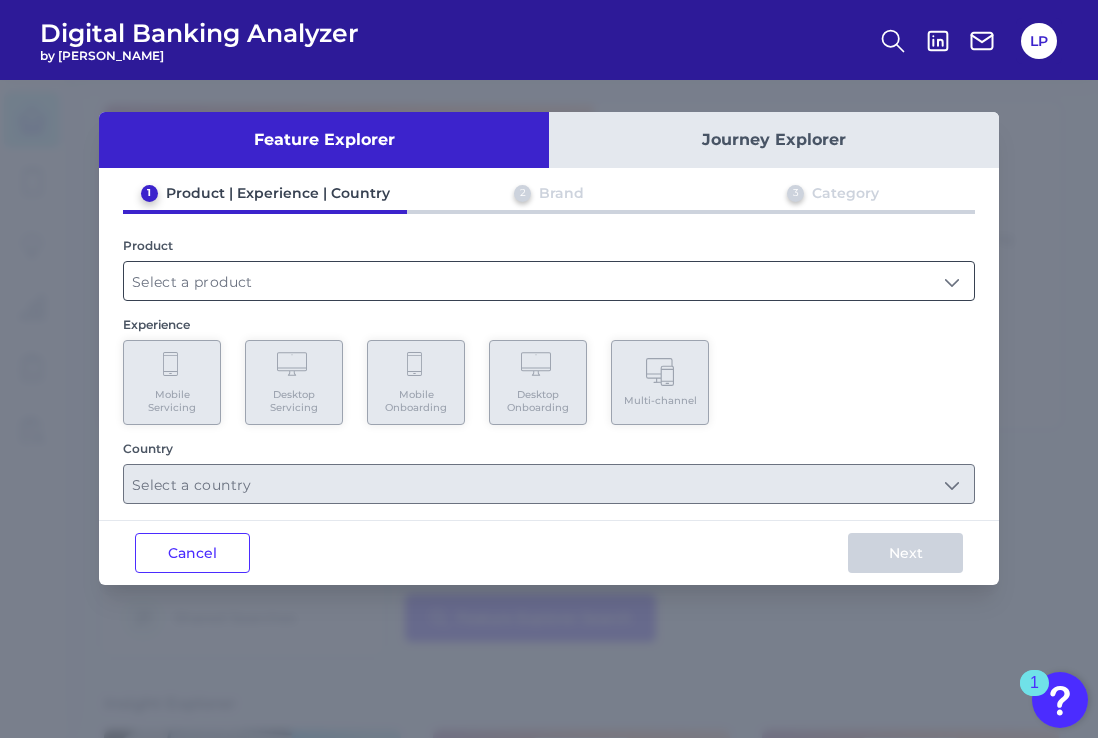 click at bounding box center [549, 281] 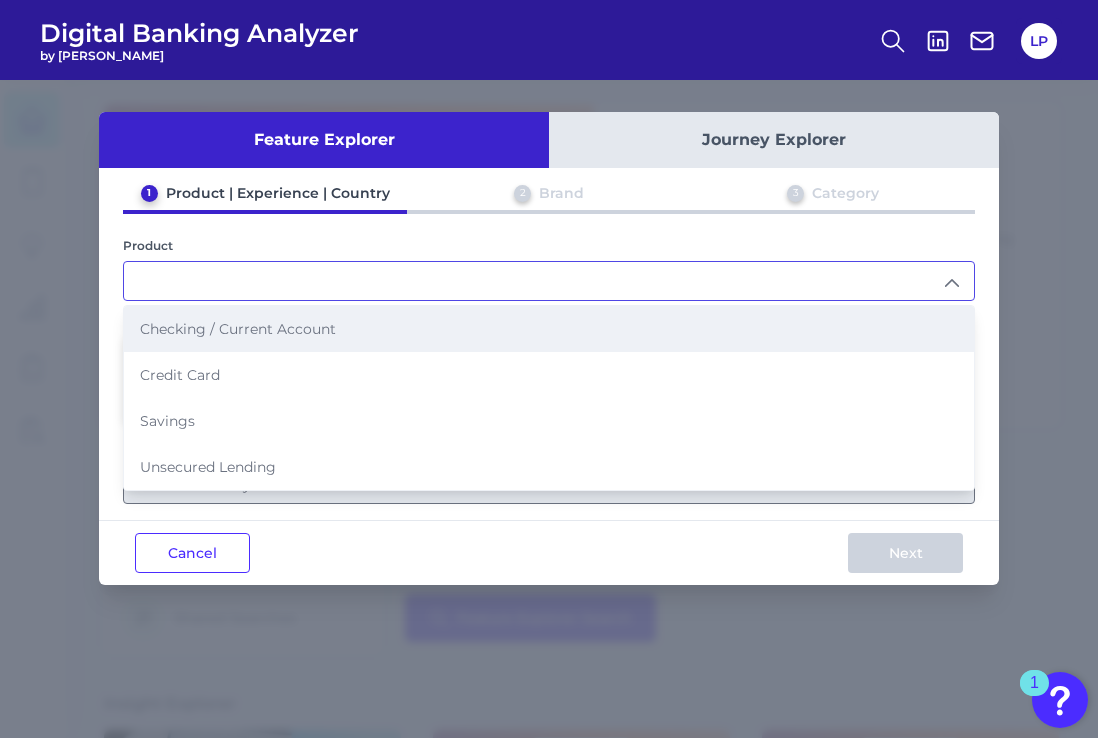 click on "Checking / Current Account" at bounding box center [238, 329] 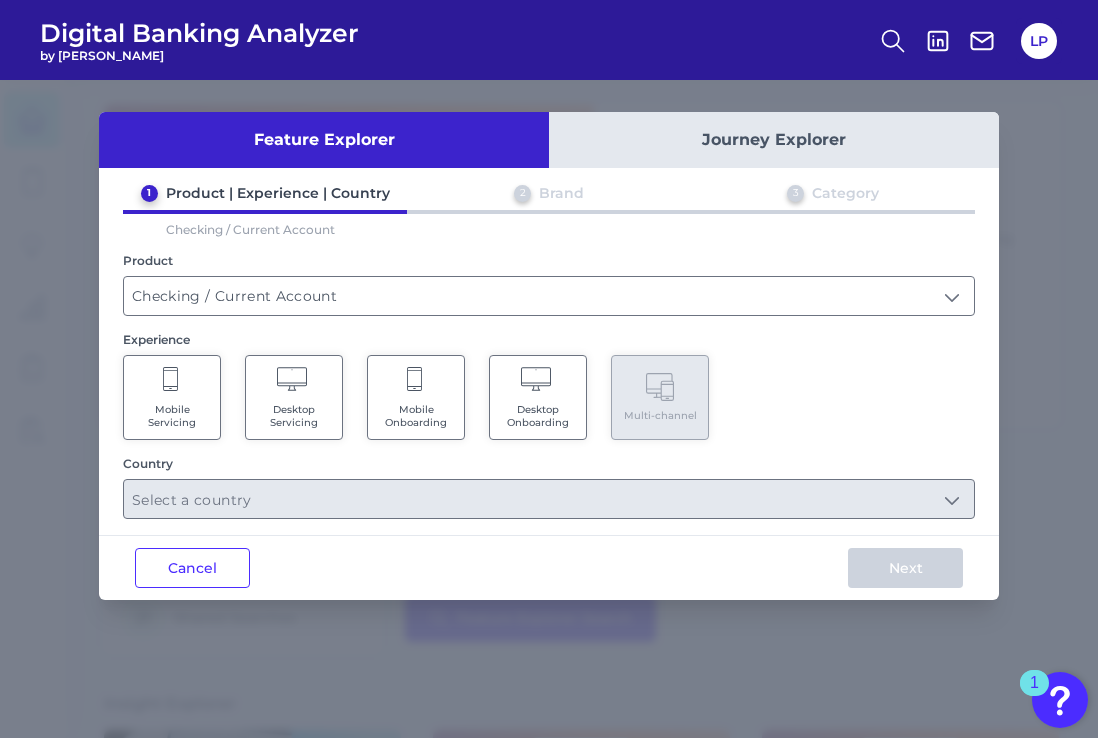 click on "Mobile Servicing" at bounding box center [172, 397] 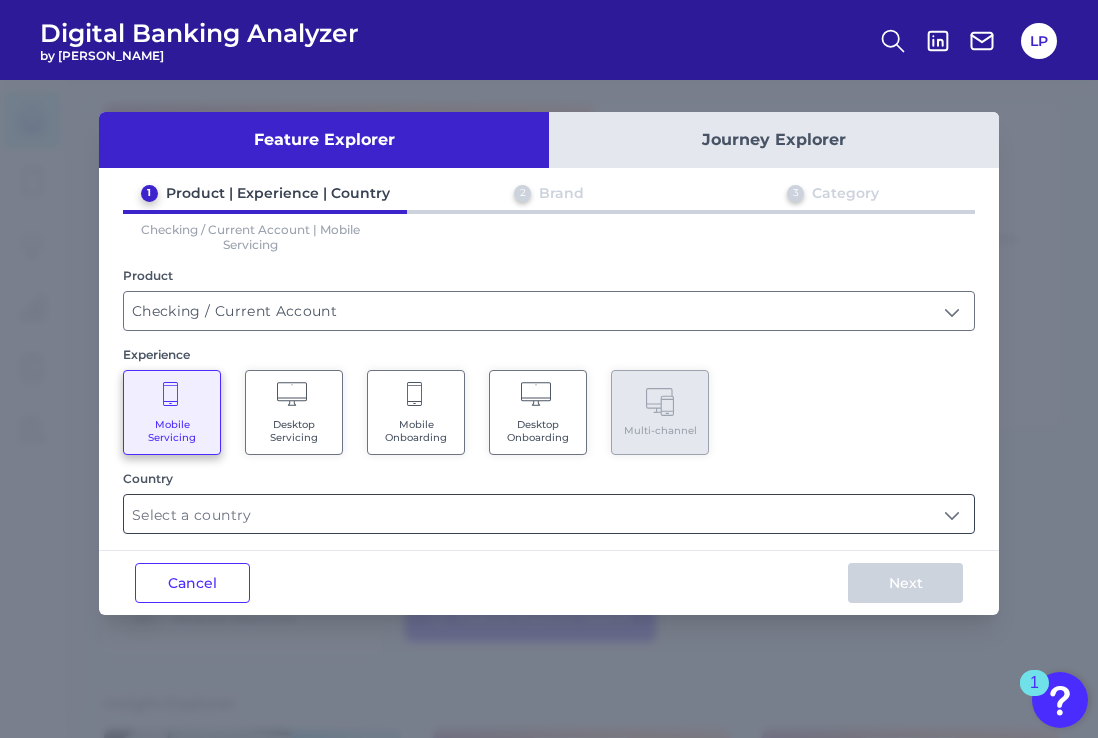 click at bounding box center [549, 514] 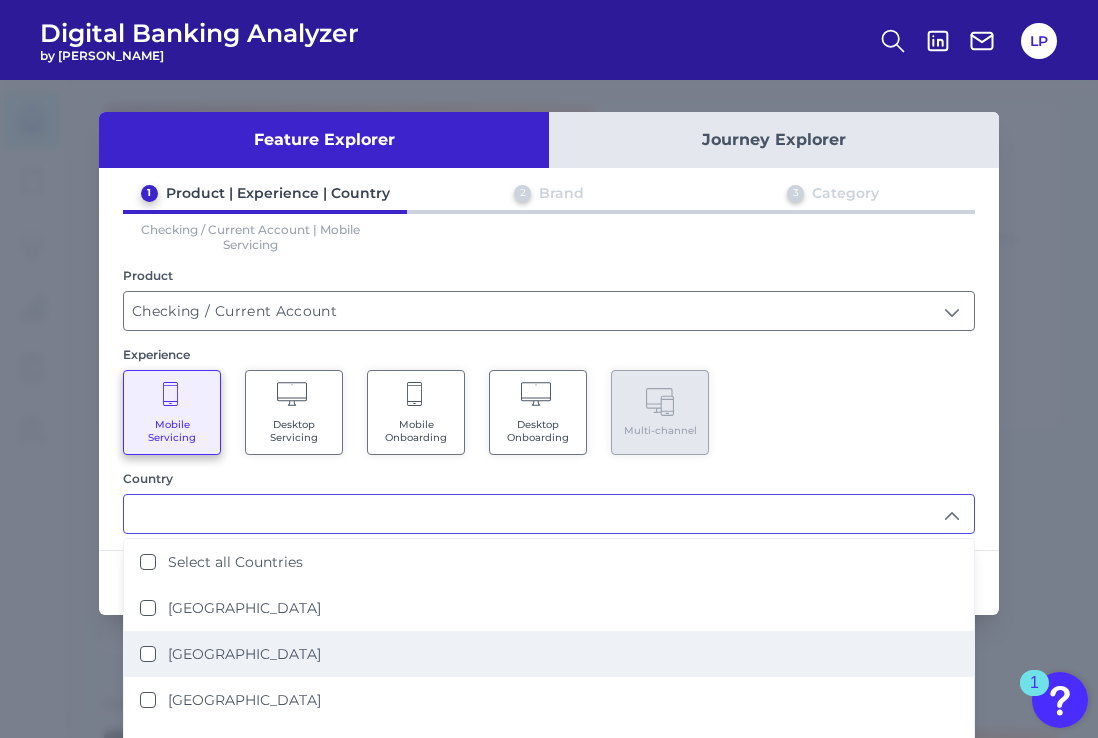 click on "[GEOGRAPHIC_DATA]" at bounding box center [244, 654] 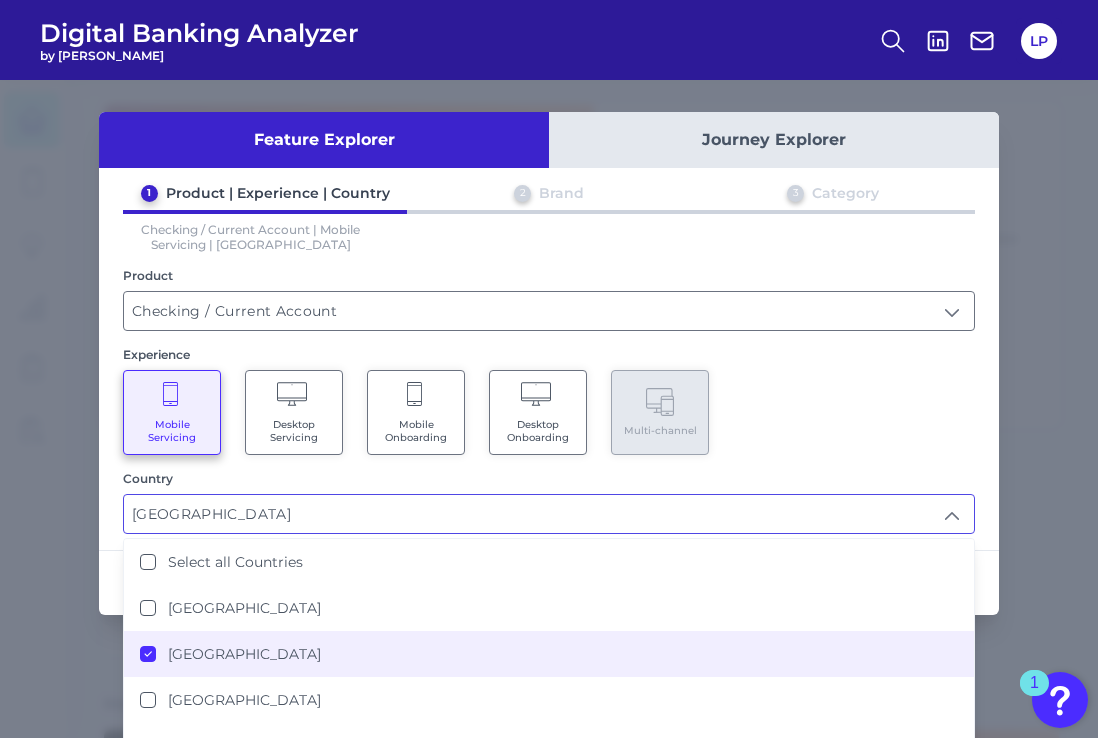 scroll, scrollTop: 0, scrollLeft: 0, axis: both 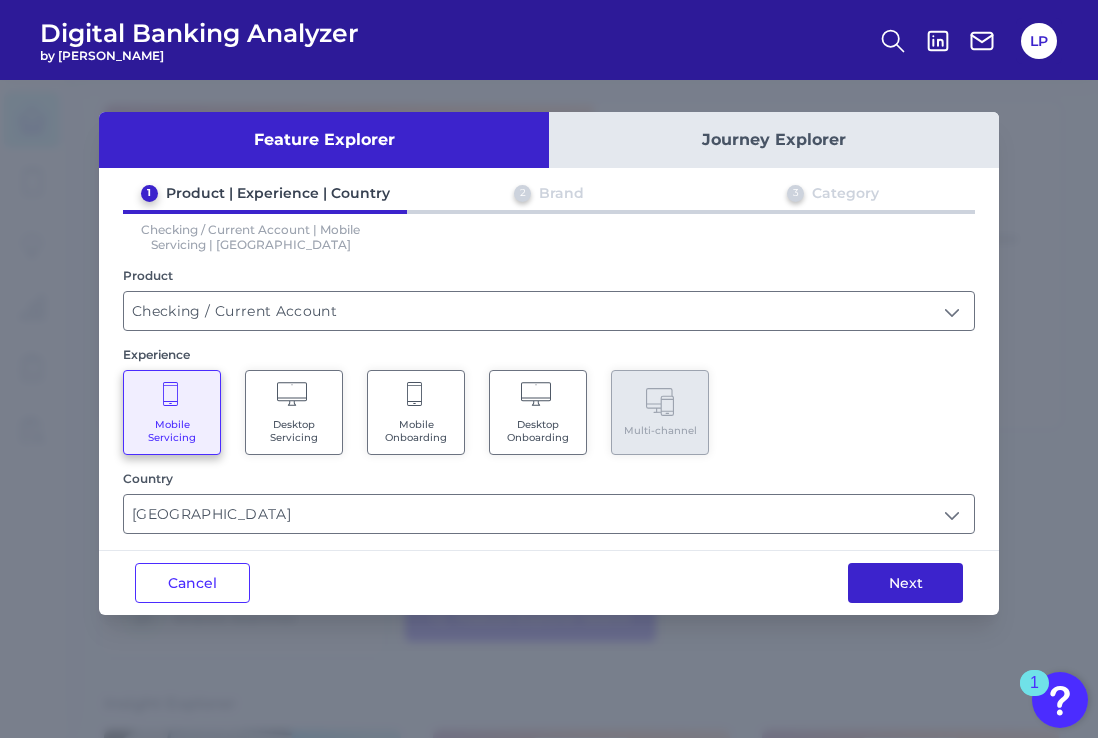 click on "Next" at bounding box center [905, 583] 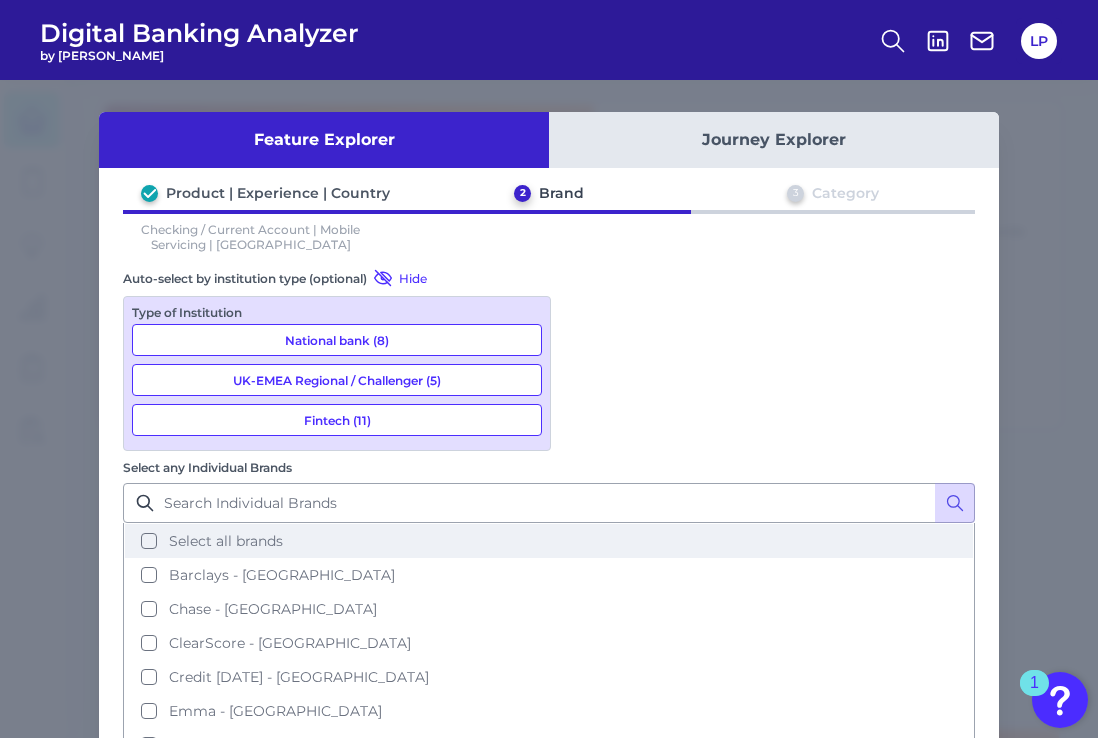 click on "Select all brands" at bounding box center [549, 541] 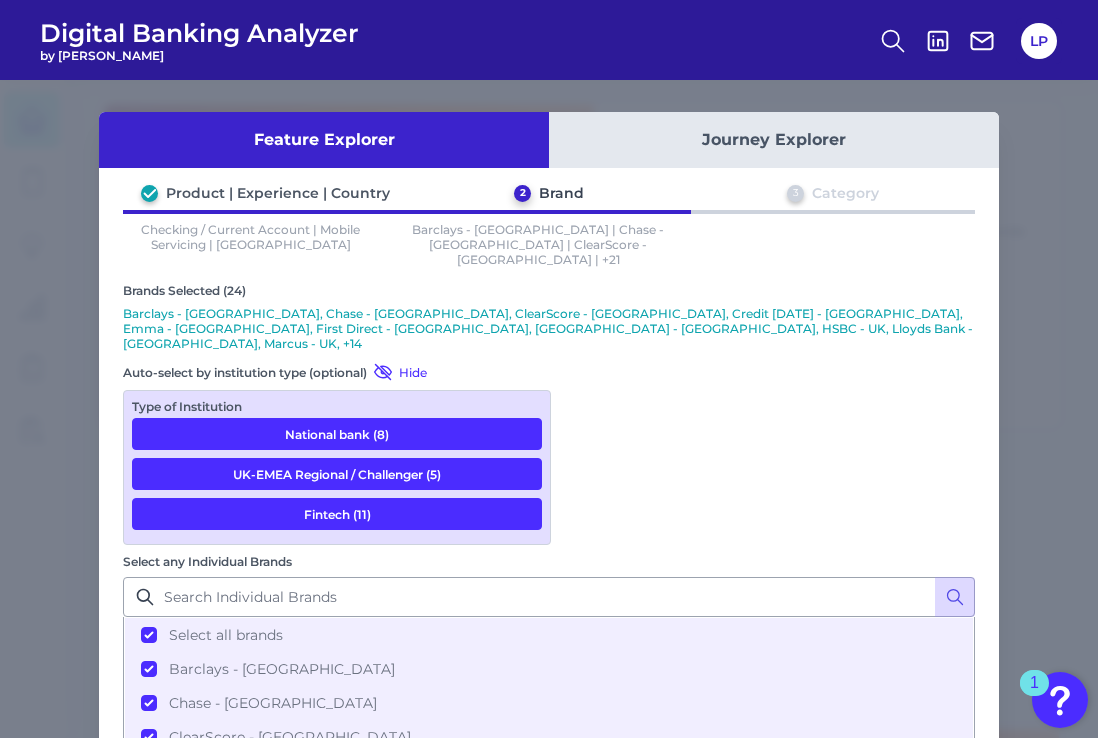 click on "Next" at bounding box center [905, 946] 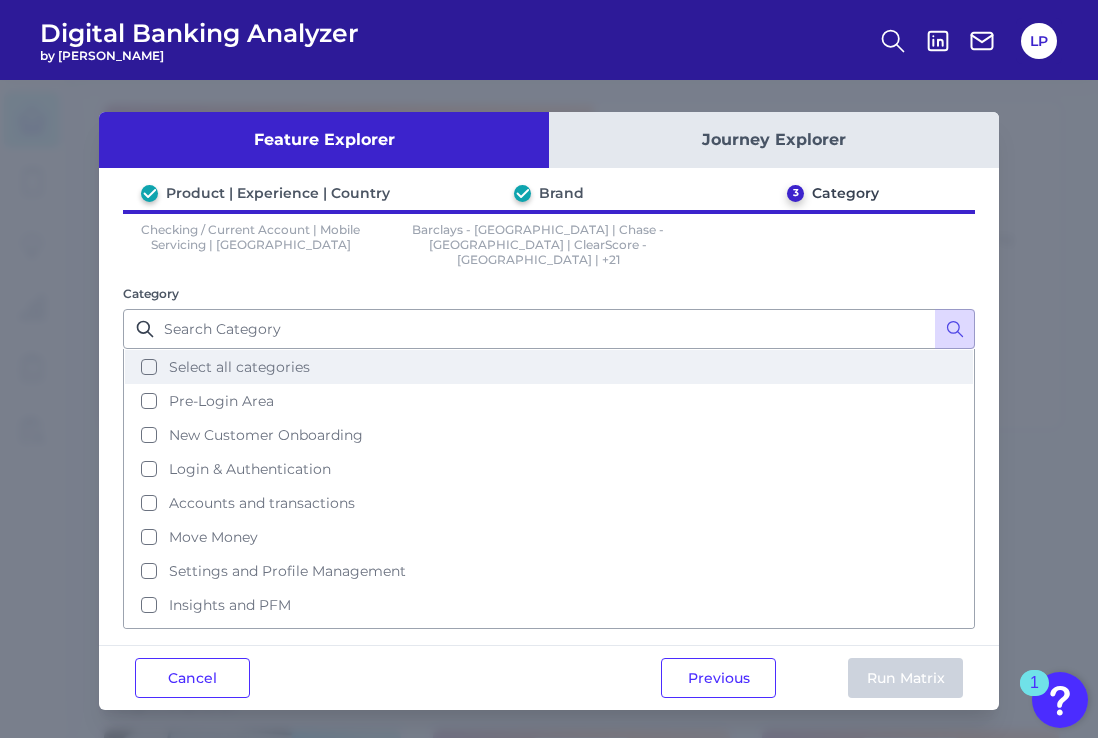 click on "Select all categories" at bounding box center (549, 367) 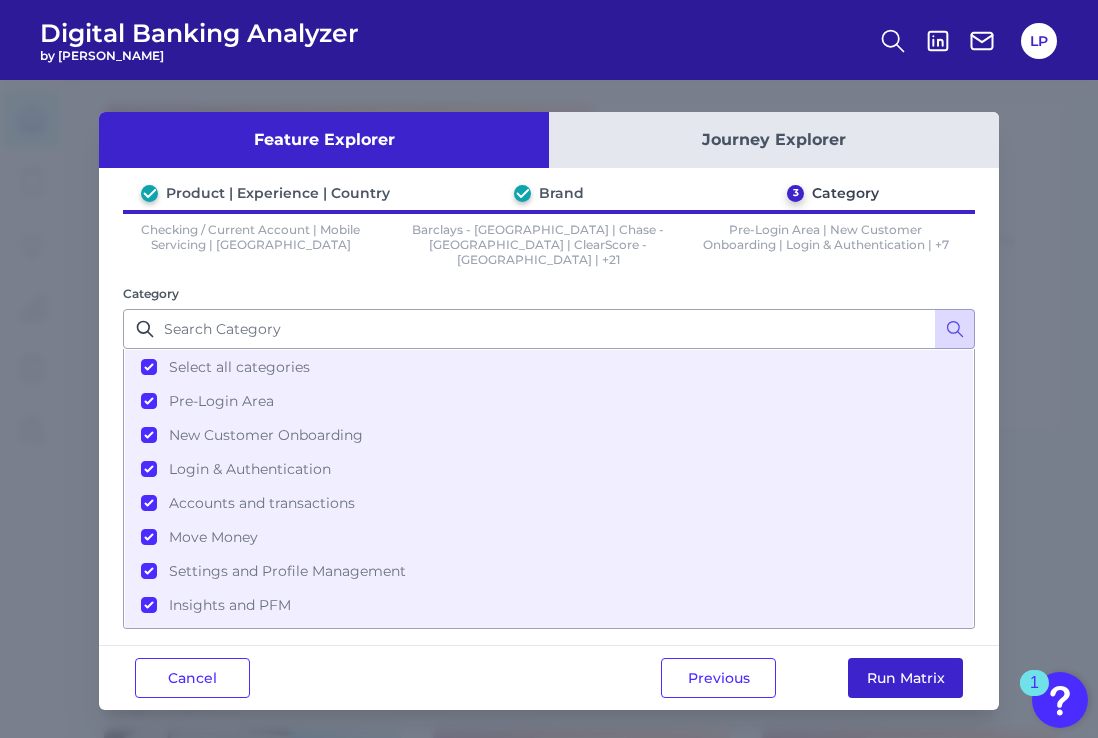 click on "Run Matrix" at bounding box center (905, 678) 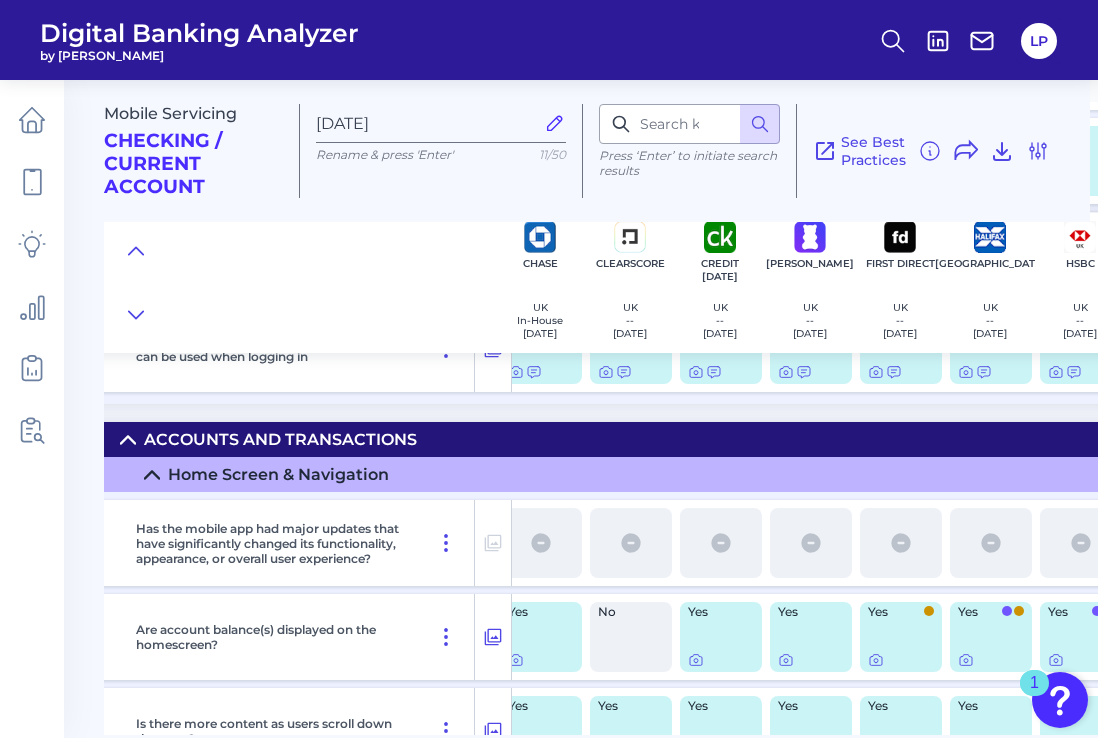 scroll, scrollTop: 3631, scrollLeft: 107, axis: both 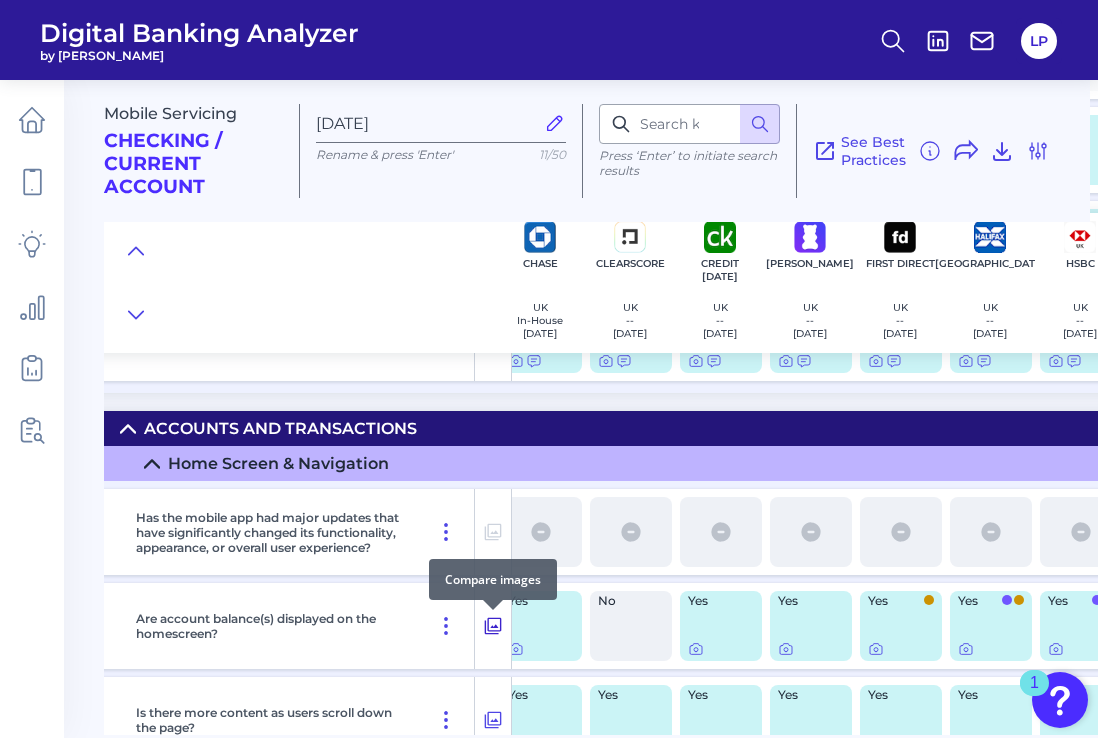 click 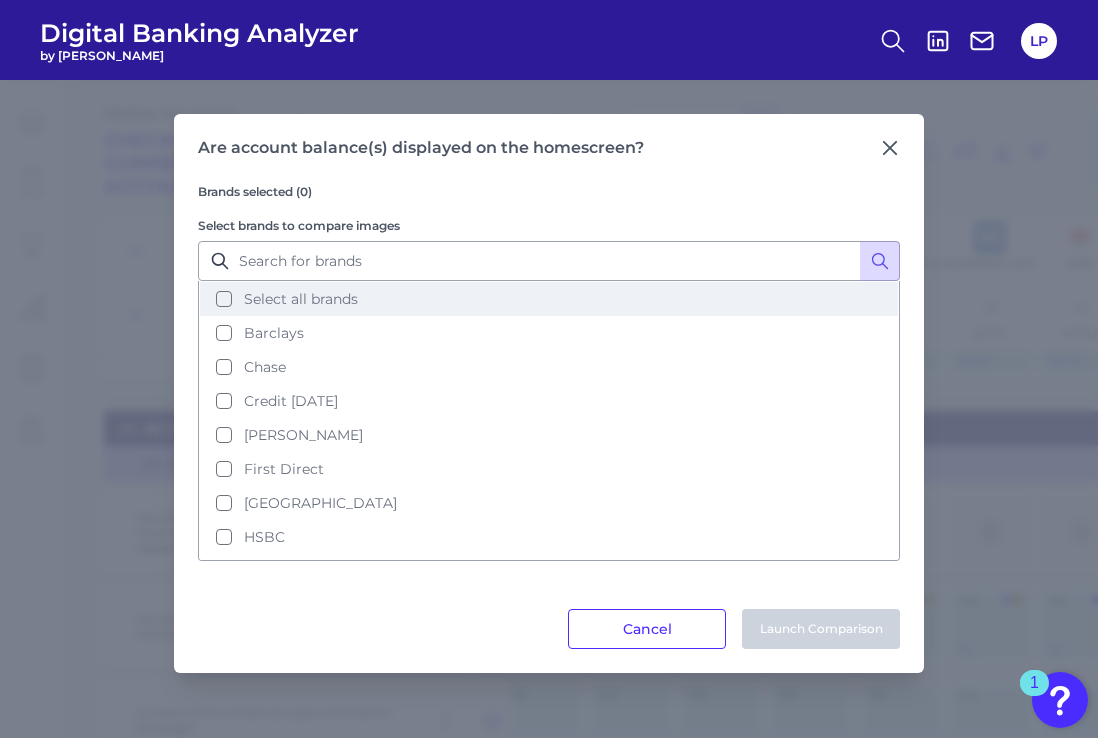 click on "Select all brands" at bounding box center [549, 299] 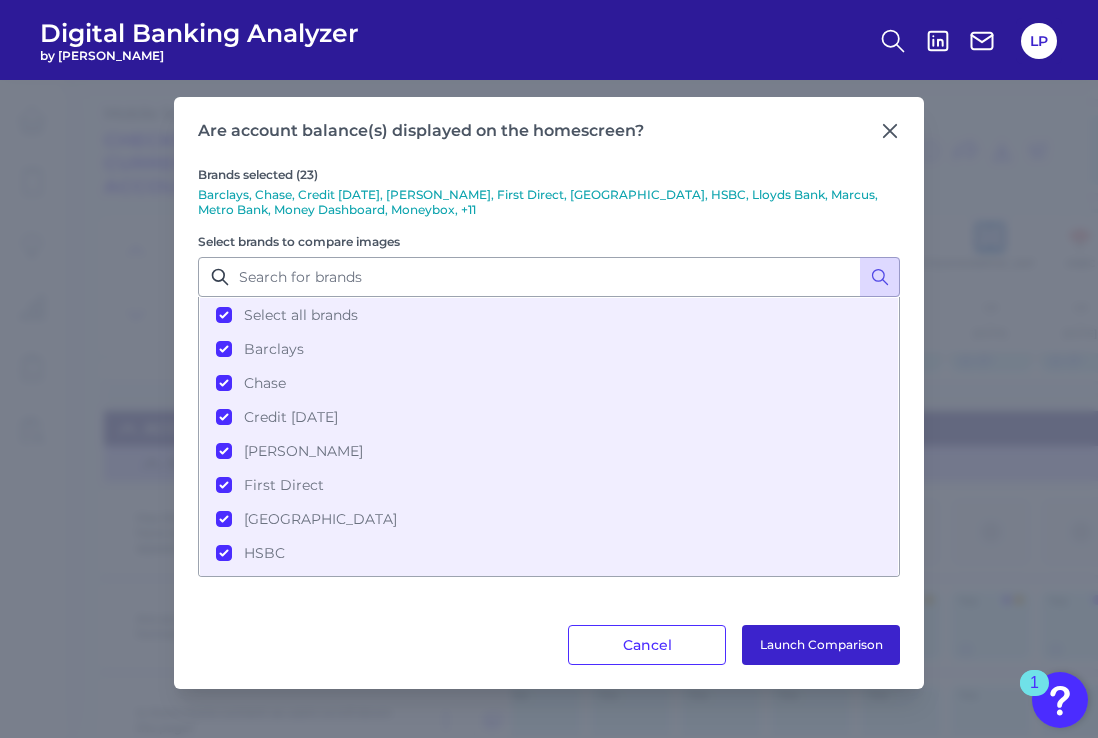click on "Launch Comparison" at bounding box center [821, 645] 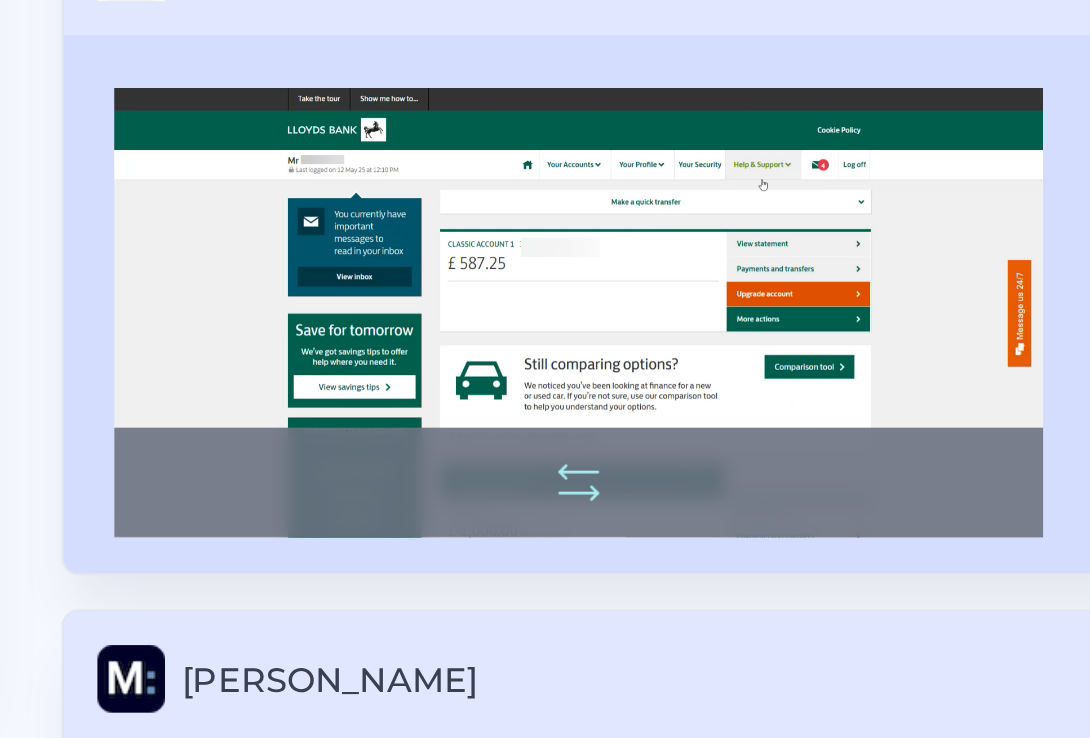 scroll, scrollTop: 1226, scrollLeft: 0, axis: vertical 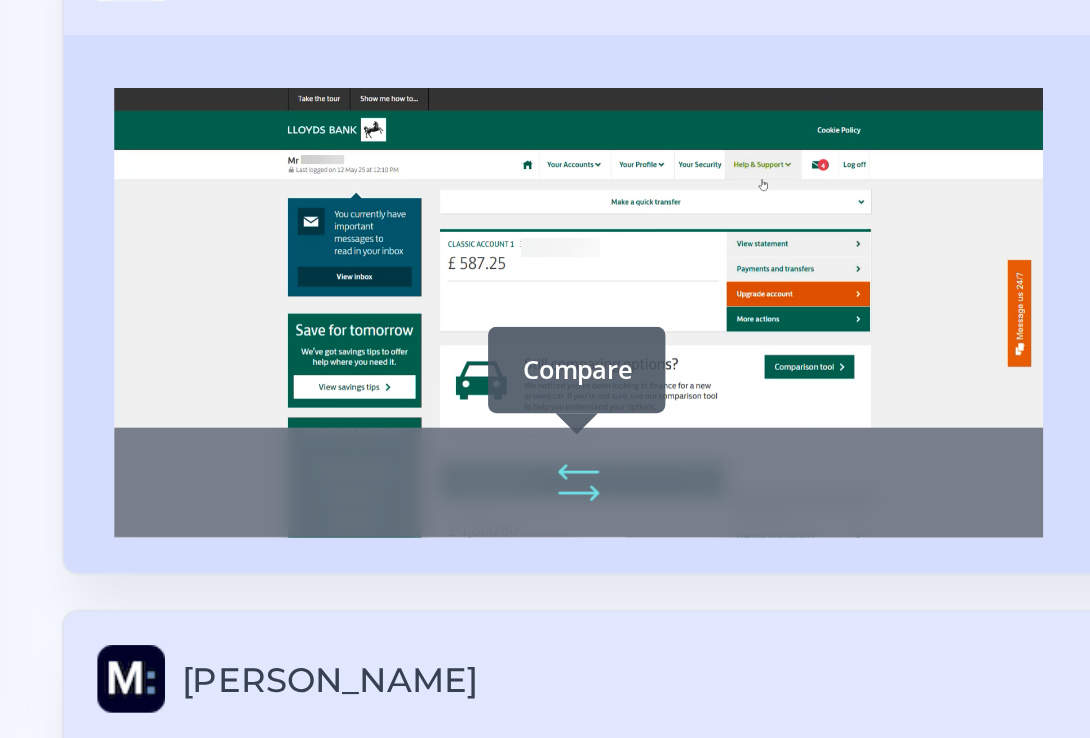 click 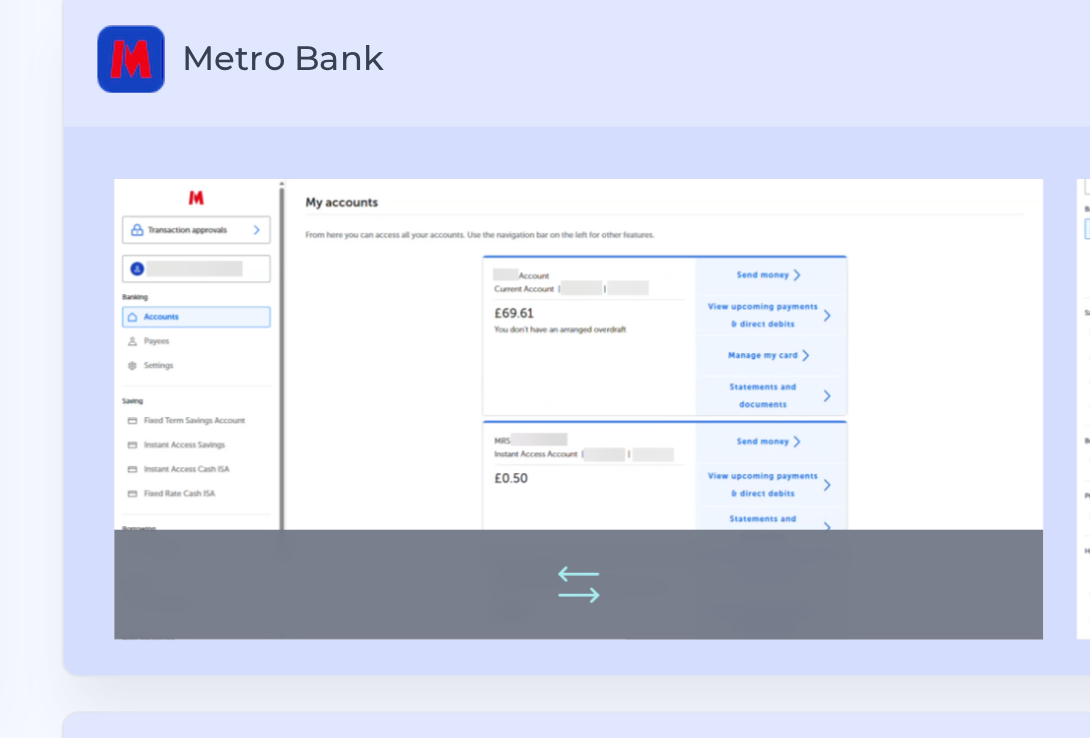 scroll, scrollTop: 1854, scrollLeft: 0, axis: vertical 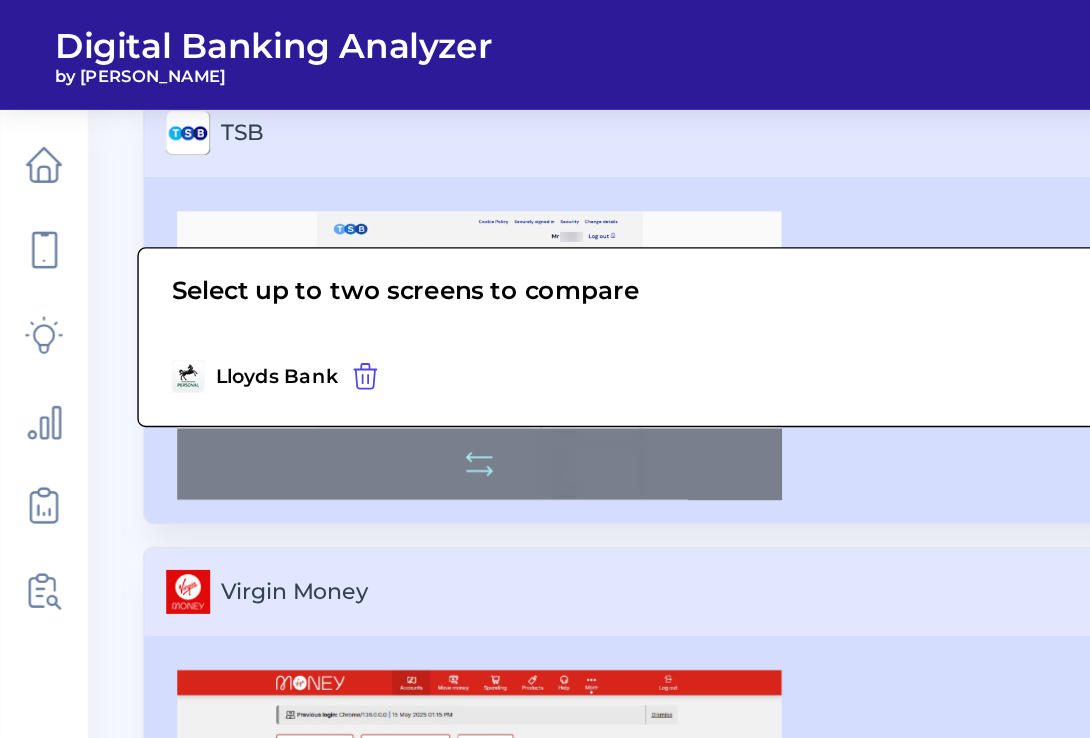 click at bounding box center (349, 338) 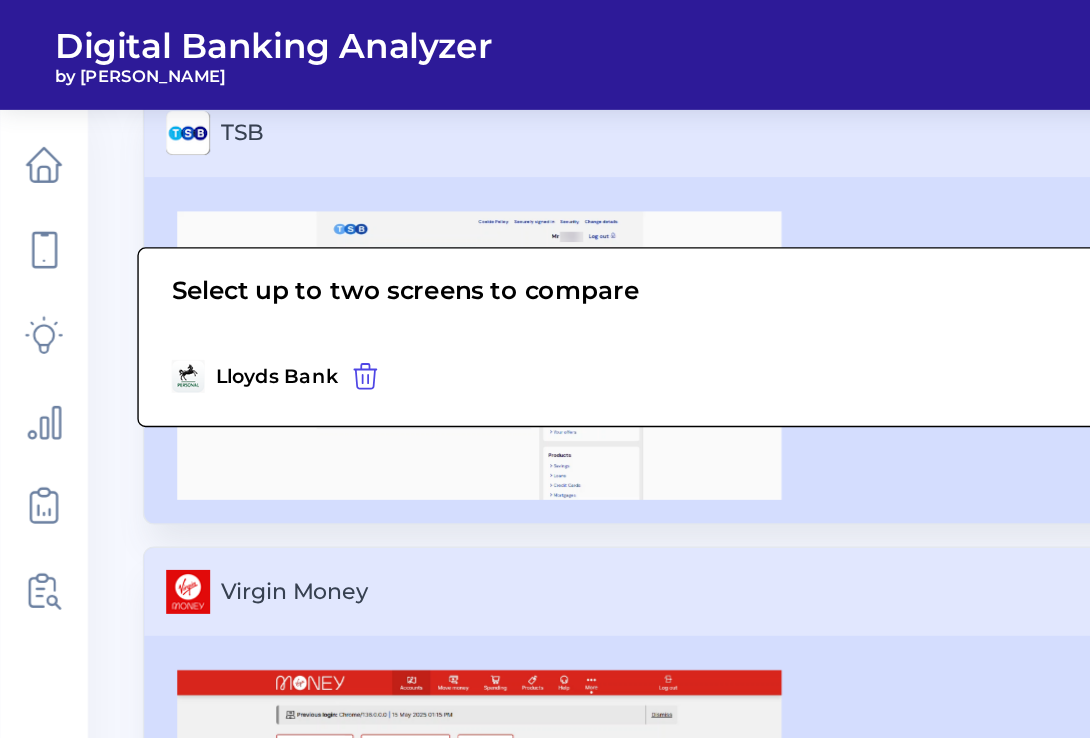 click on "Select up to two screens to compare Lloyds Bank Compare Selected" at bounding box center (545, 245) 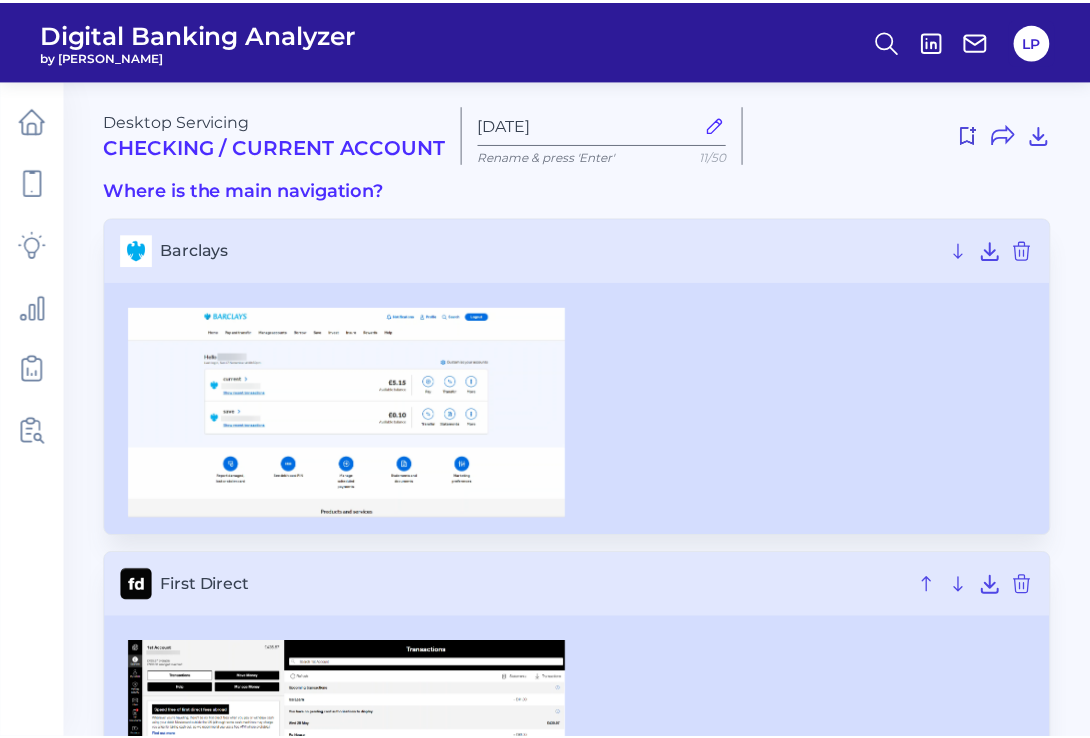 scroll, scrollTop: 0, scrollLeft: 0, axis: both 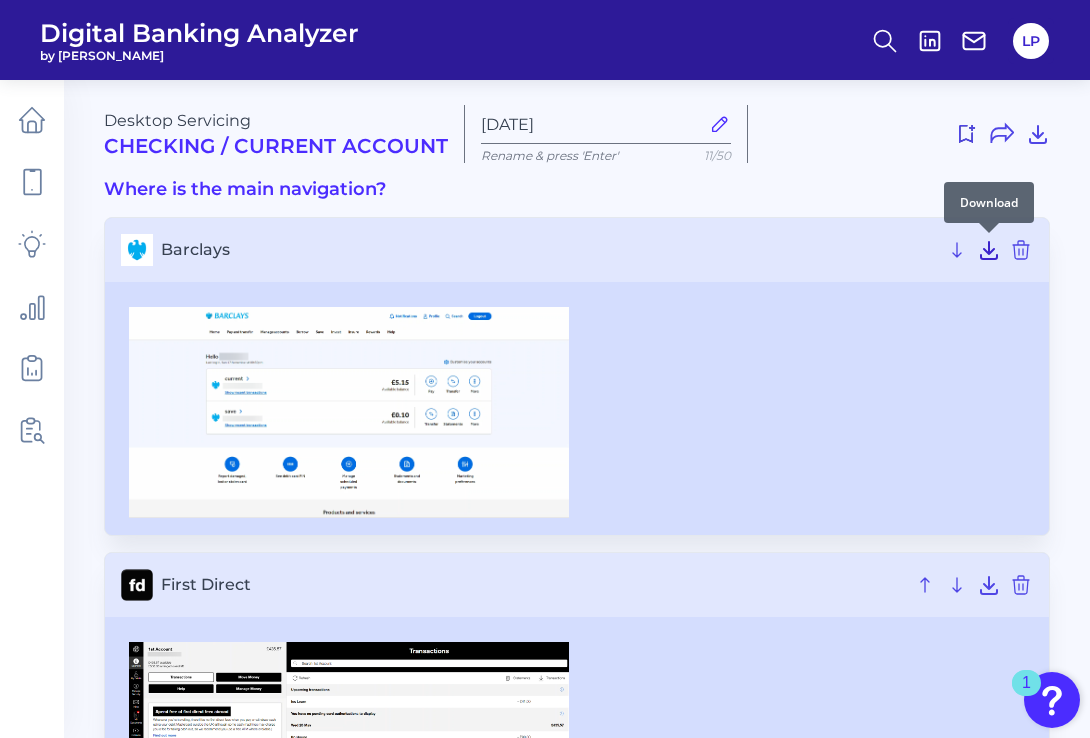 click 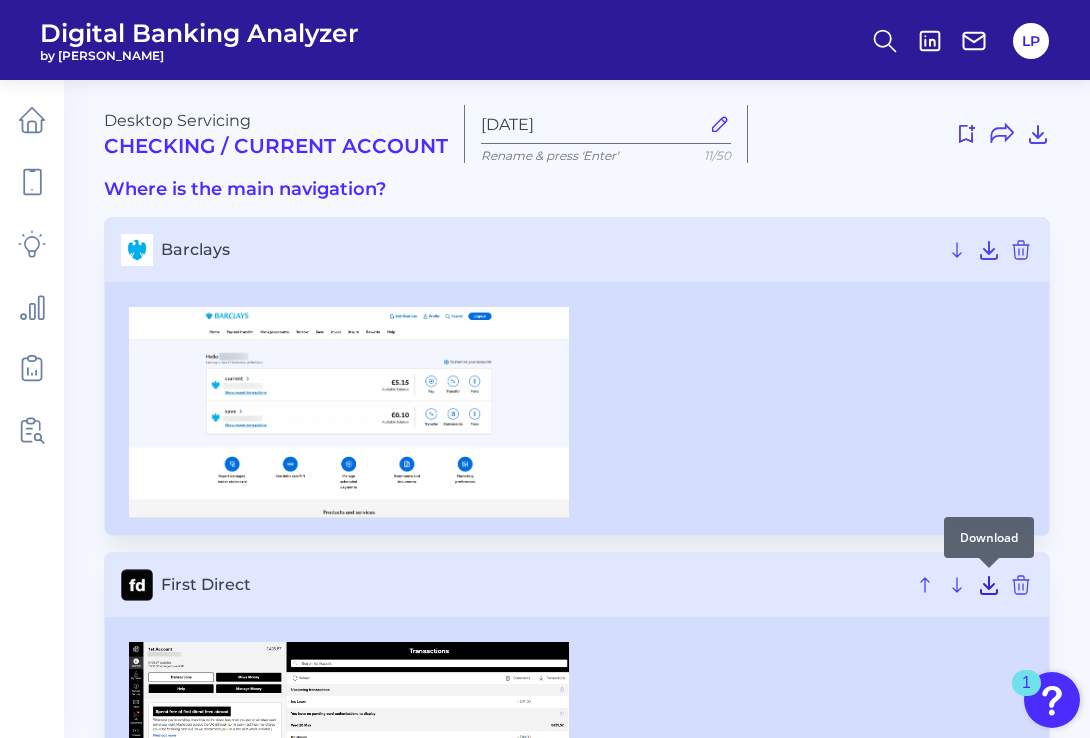 click 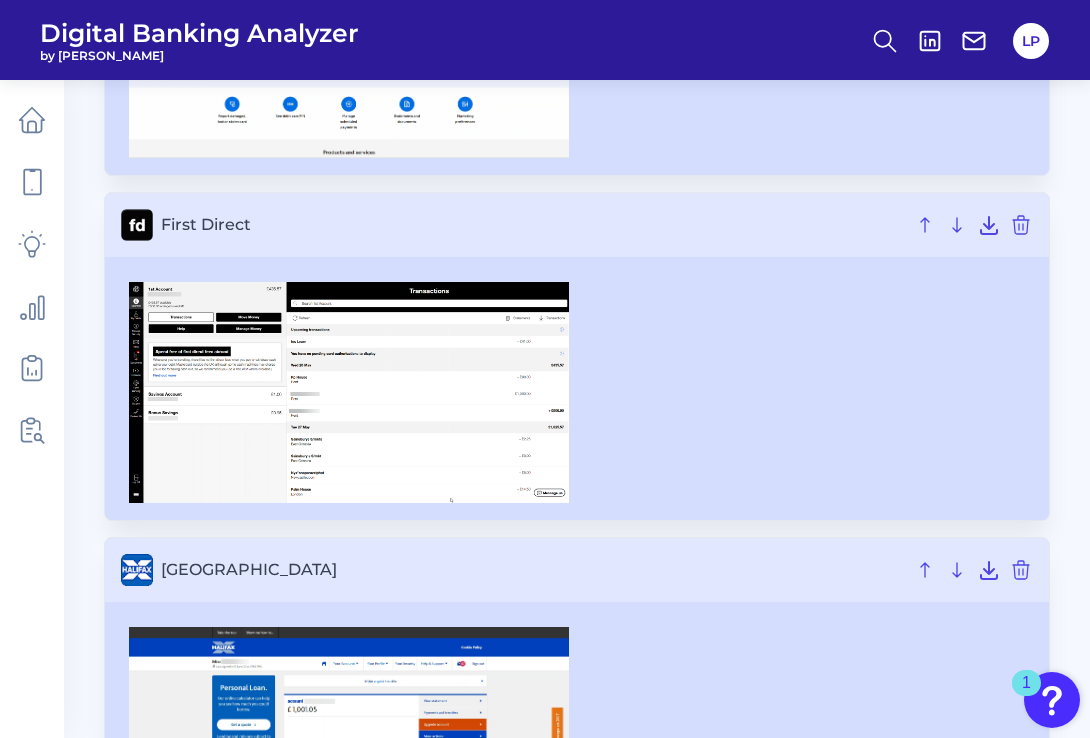 scroll, scrollTop: 362, scrollLeft: 0, axis: vertical 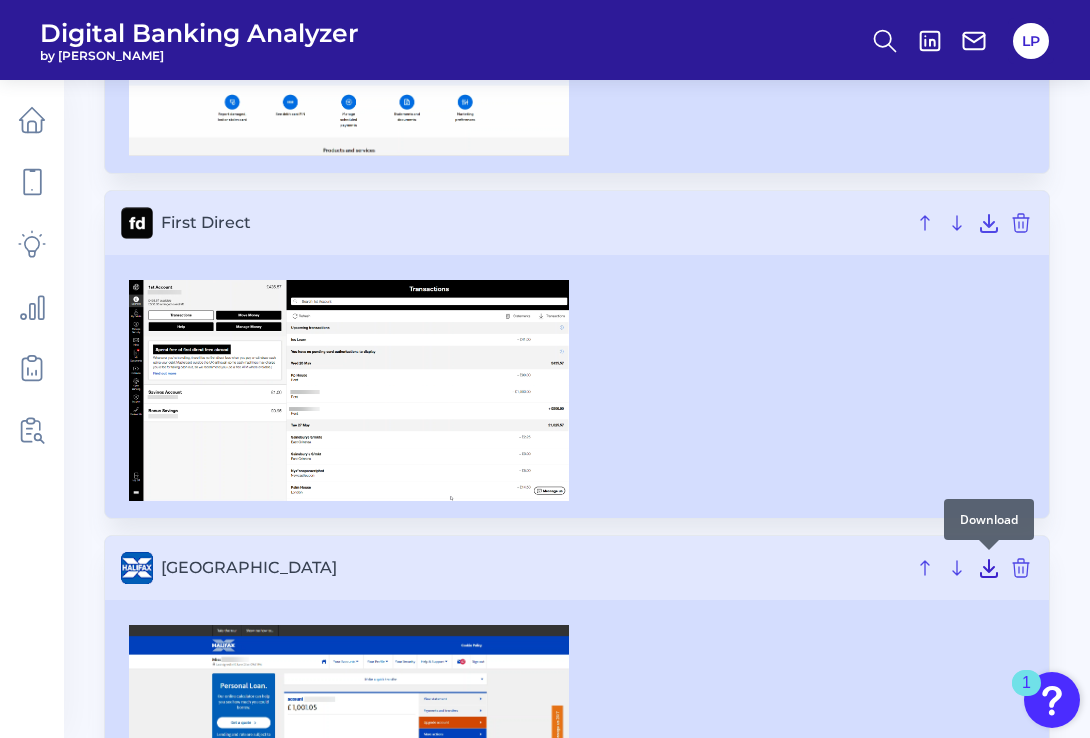 click 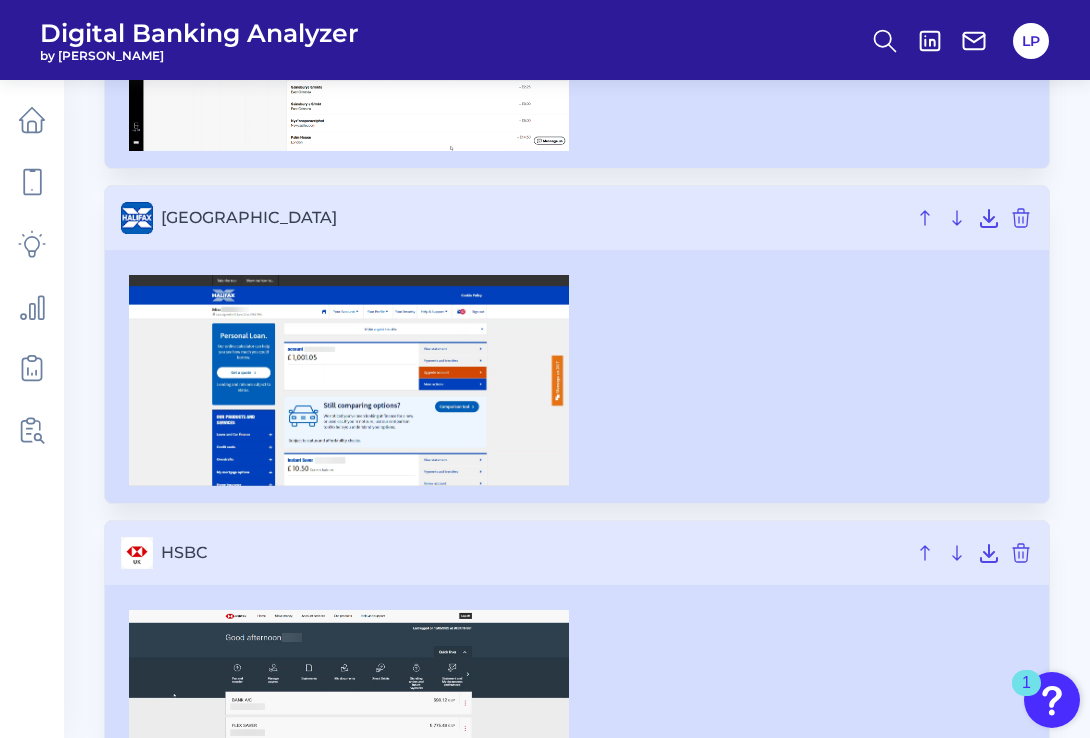 scroll, scrollTop: 713, scrollLeft: 0, axis: vertical 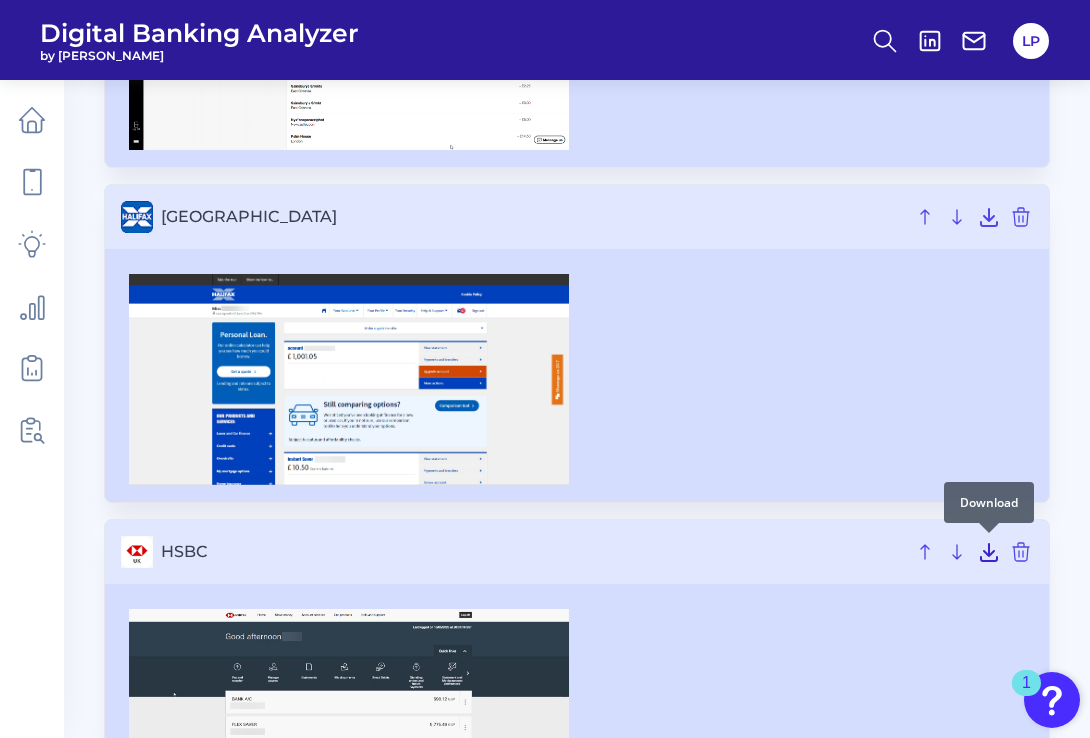 click 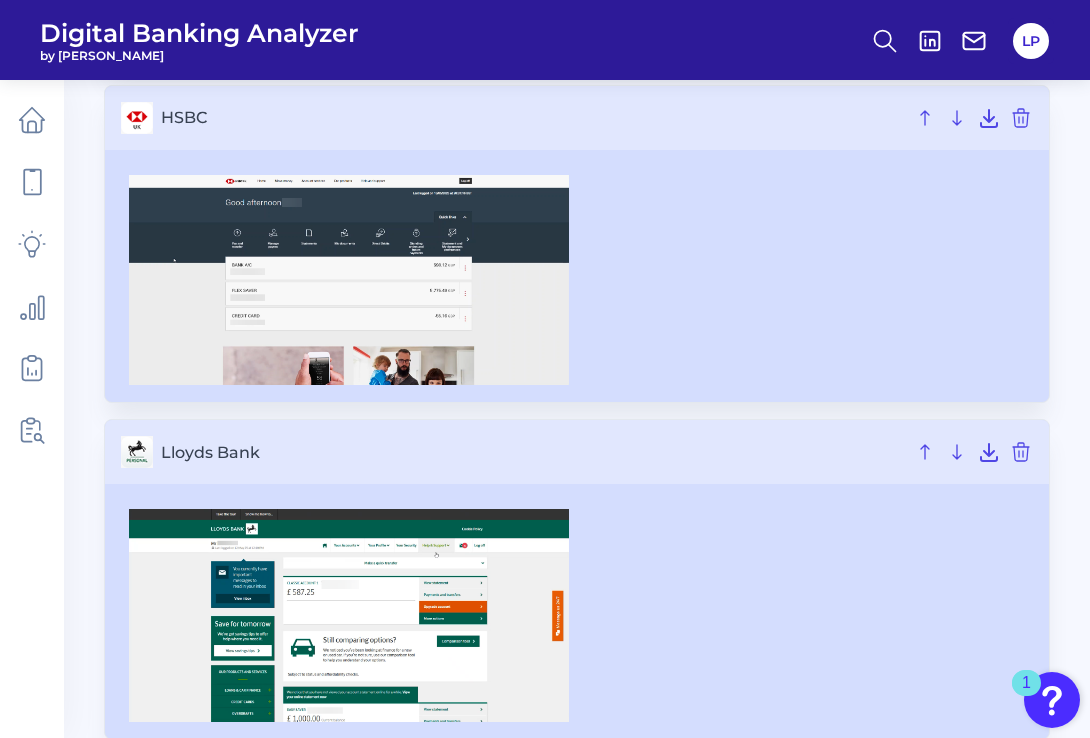scroll, scrollTop: 1155, scrollLeft: 0, axis: vertical 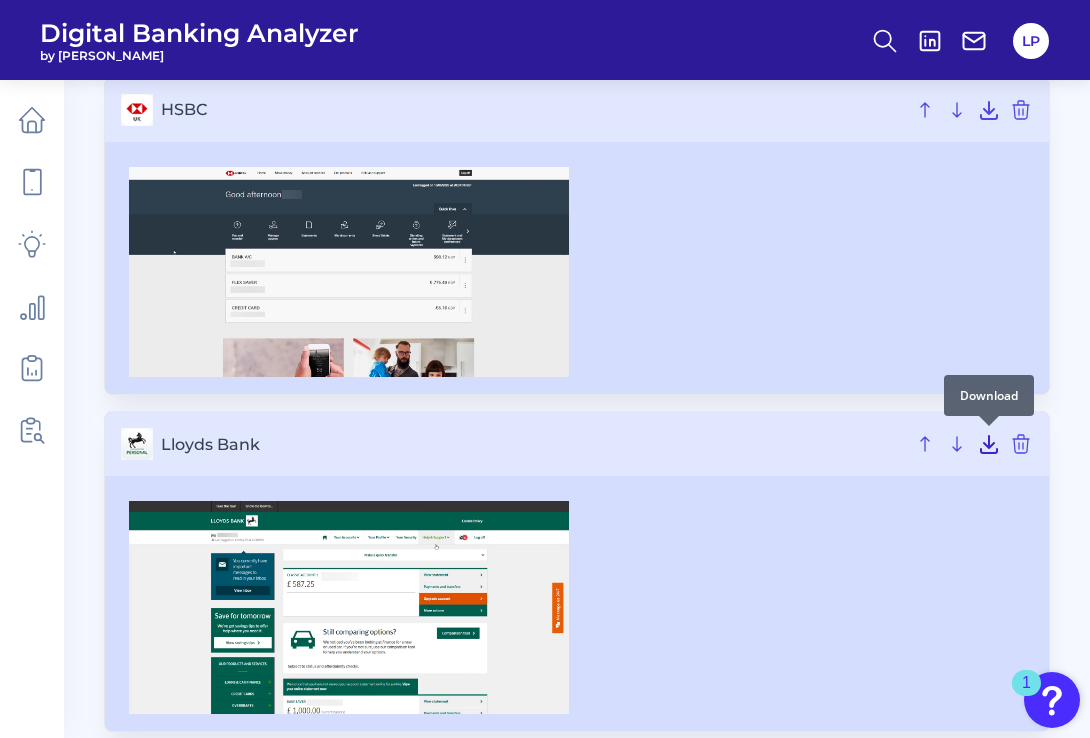 click 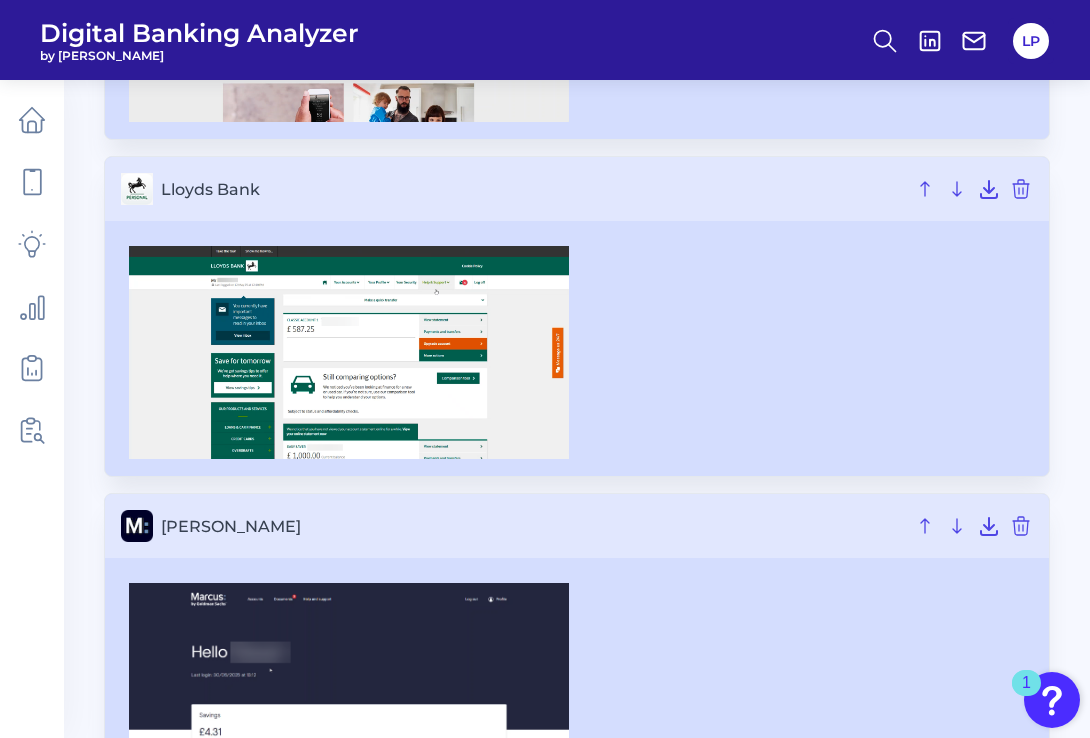 scroll, scrollTop: 1411, scrollLeft: 0, axis: vertical 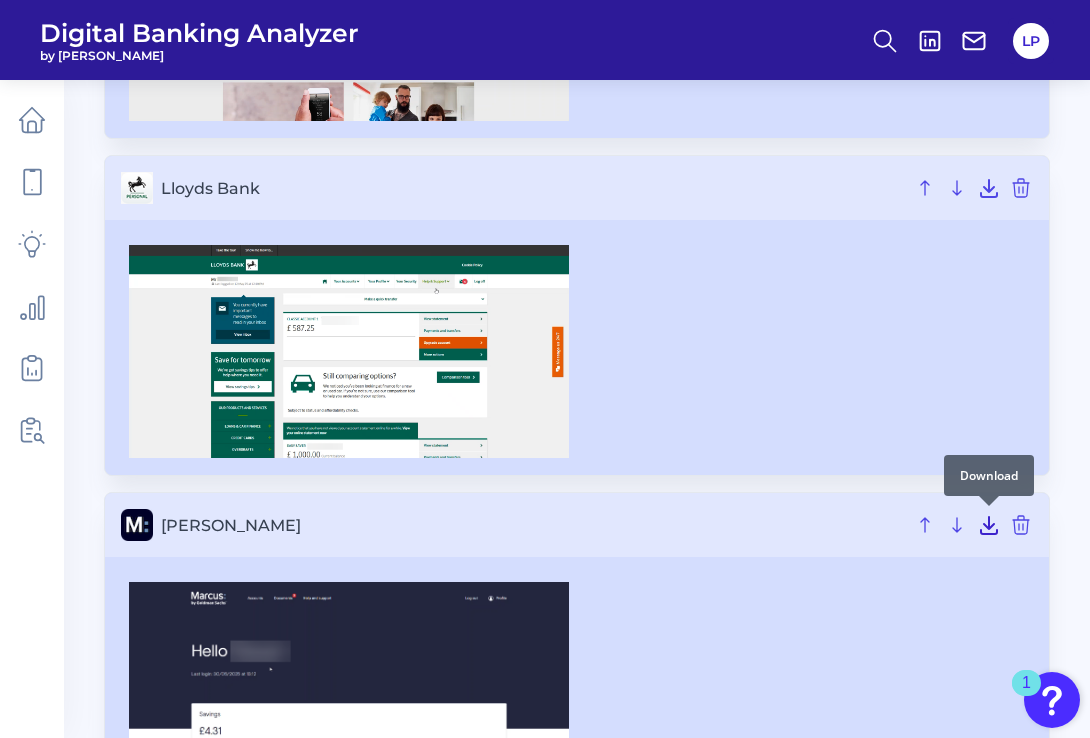 click 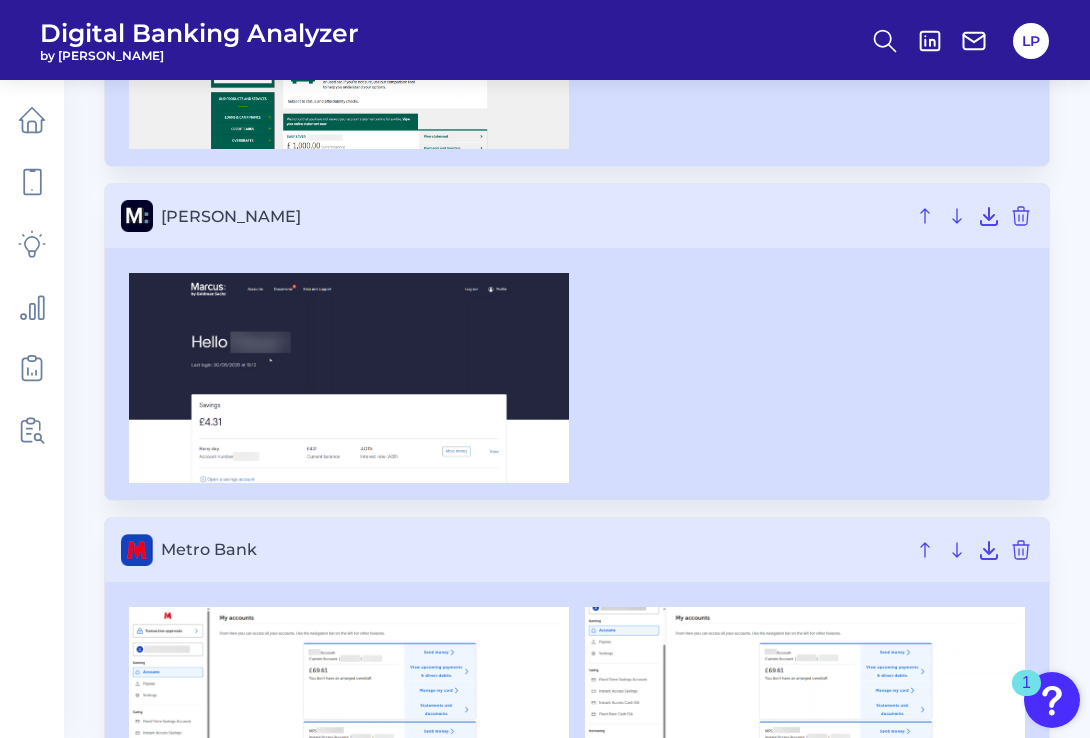 scroll, scrollTop: 1730, scrollLeft: 0, axis: vertical 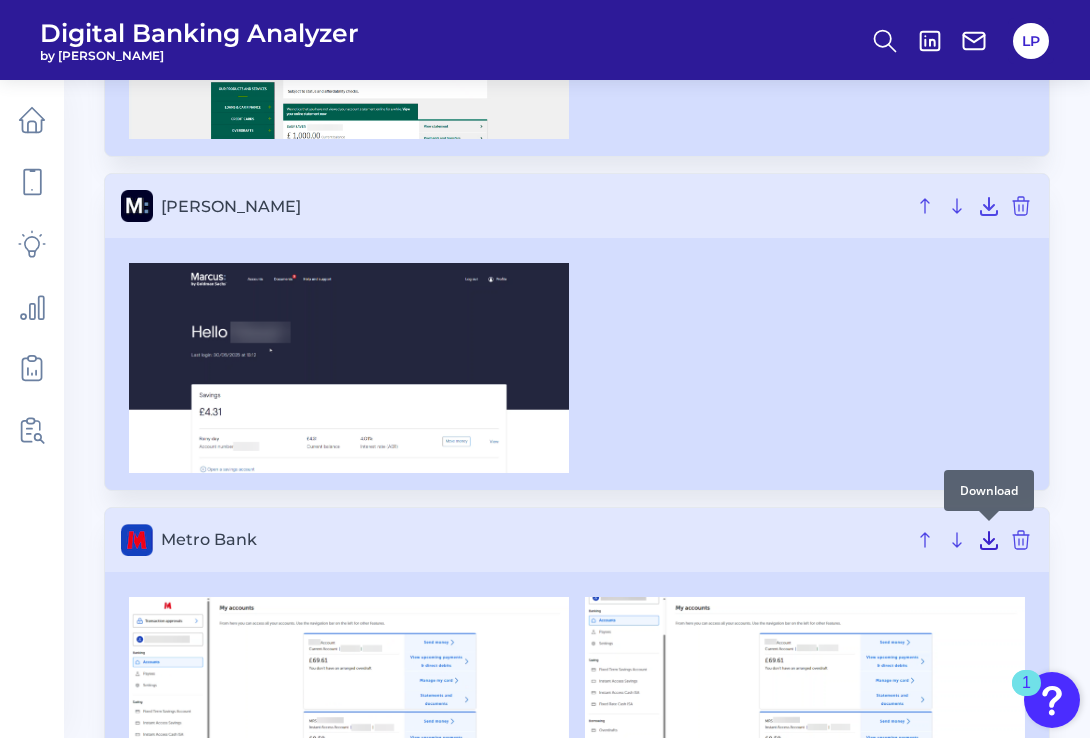 click 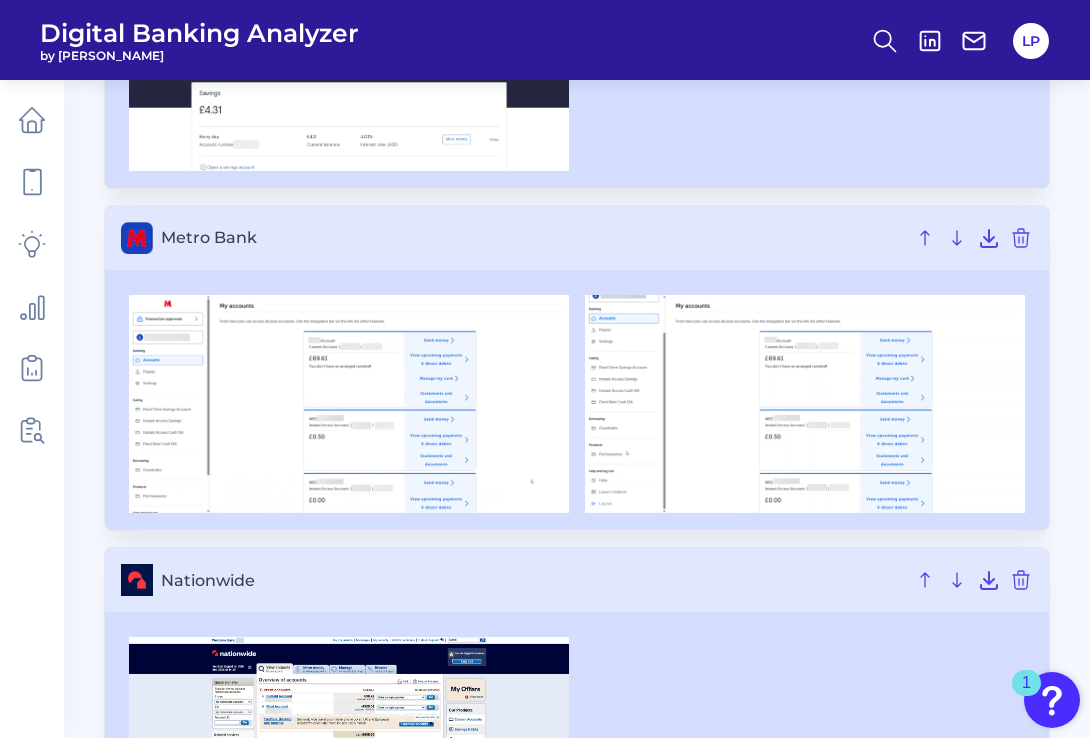 scroll, scrollTop: 2033, scrollLeft: 0, axis: vertical 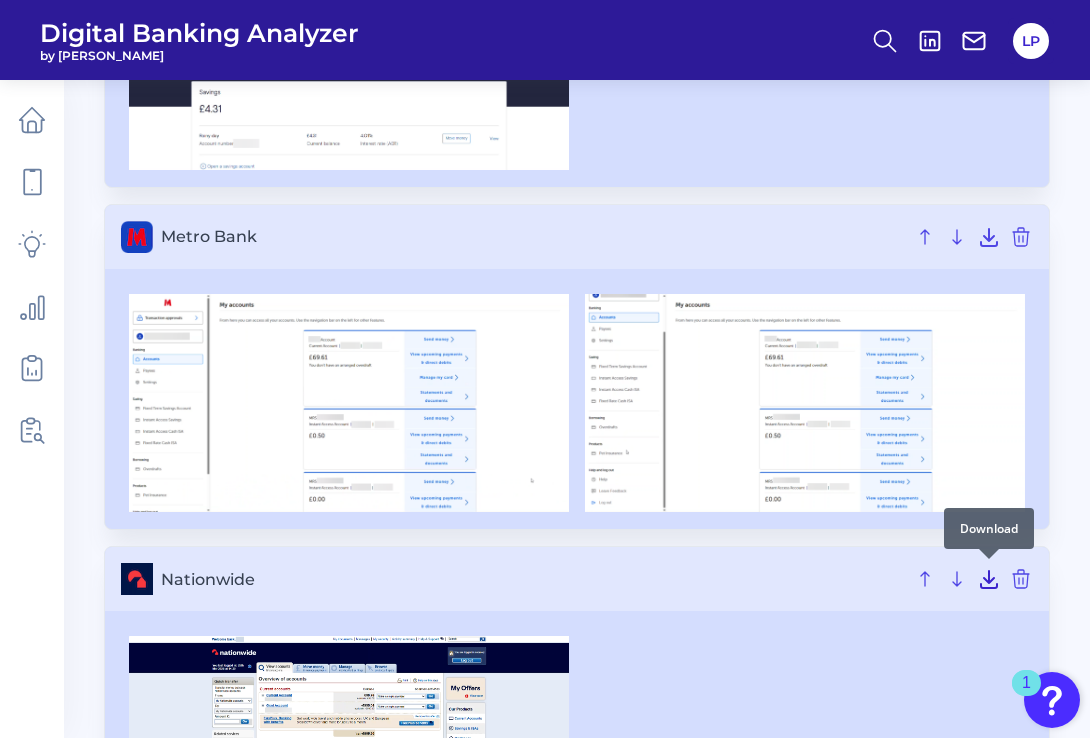 click 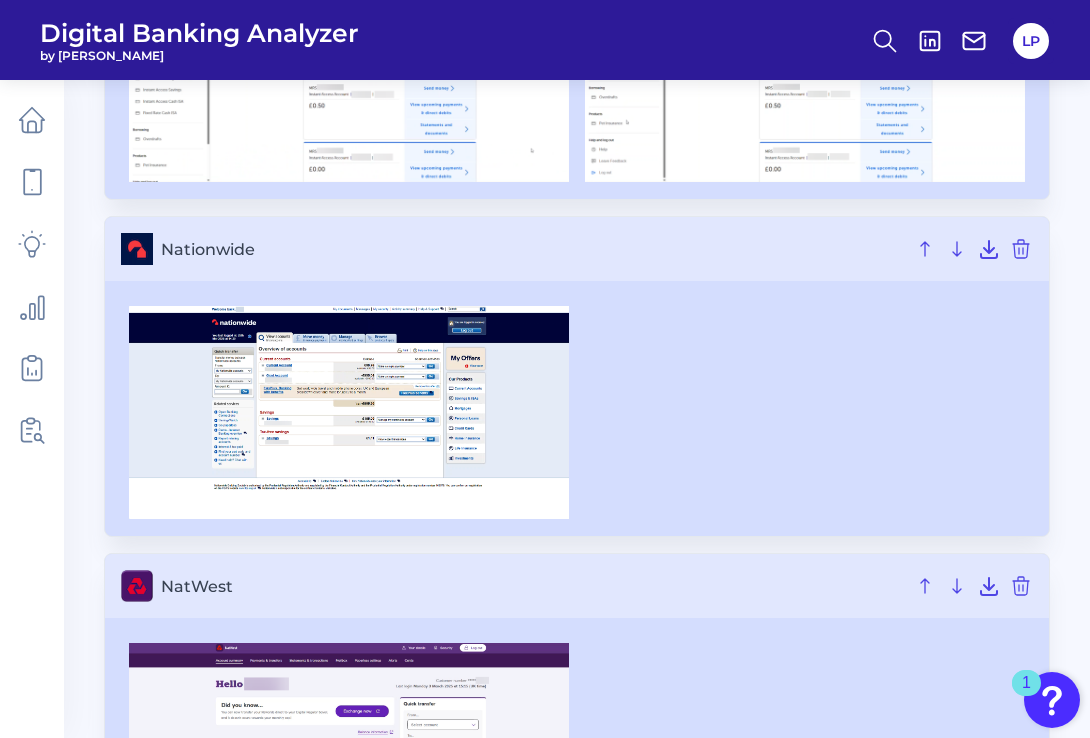 scroll, scrollTop: 2370, scrollLeft: 0, axis: vertical 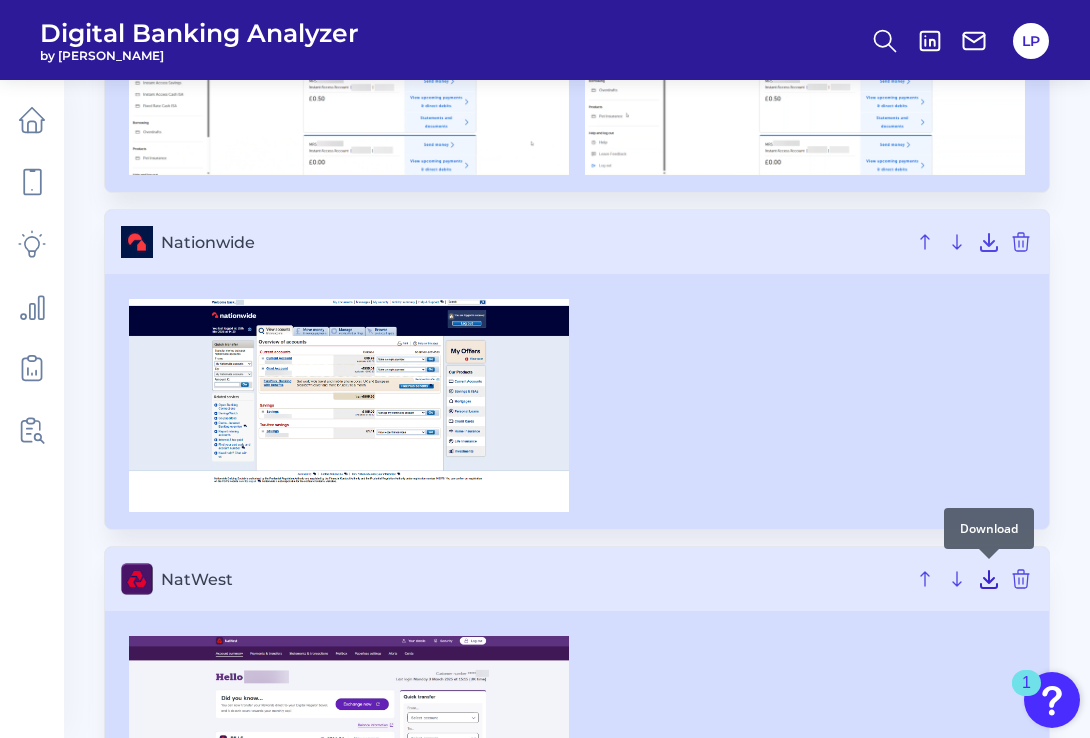 click 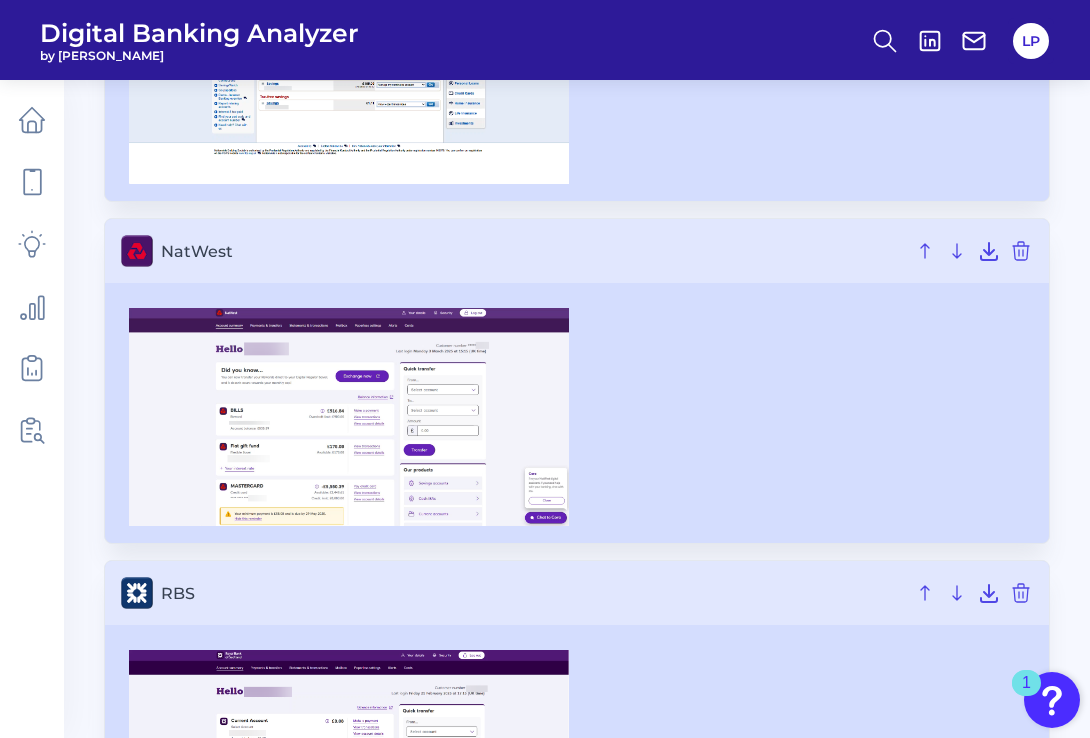 scroll, scrollTop: 2703, scrollLeft: 0, axis: vertical 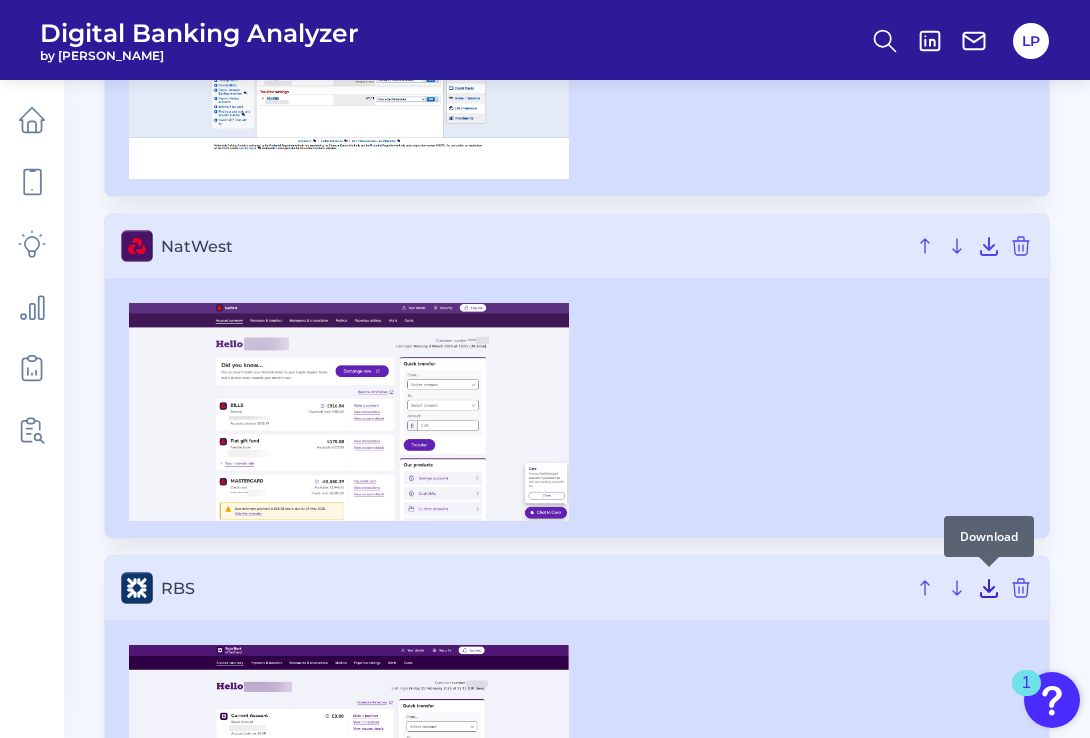 click 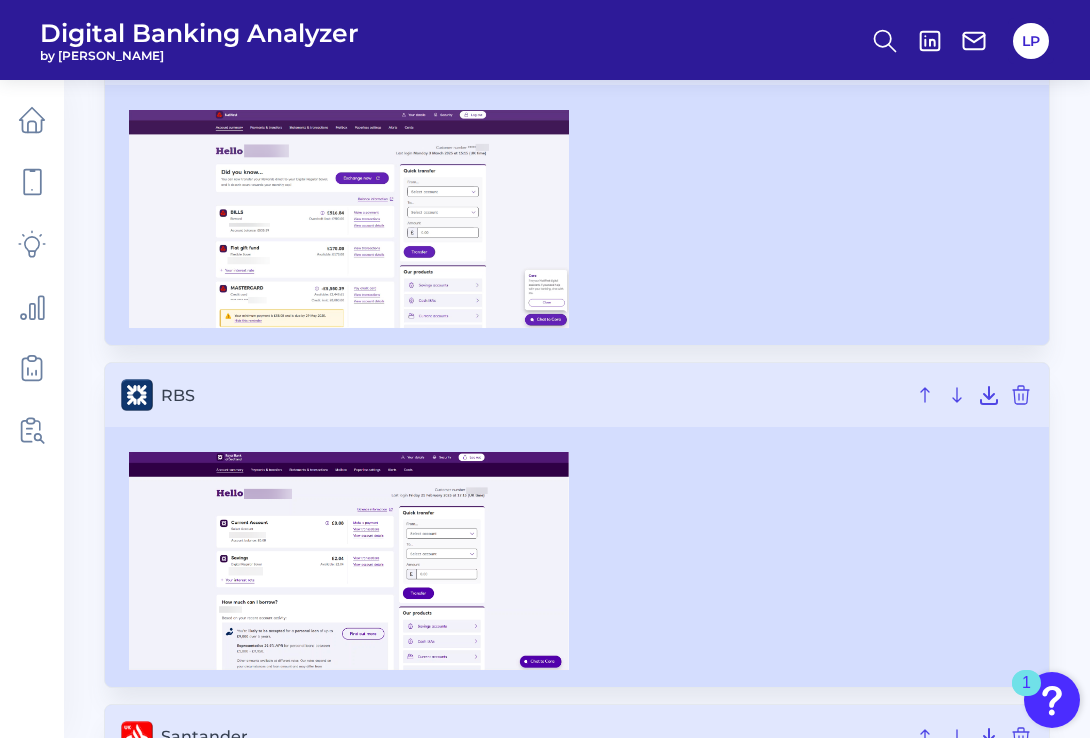 scroll, scrollTop: 3029, scrollLeft: 0, axis: vertical 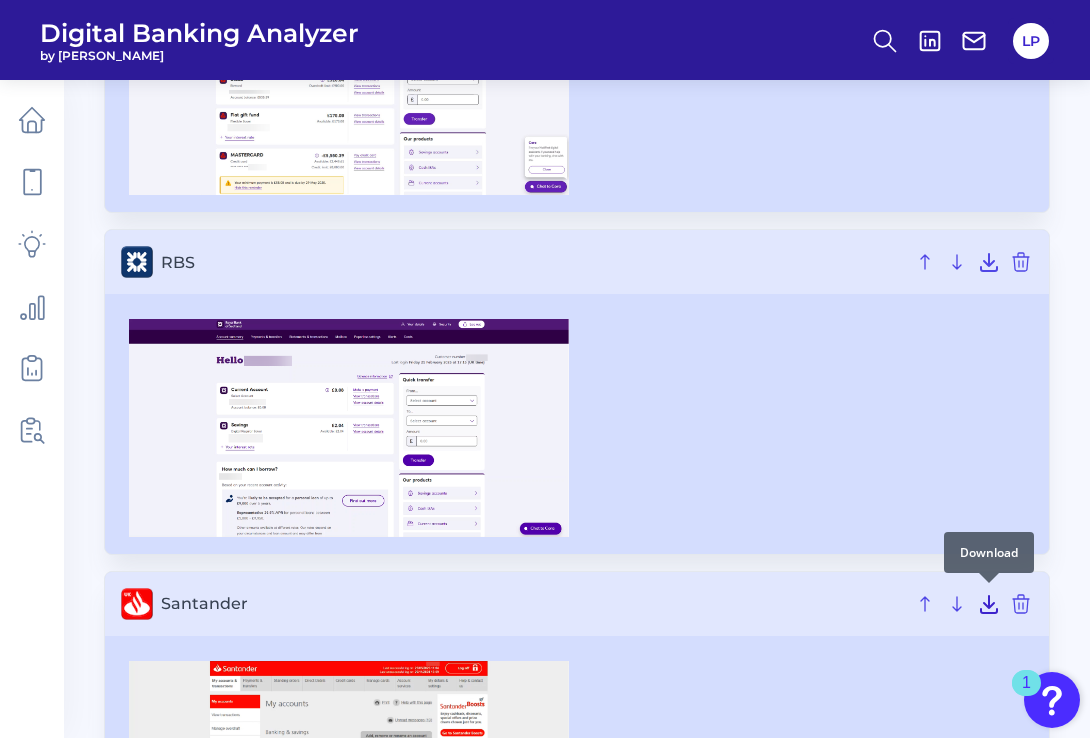 click 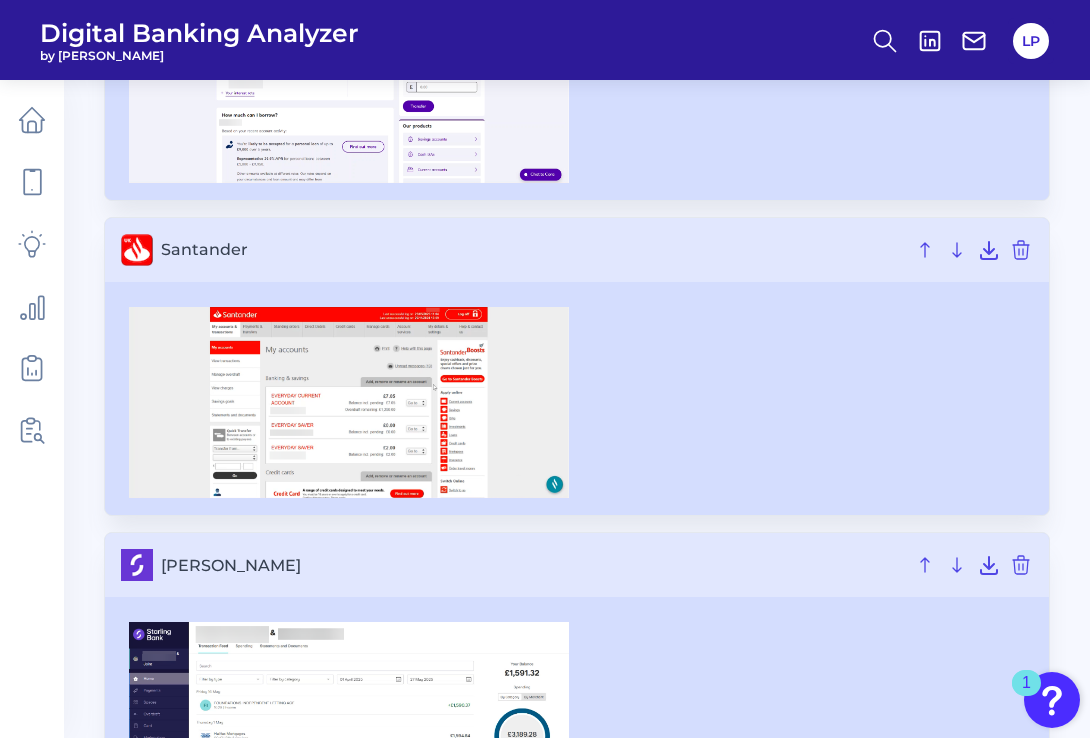 scroll, scrollTop: 3385, scrollLeft: 0, axis: vertical 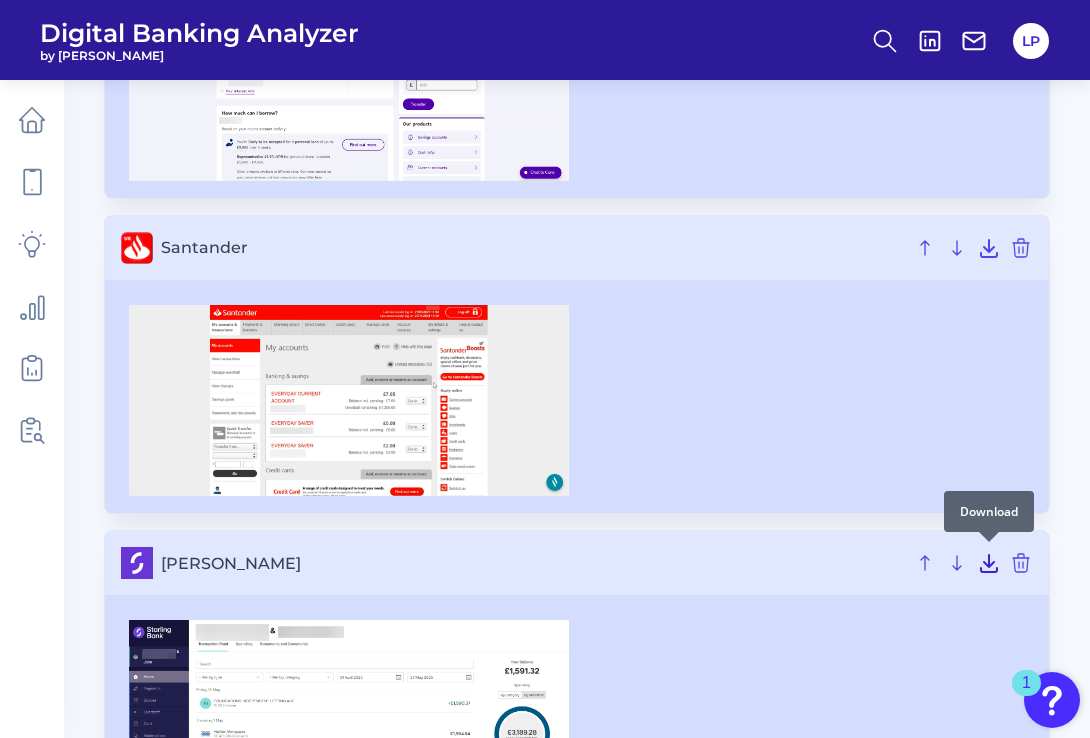 click 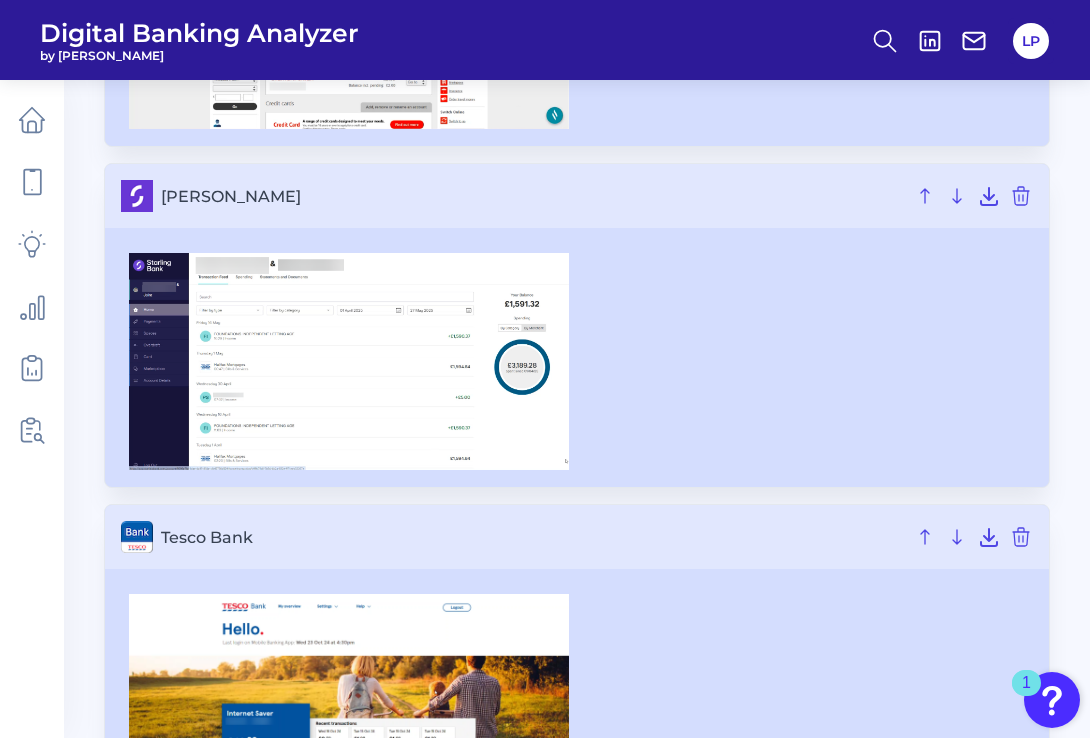scroll, scrollTop: 3753, scrollLeft: 0, axis: vertical 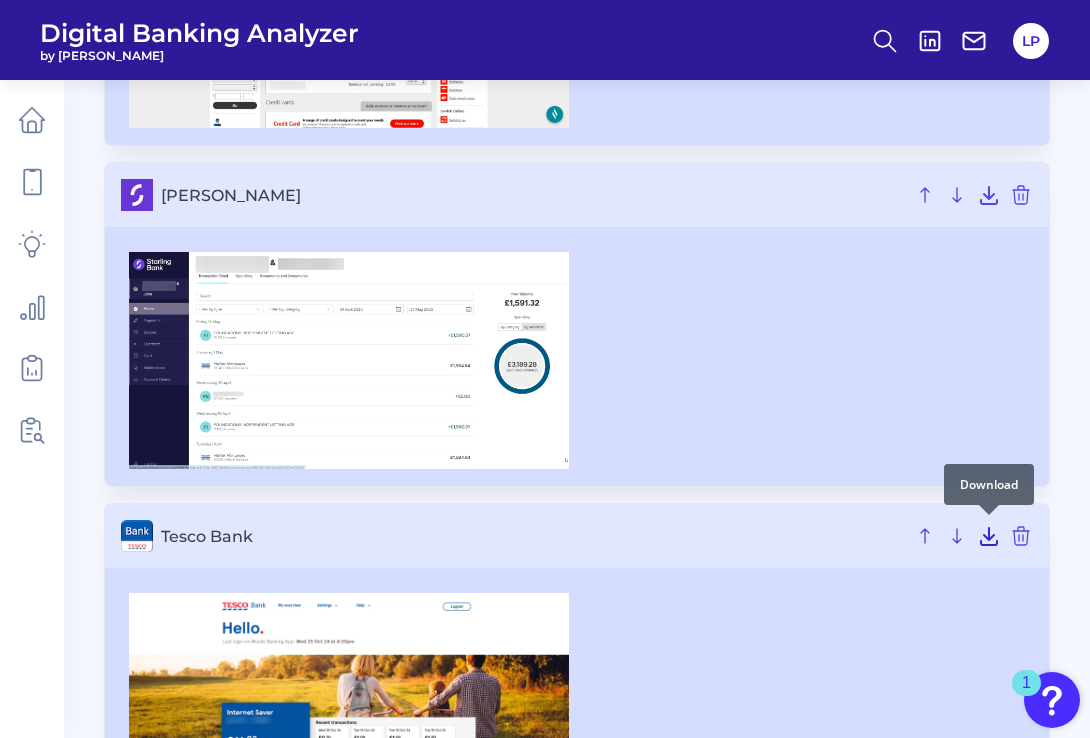 click 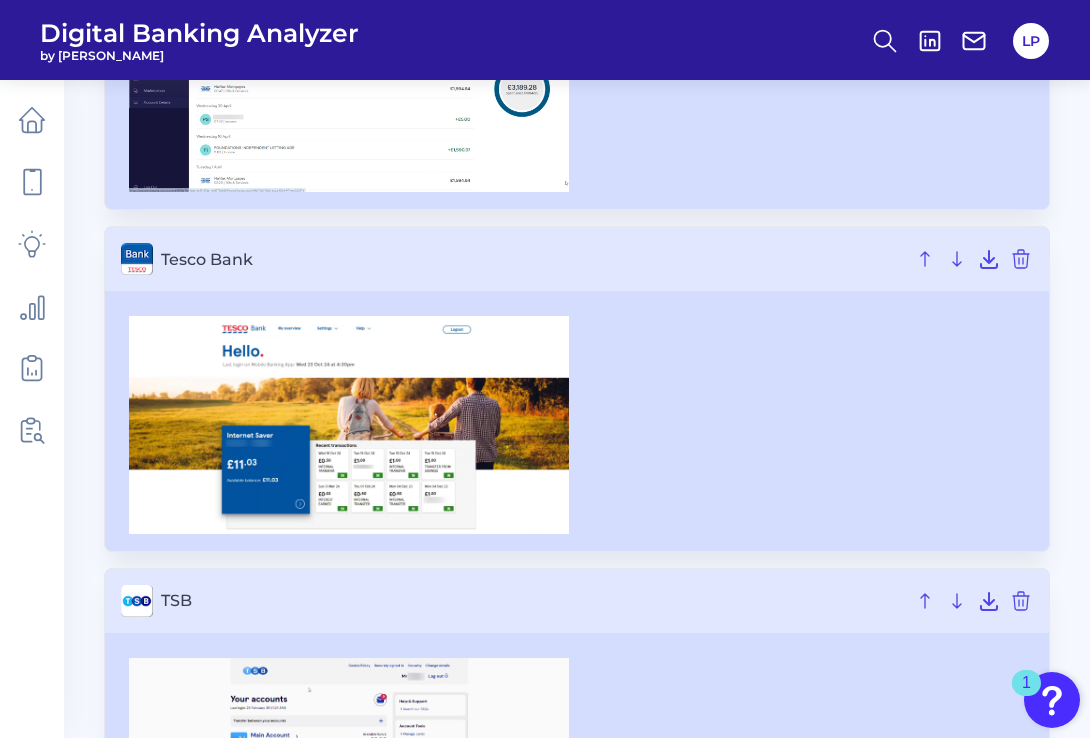 scroll, scrollTop: 4031, scrollLeft: 0, axis: vertical 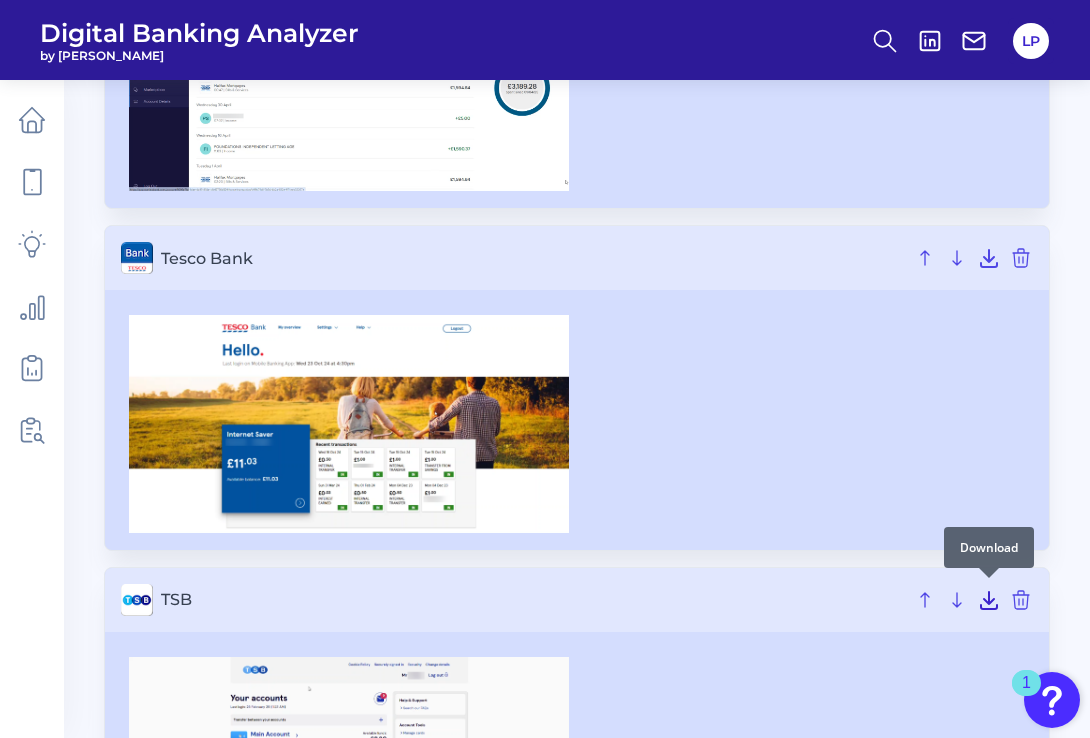 drag, startPoint x: 917, startPoint y: 655, endPoint x: 995, endPoint y: 588, distance: 102.825096 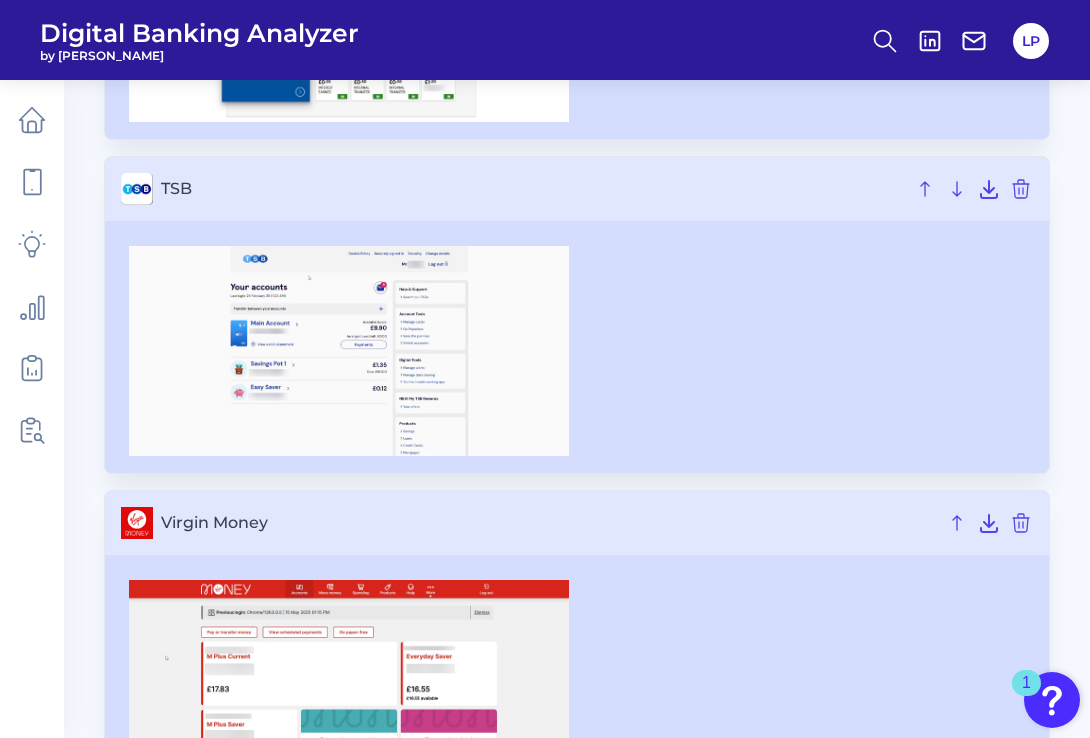 scroll, scrollTop: 4448, scrollLeft: 0, axis: vertical 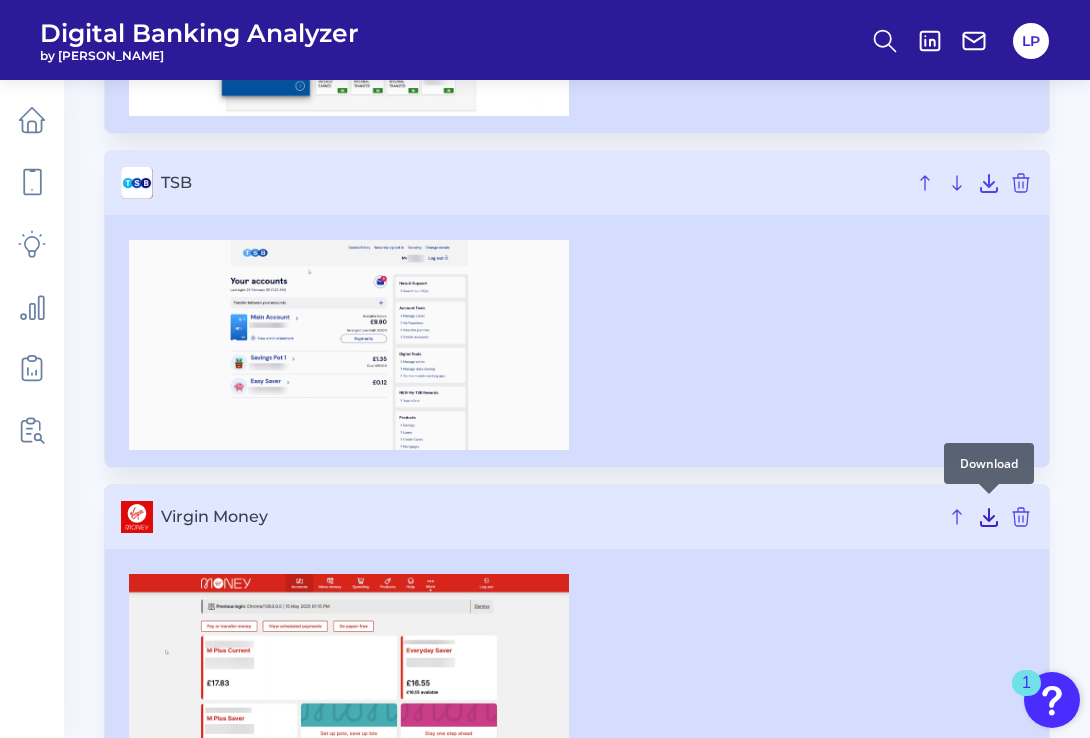click 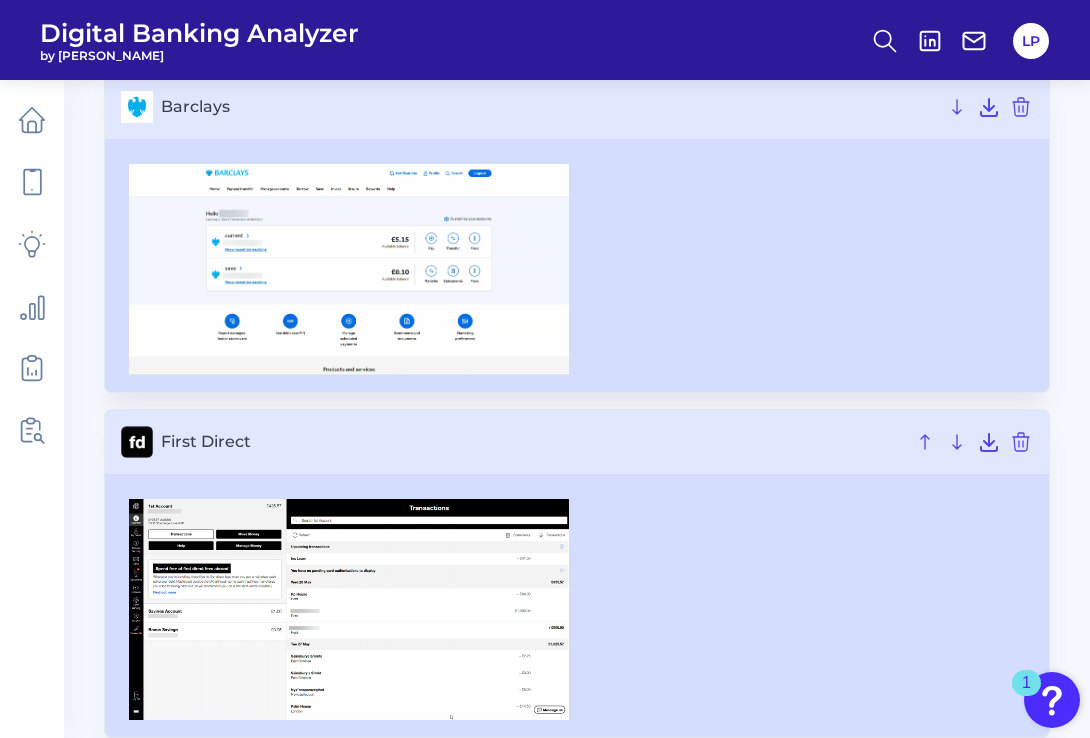scroll, scrollTop: 0, scrollLeft: 0, axis: both 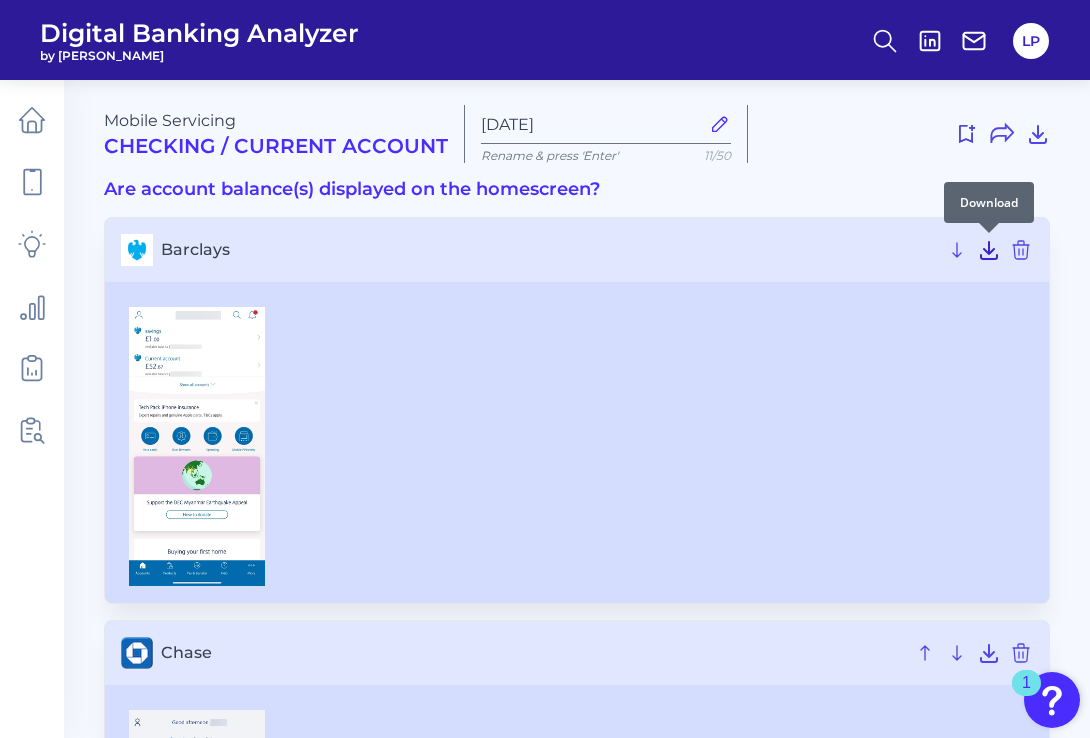 click 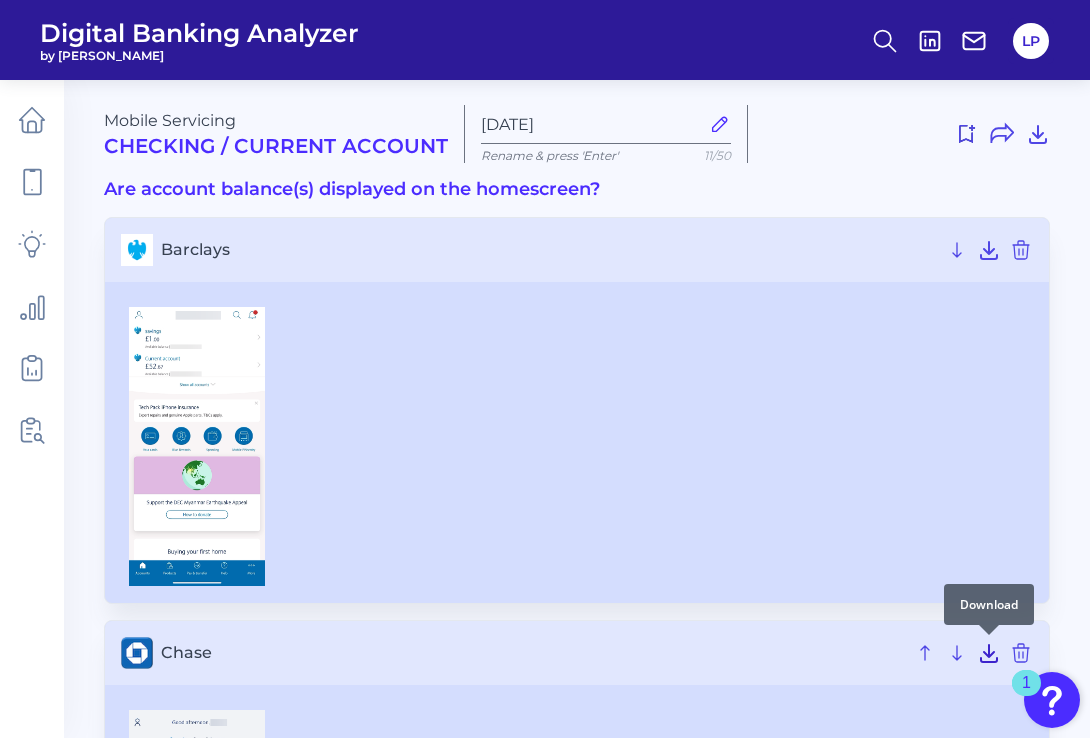 click 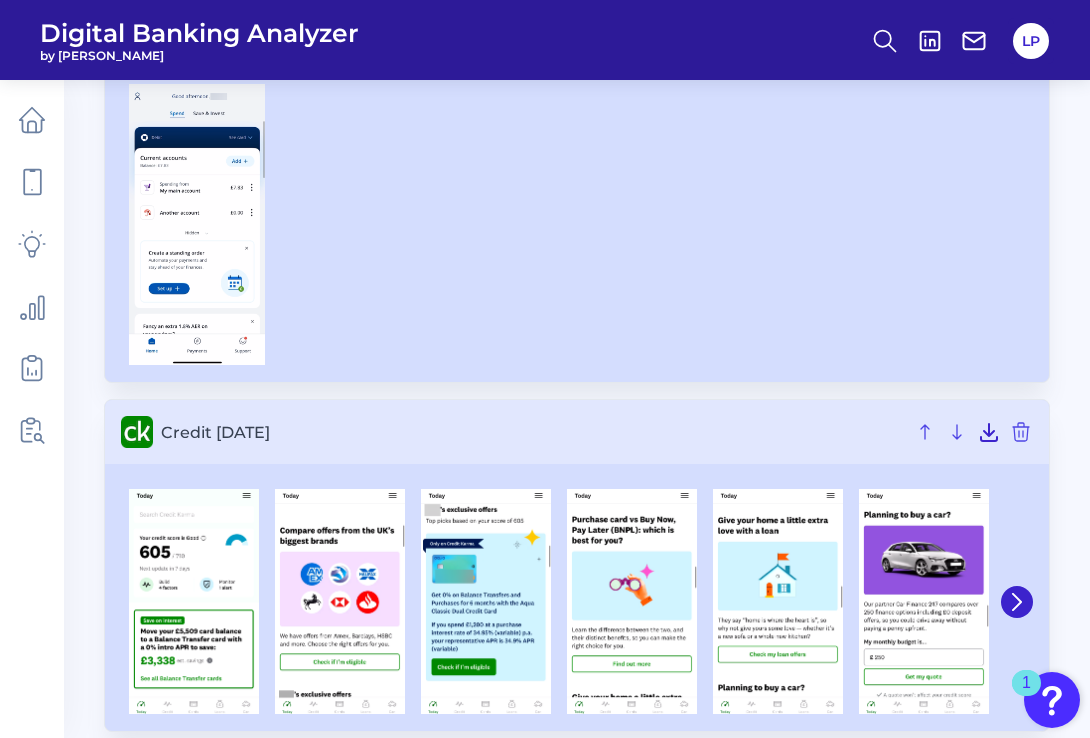 scroll, scrollTop: 627, scrollLeft: 0, axis: vertical 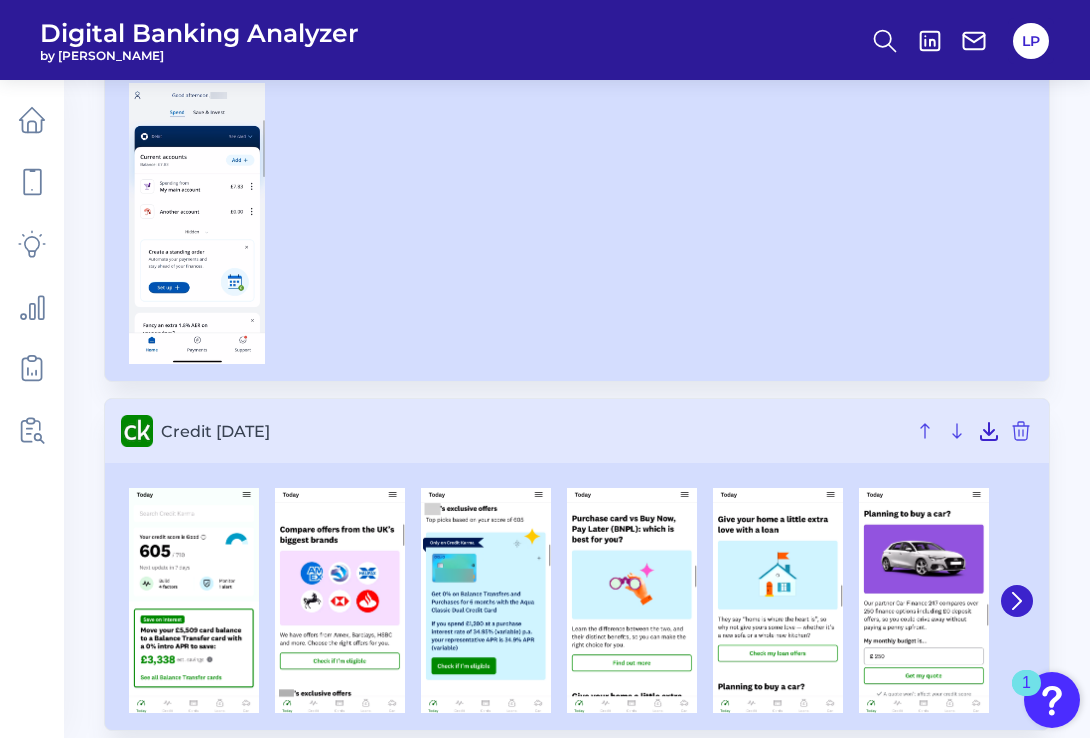 click 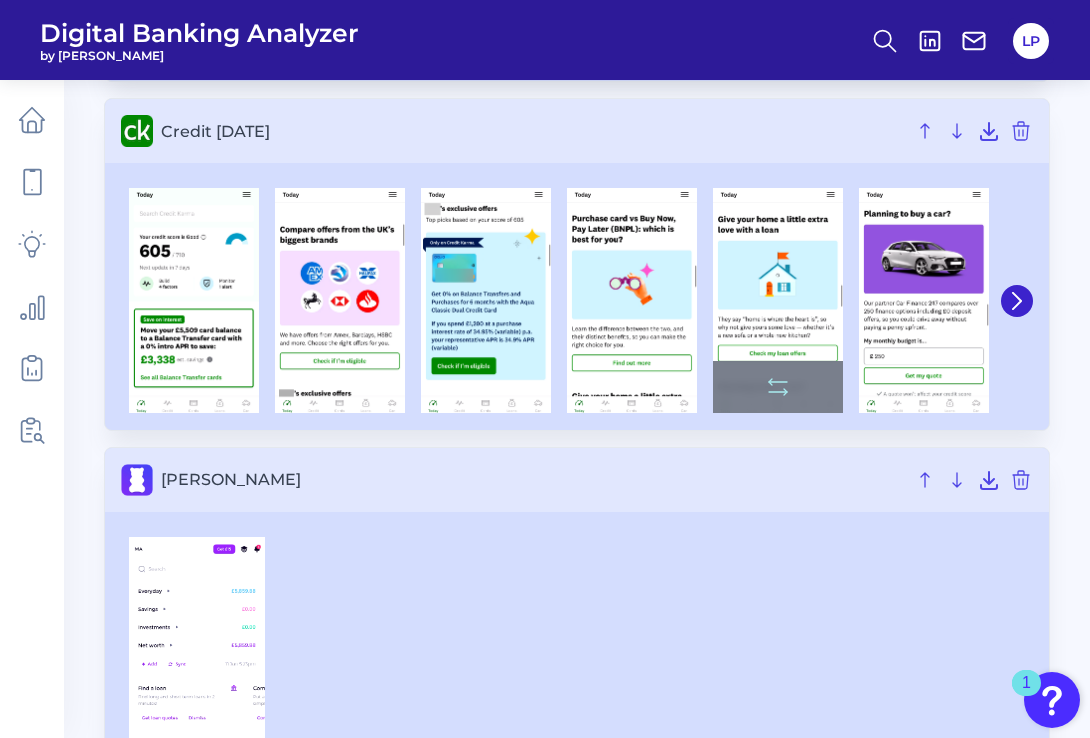 scroll, scrollTop: 1024, scrollLeft: 0, axis: vertical 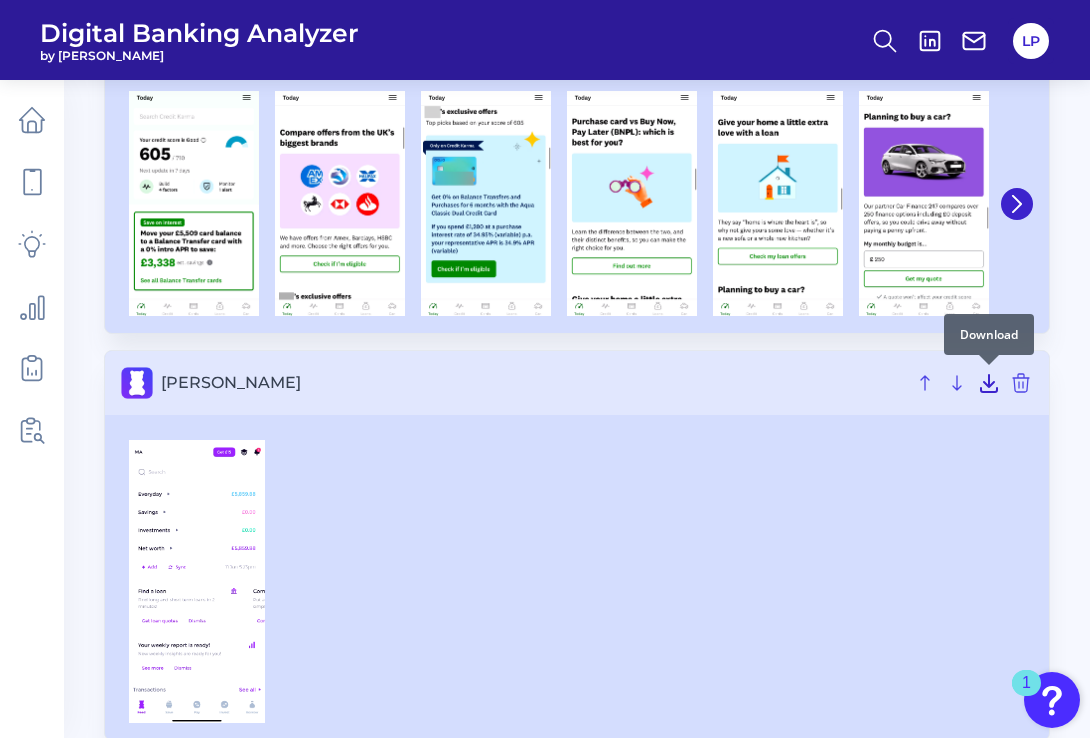 click 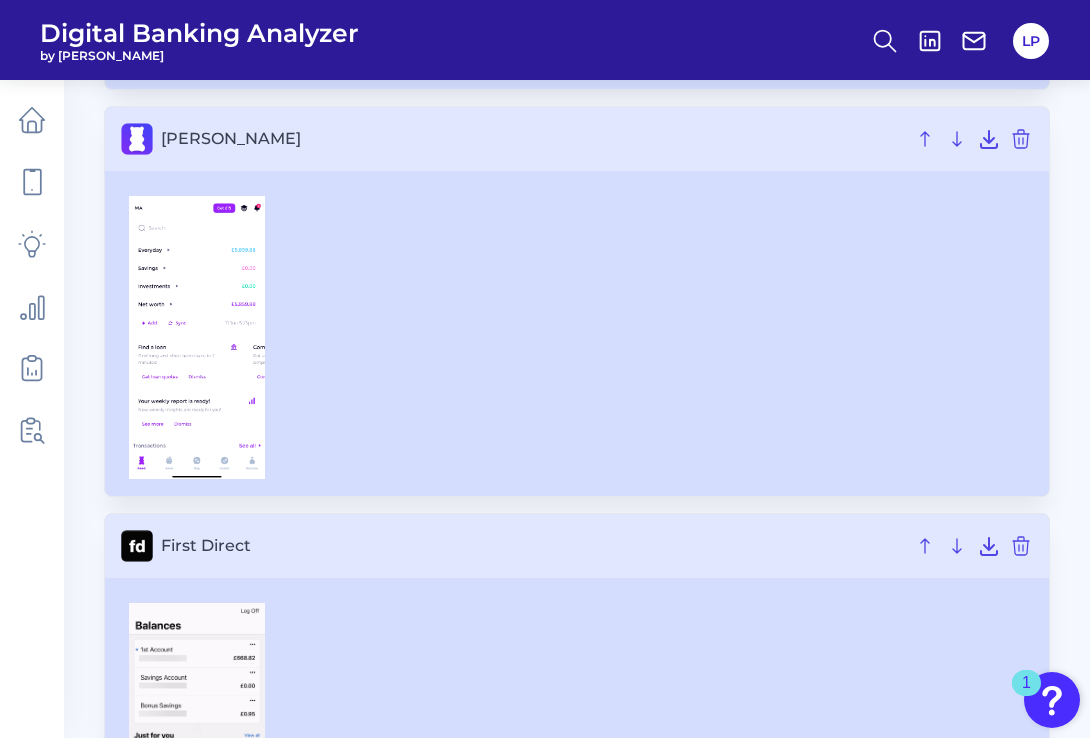 scroll, scrollTop: 1280, scrollLeft: 0, axis: vertical 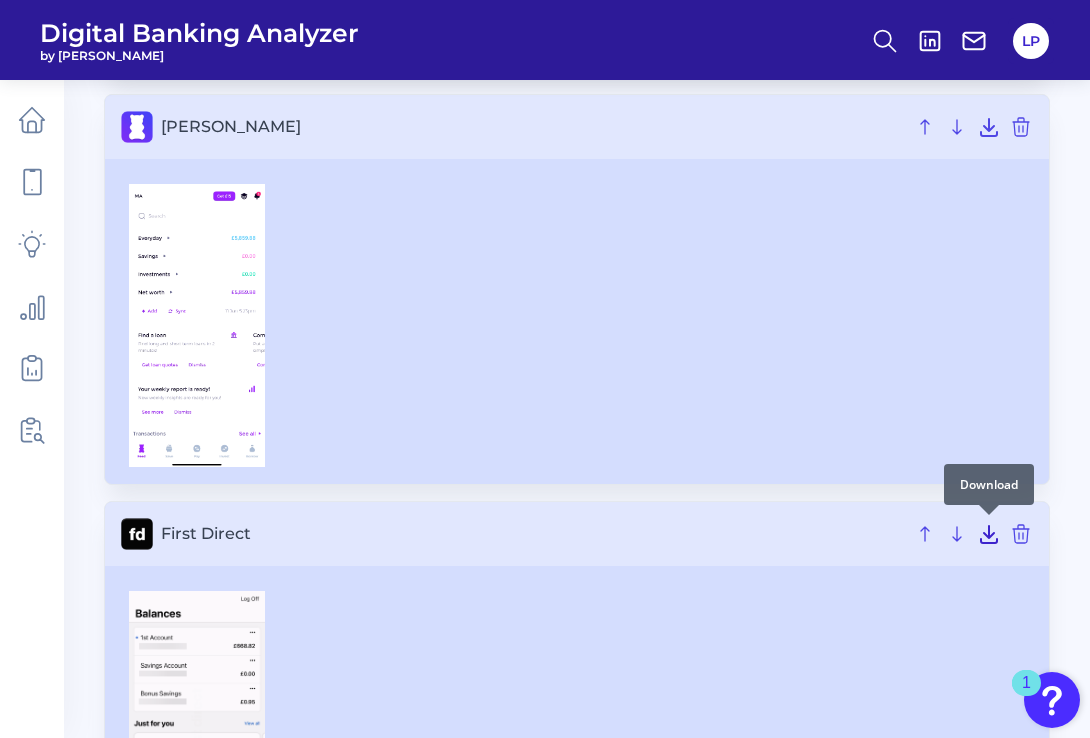 click 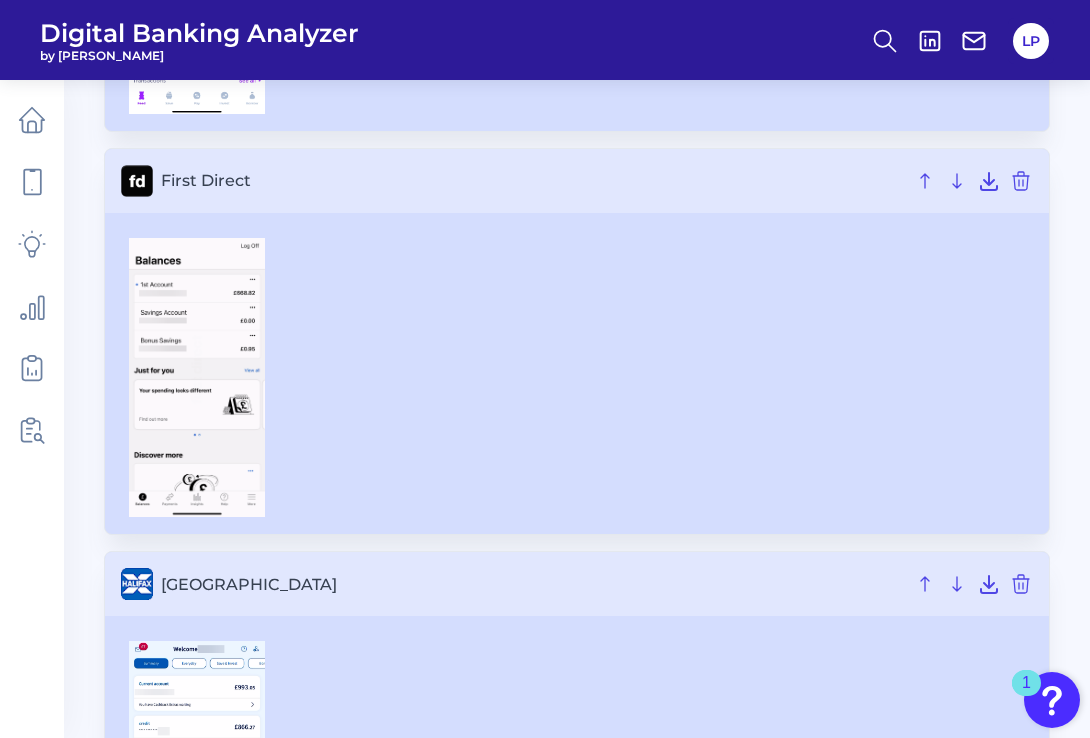 scroll, scrollTop: 1635, scrollLeft: 0, axis: vertical 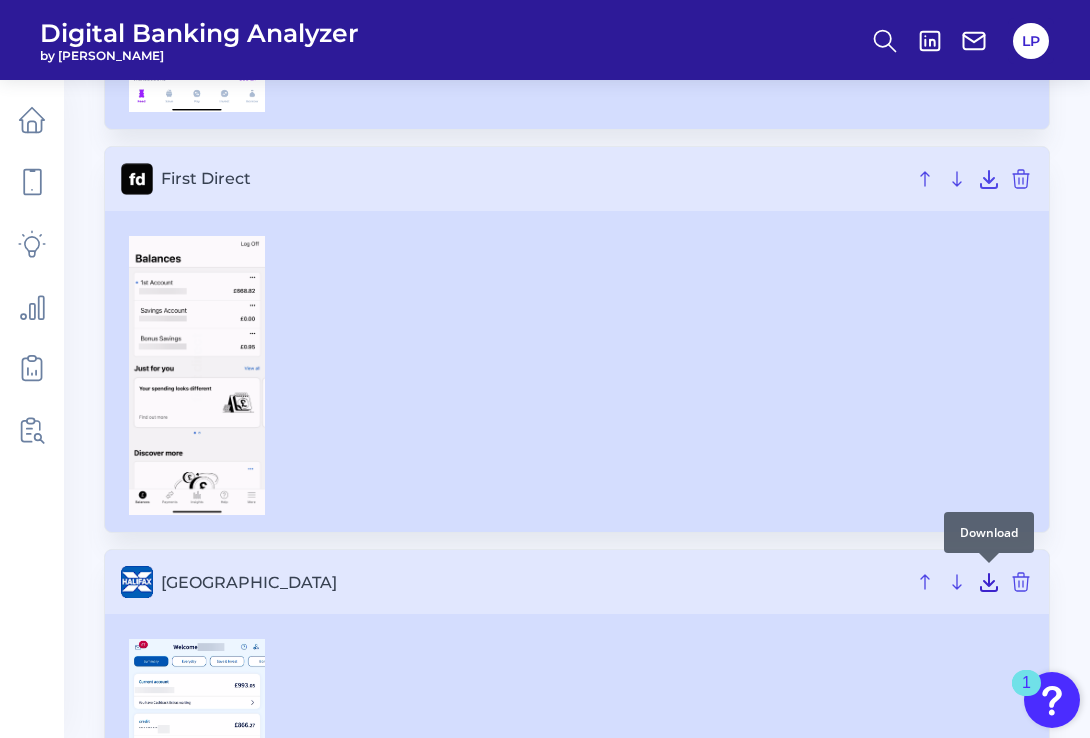 click 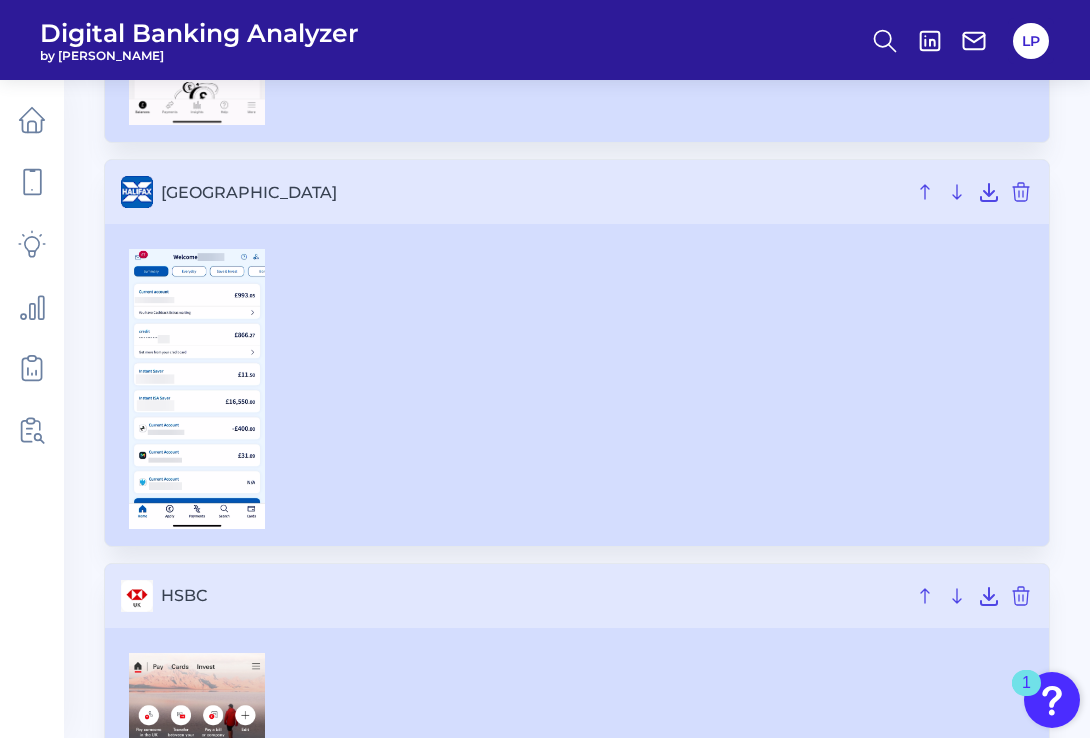 scroll, scrollTop: 2026, scrollLeft: 0, axis: vertical 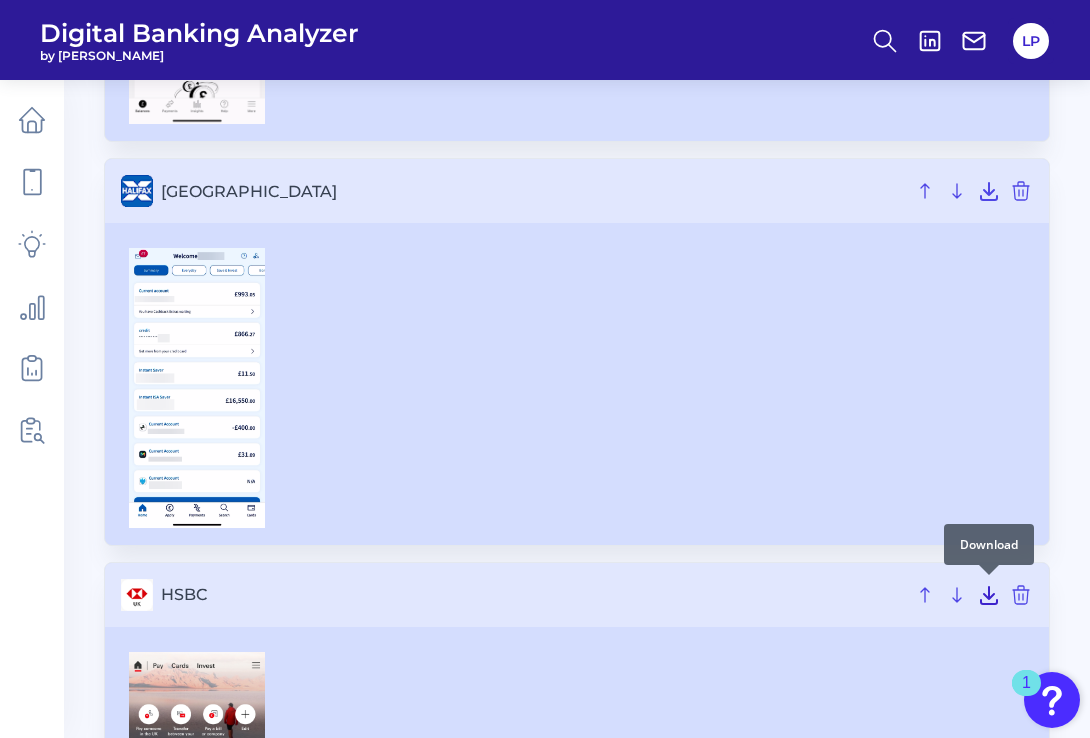 click 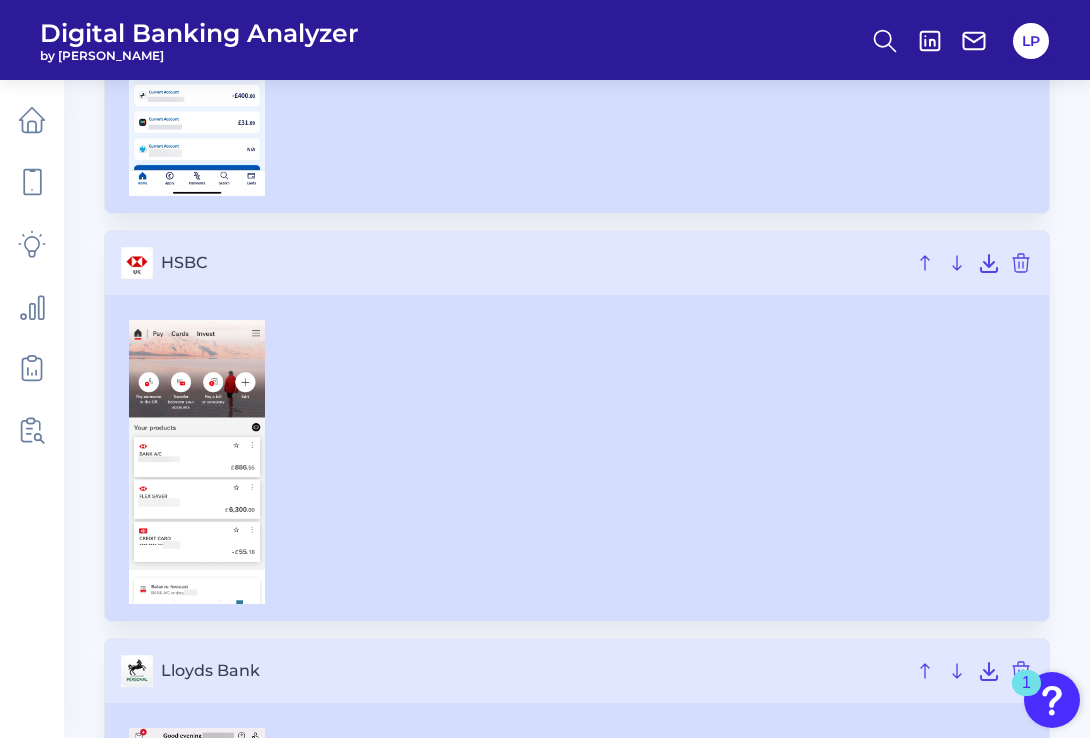 scroll, scrollTop: 2362, scrollLeft: 0, axis: vertical 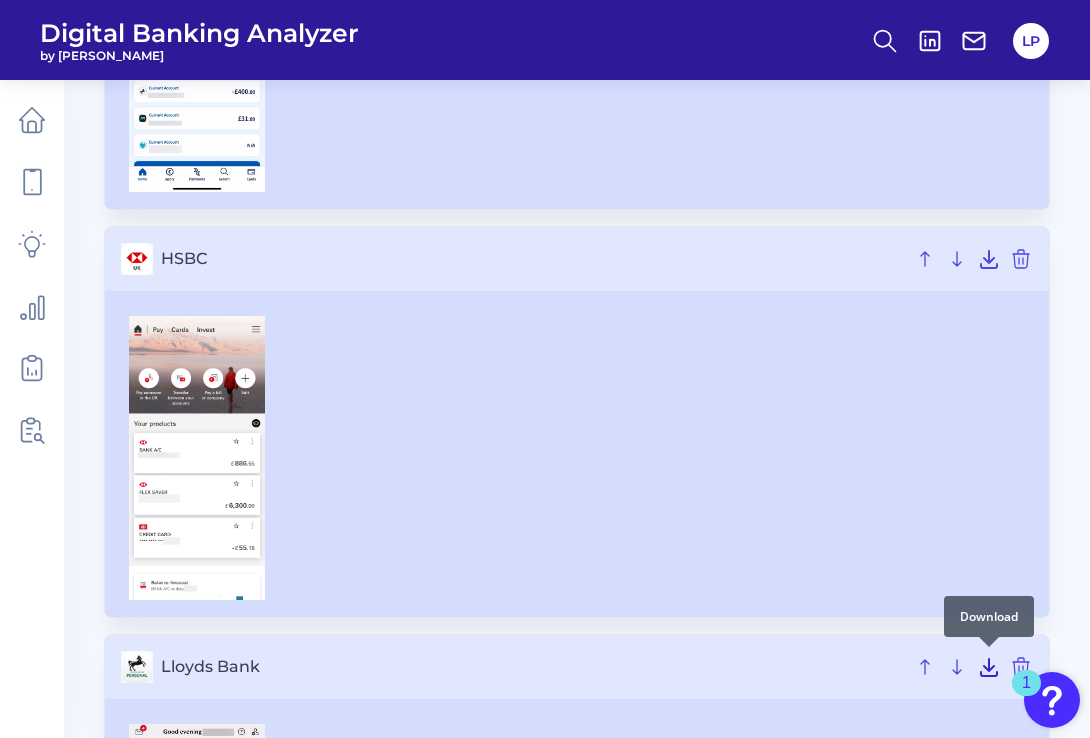 click 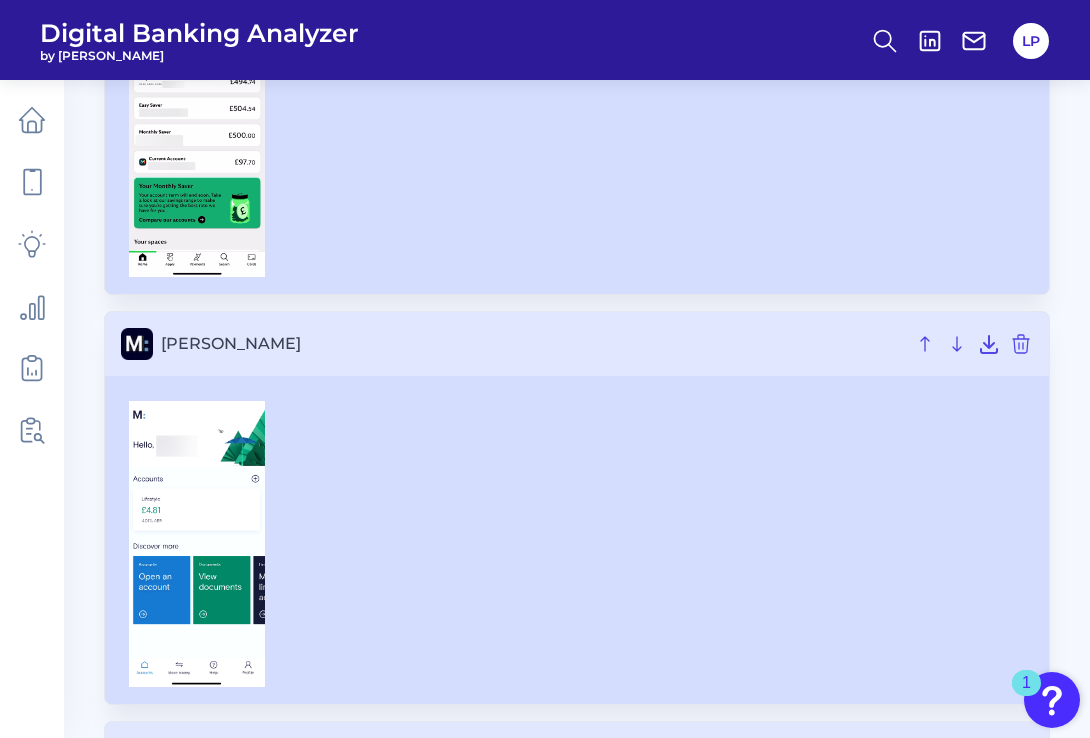 scroll, scrollTop: 3092, scrollLeft: 0, axis: vertical 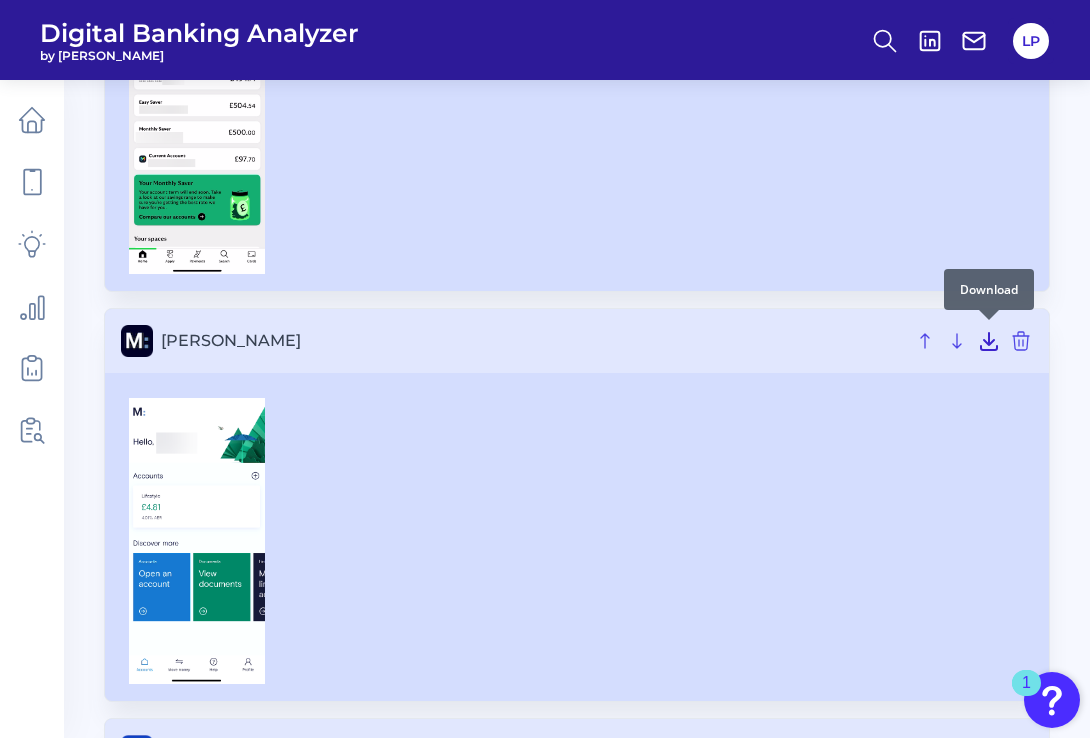 click 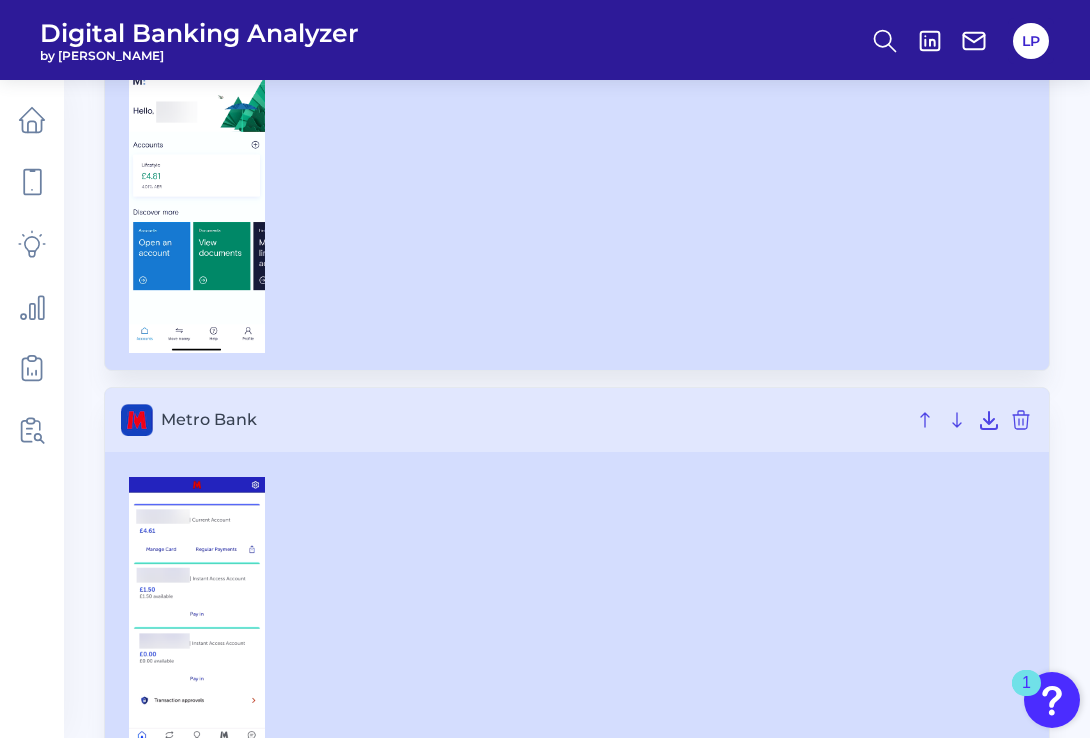 scroll, scrollTop: 3426, scrollLeft: 0, axis: vertical 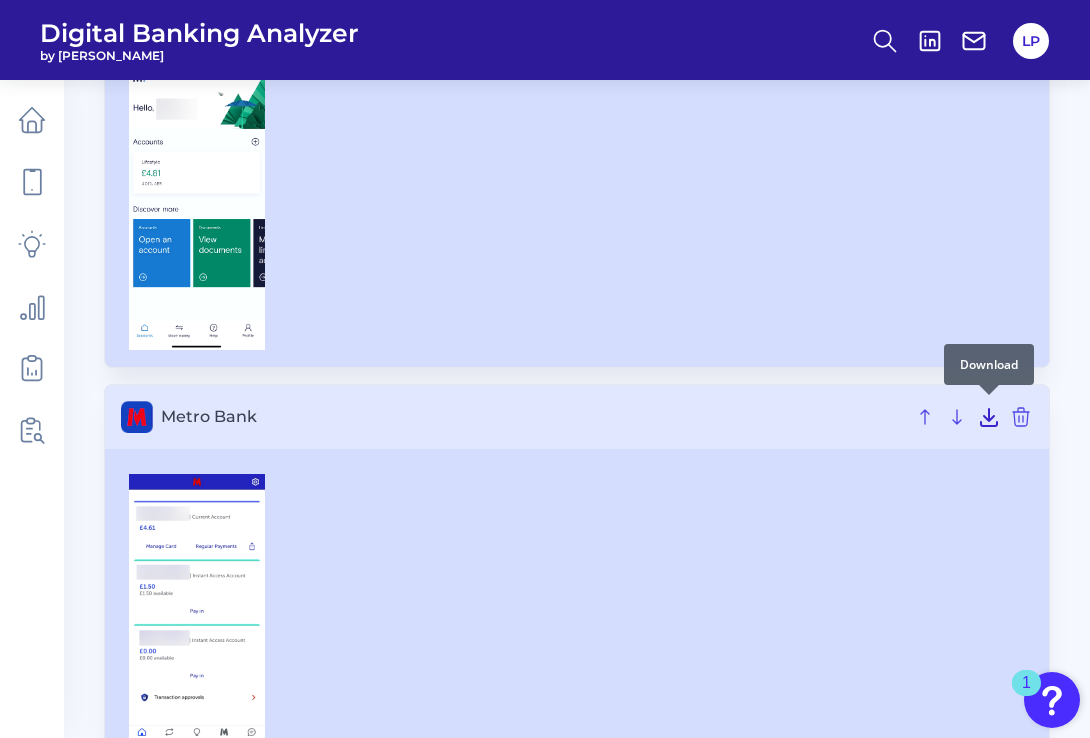 click 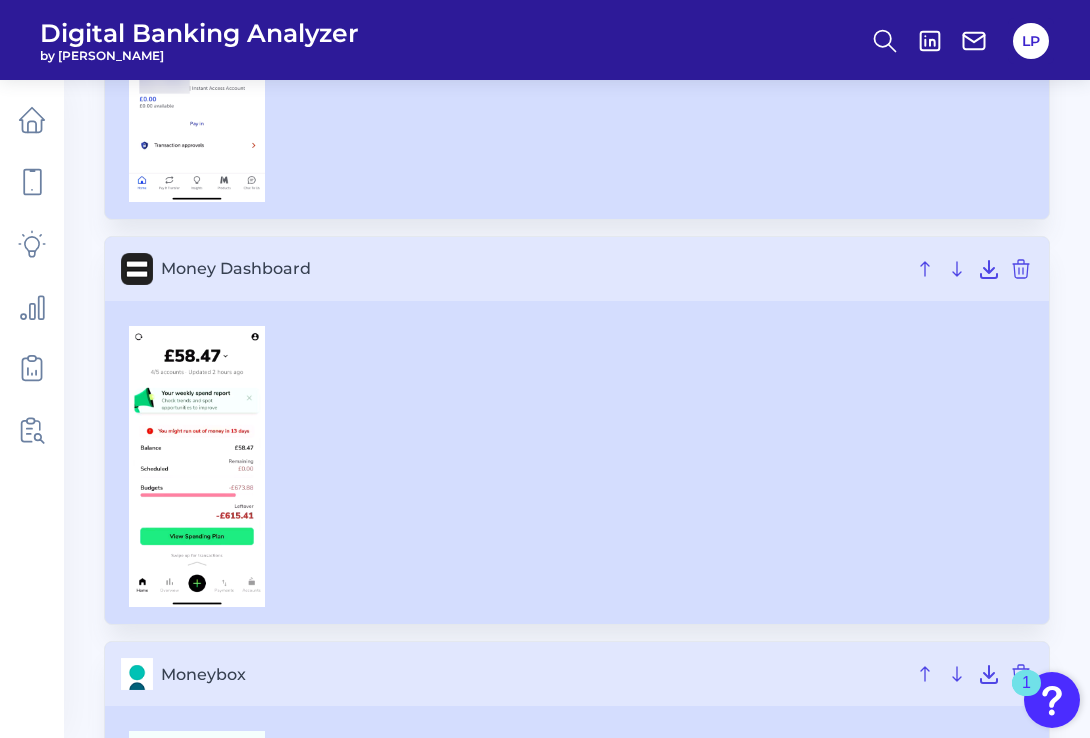 scroll, scrollTop: 3980, scrollLeft: 0, axis: vertical 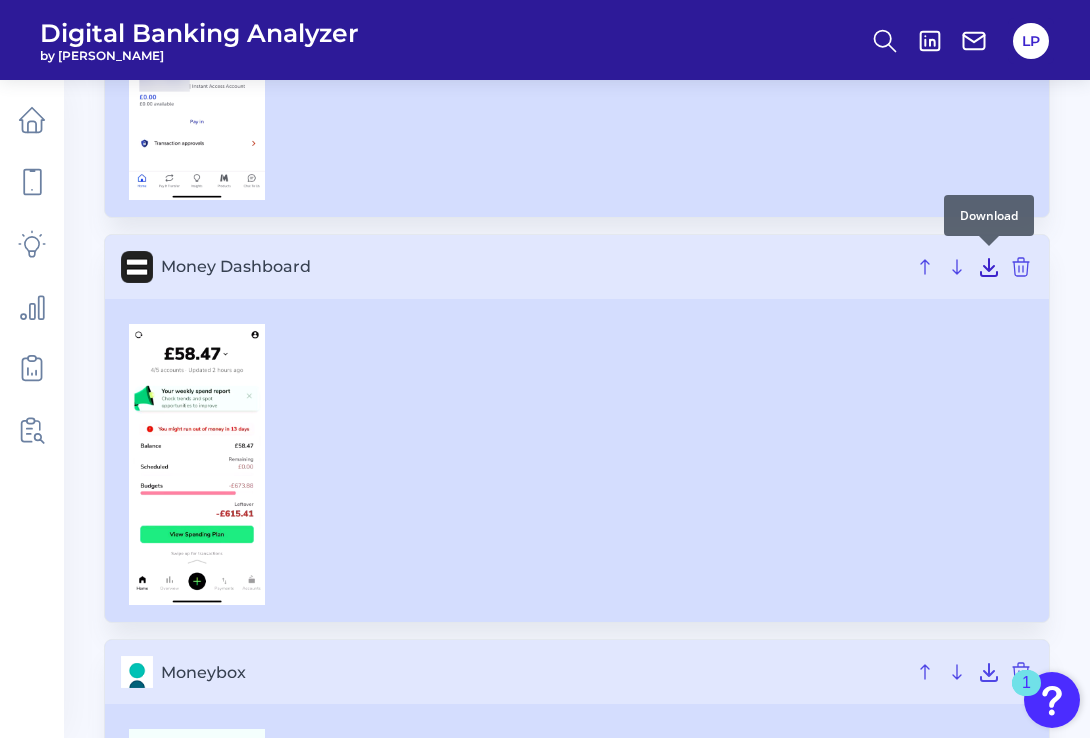 click 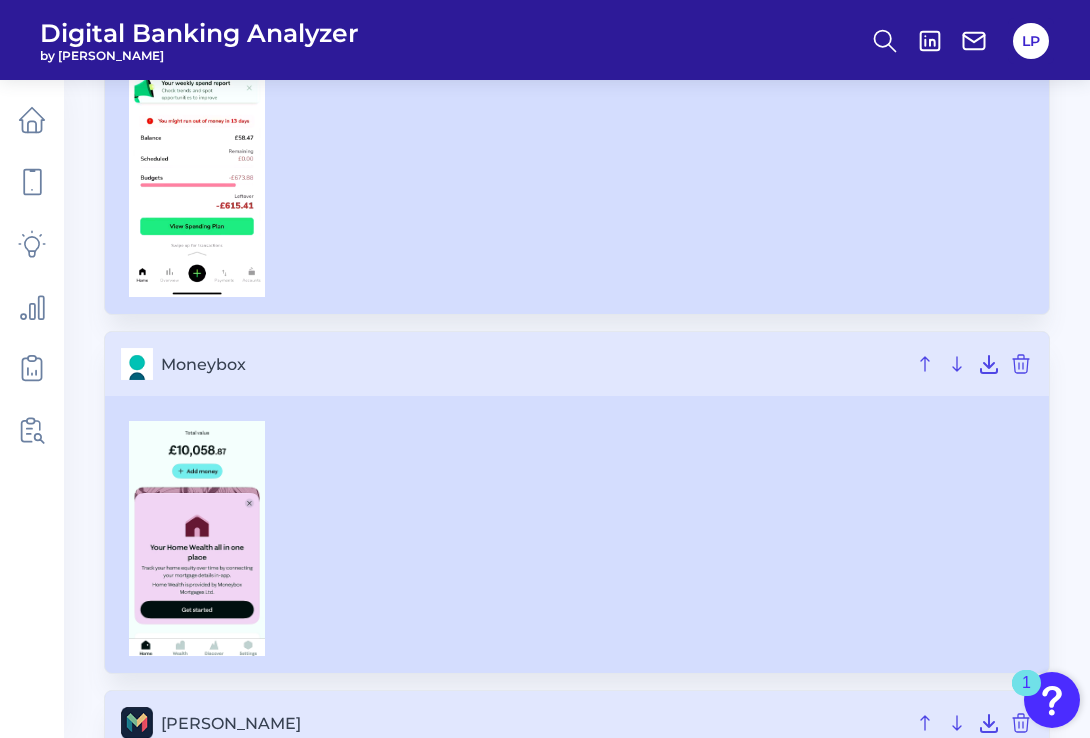 scroll, scrollTop: 4289, scrollLeft: 0, axis: vertical 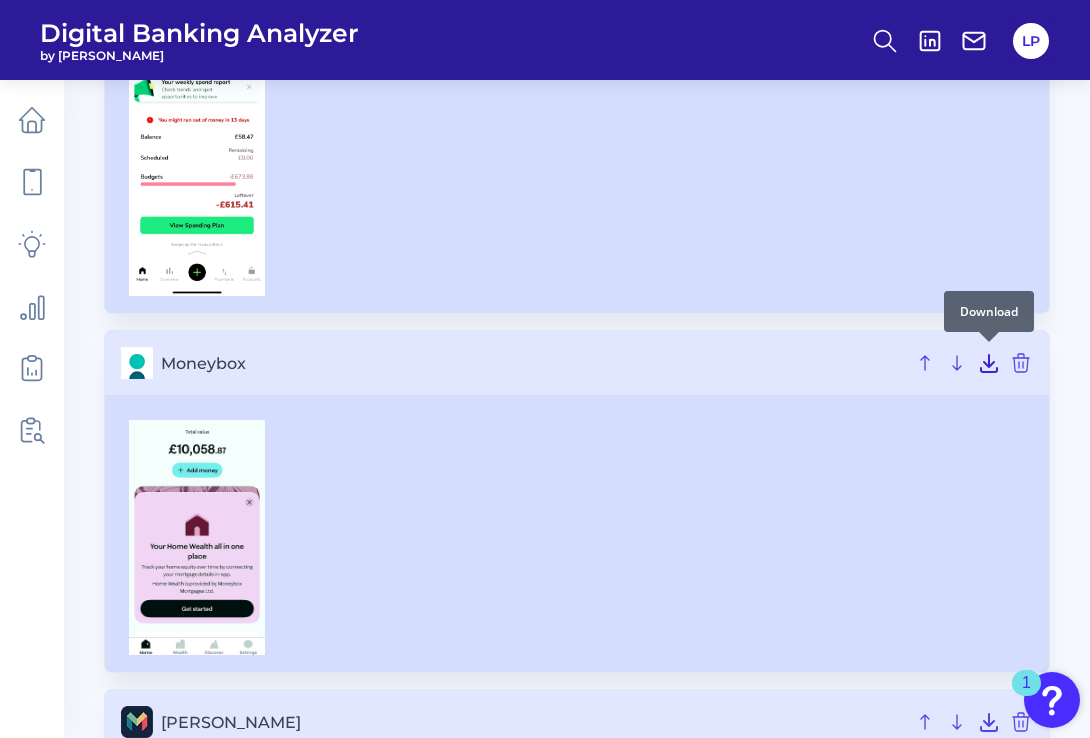 click 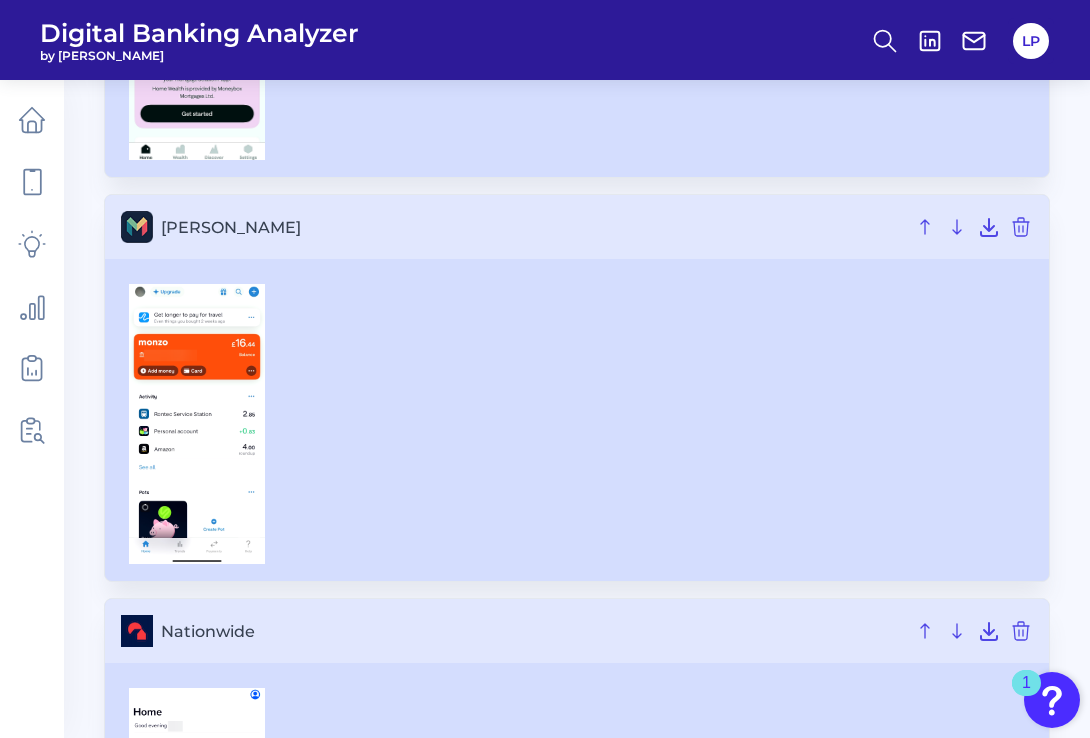 scroll, scrollTop: 4790, scrollLeft: 0, axis: vertical 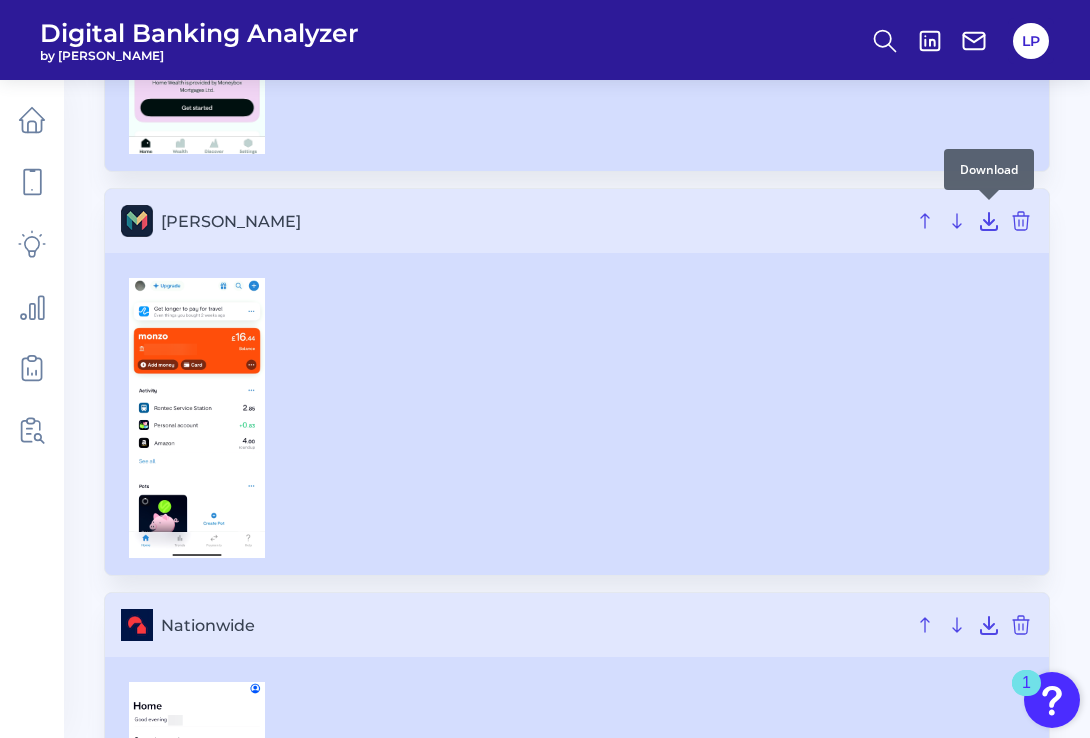 click at bounding box center (989, 200) 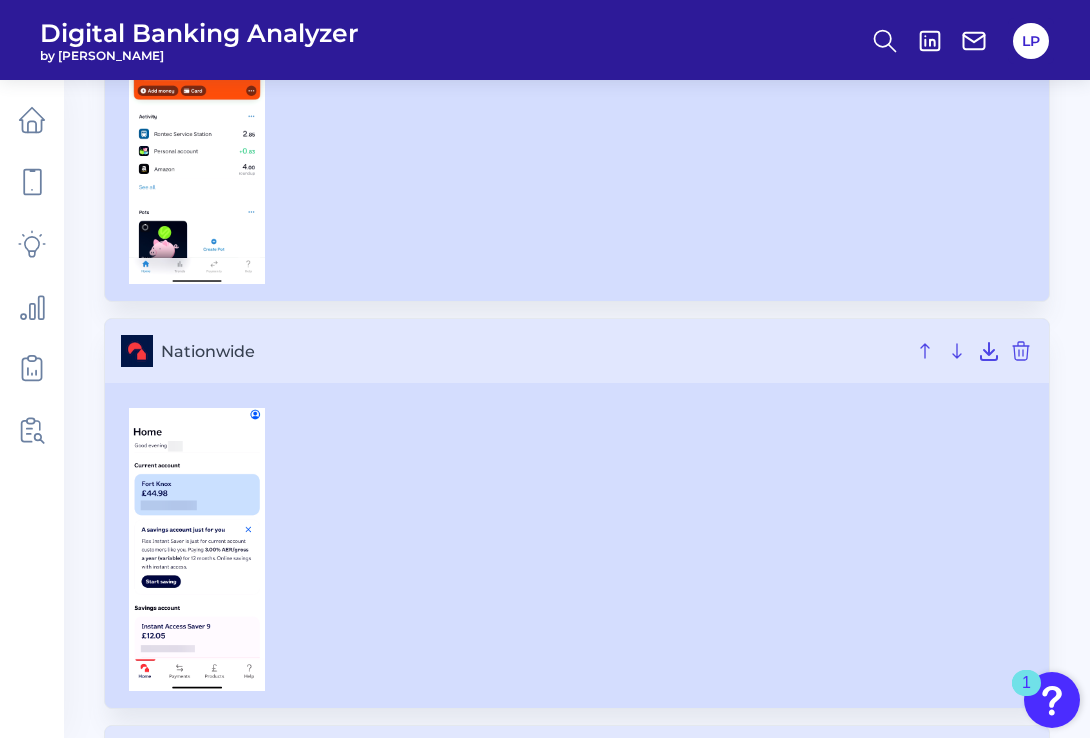 scroll, scrollTop: 5064, scrollLeft: 0, axis: vertical 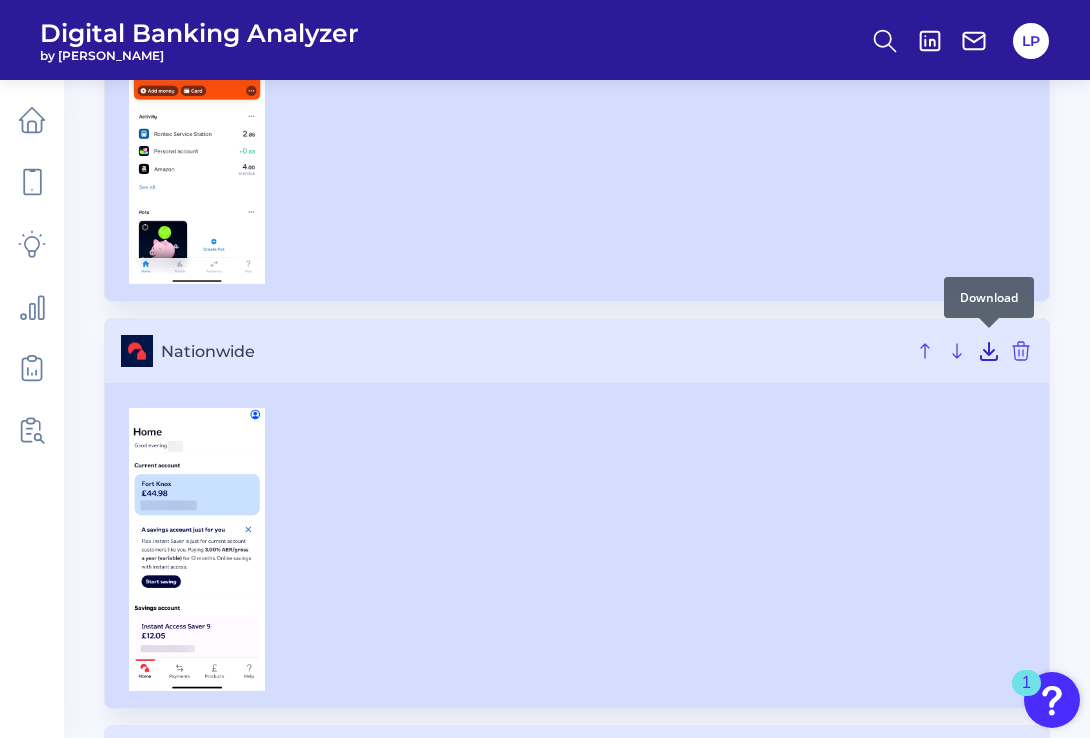 click 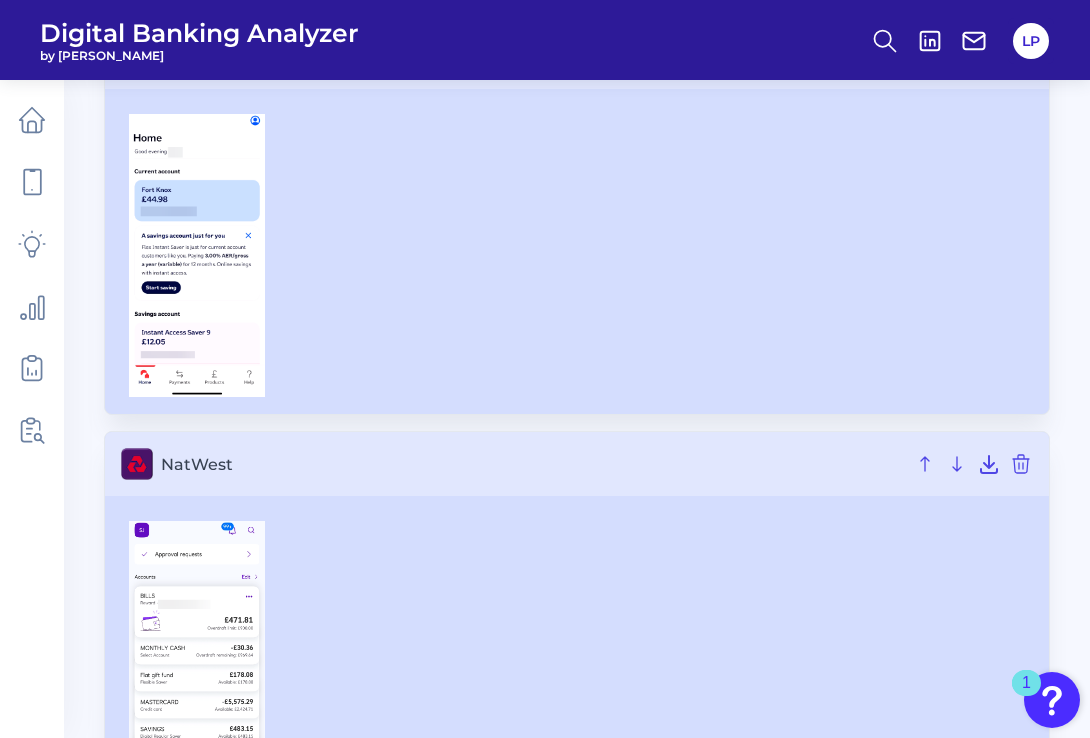 scroll, scrollTop: 5360, scrollLeft: 0, axis: vertical 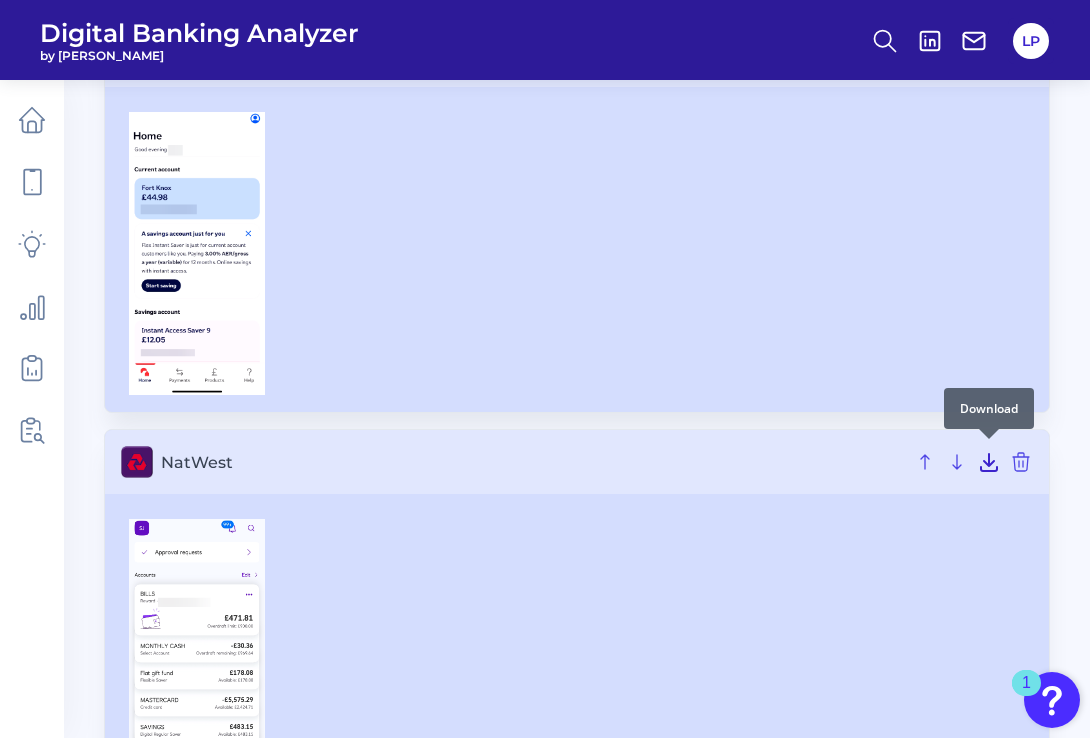 click 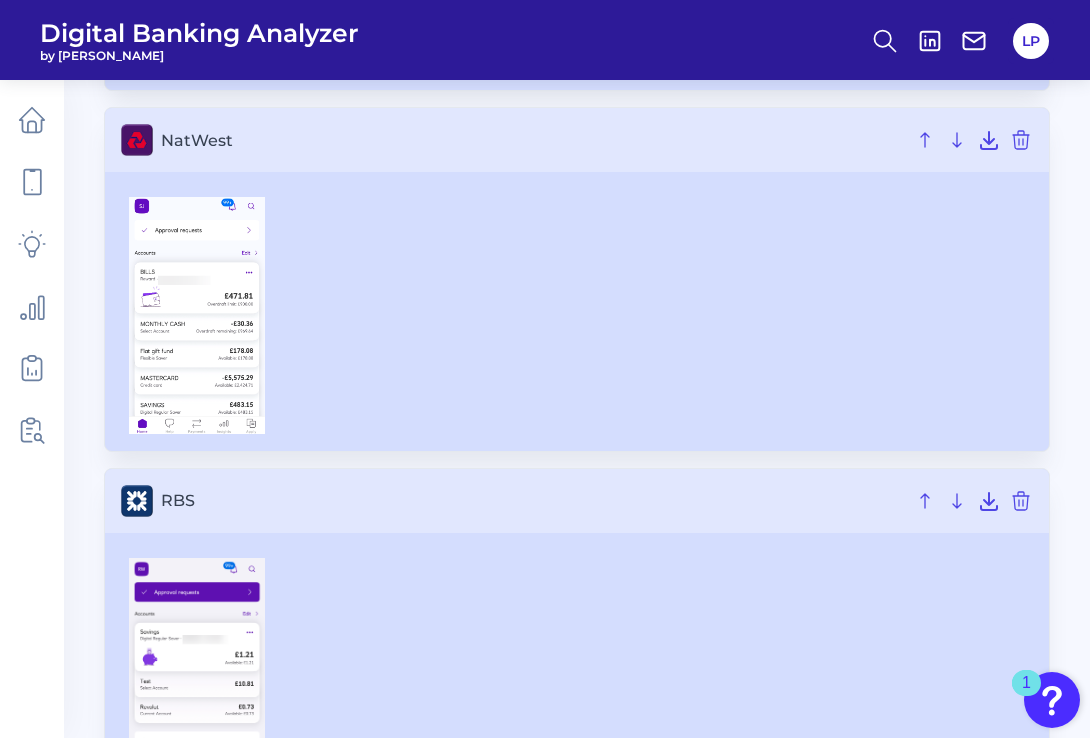 scroll, scrollTop: 5683, scrollLeft: 0, axis: vertical 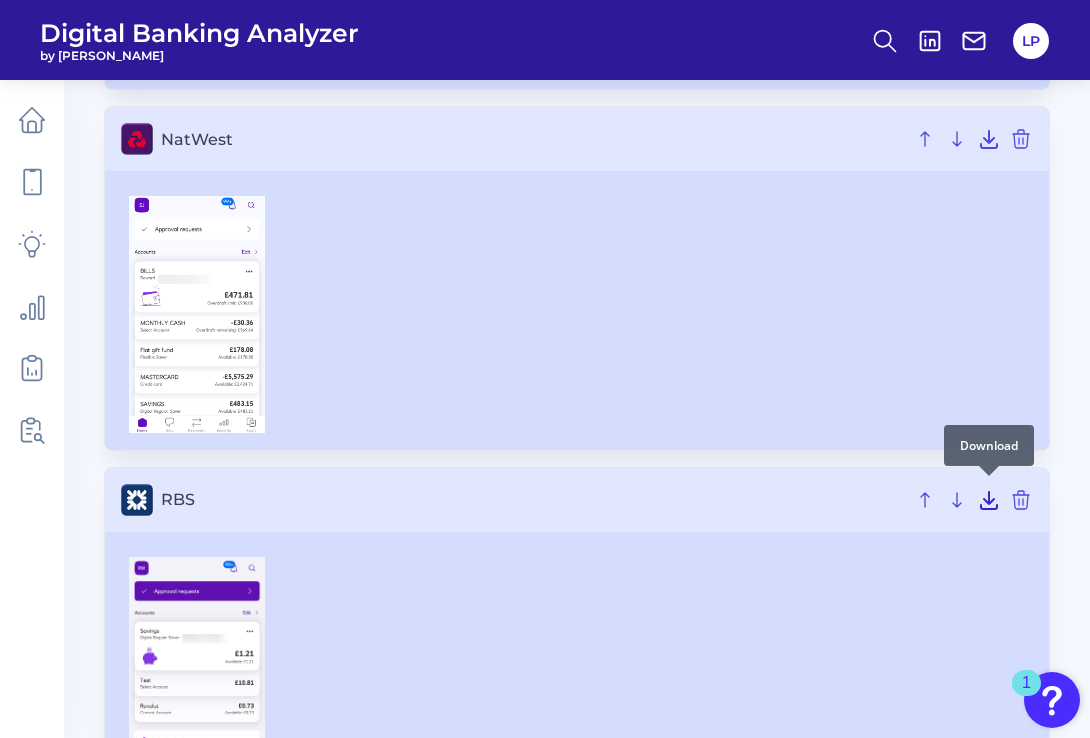 click 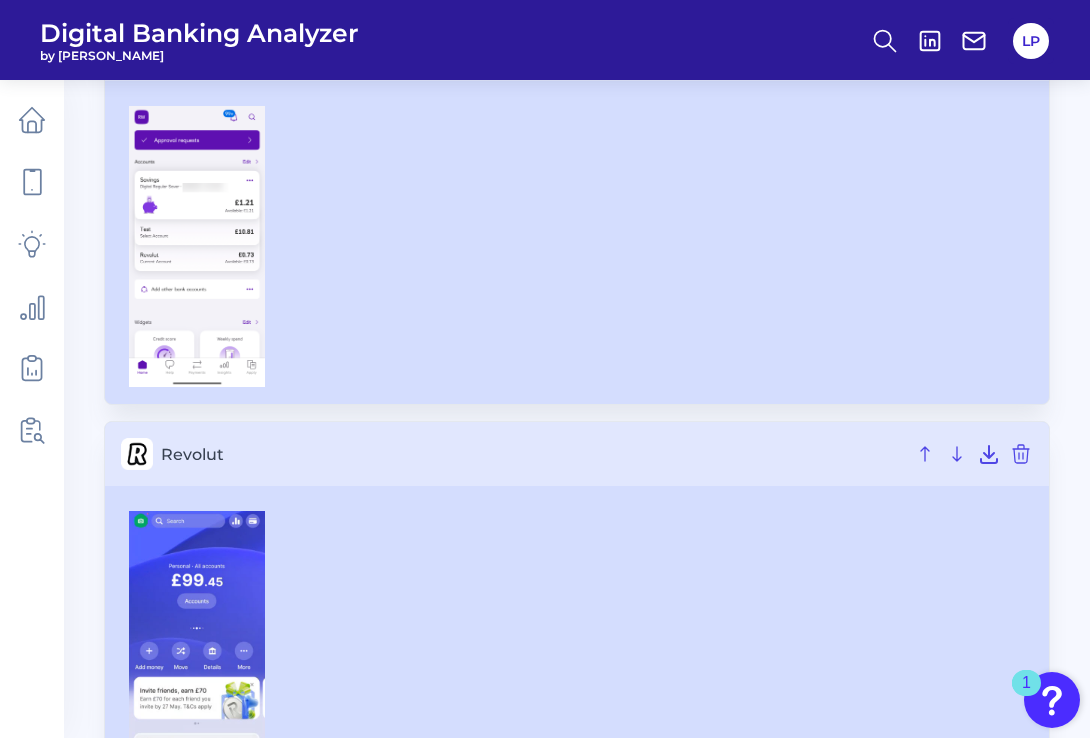 scroll, scrollTop: 6146, scrollLeft: 0, axis: vertical 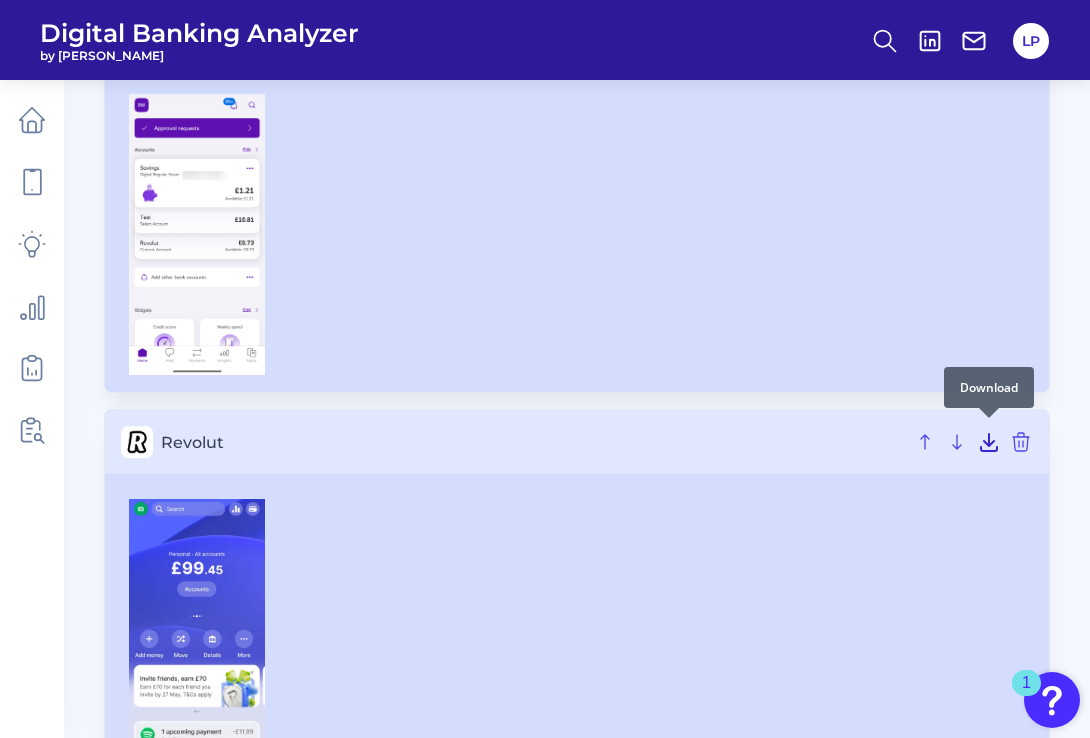 click 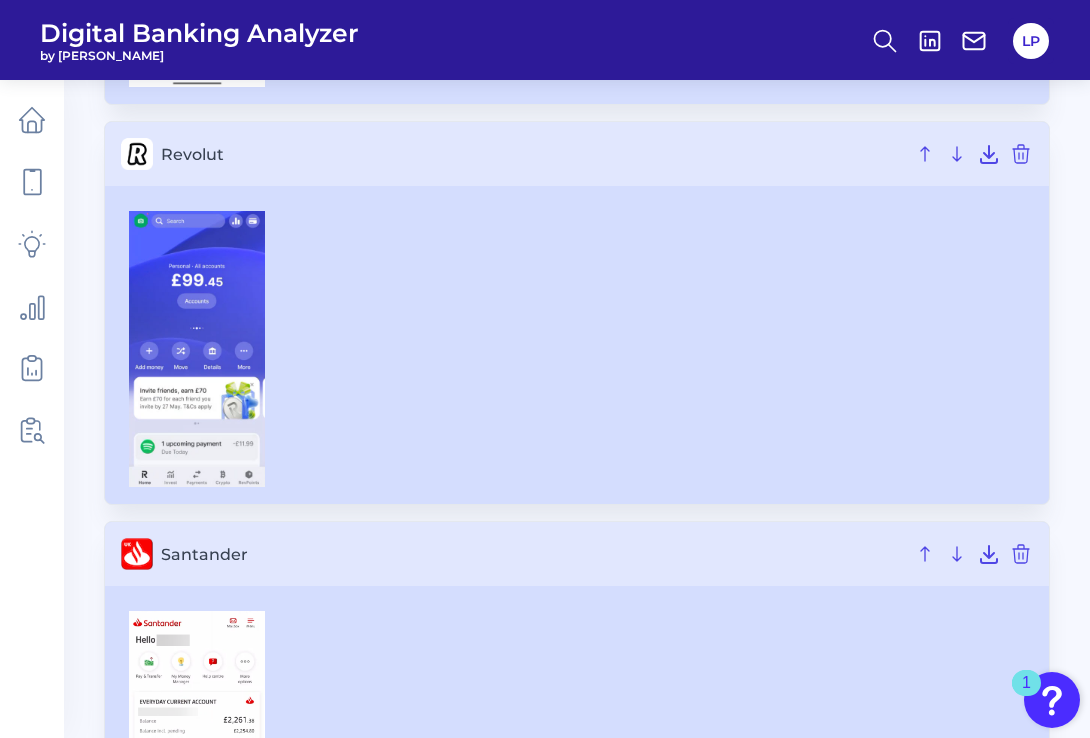 scroll, scrollTop: 6440, scrollLeft: 0, axis: vertical 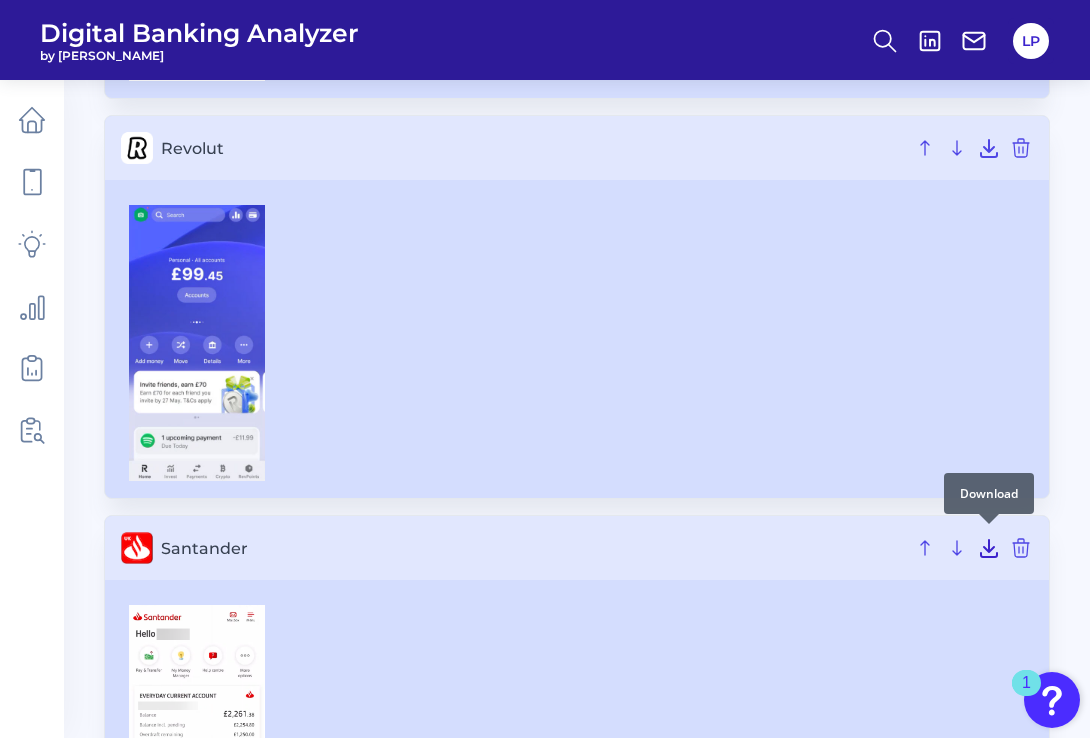 click 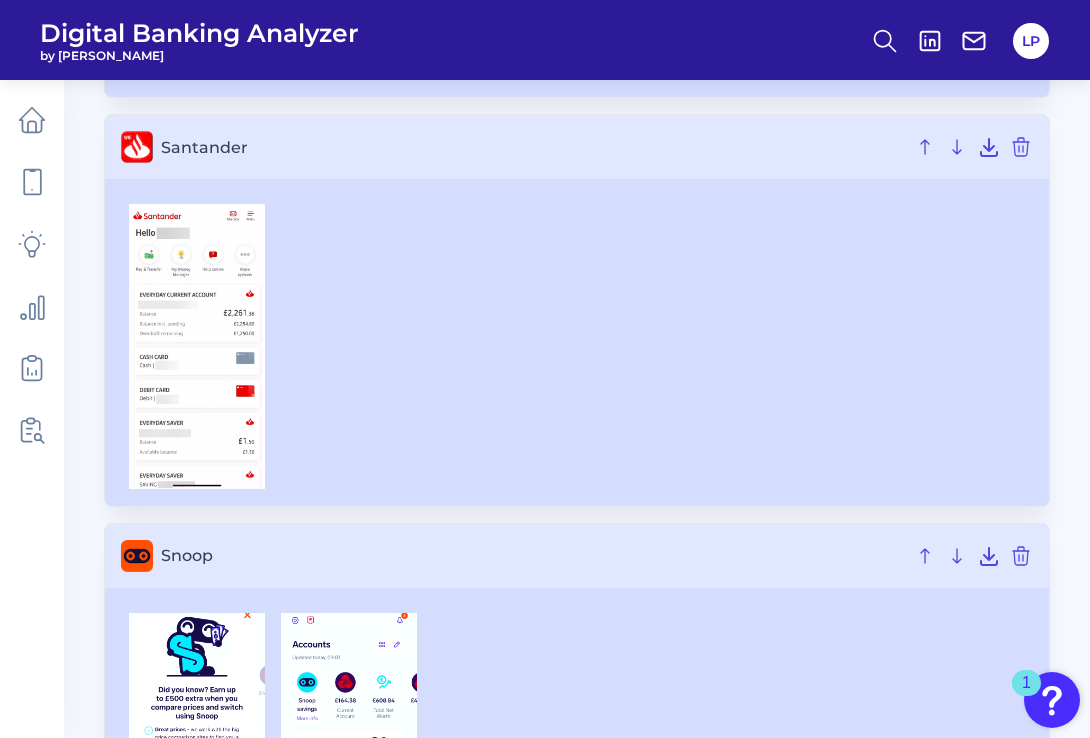 scroll, scrollTop: 6843, scrollLeft: 0, axis: vertical 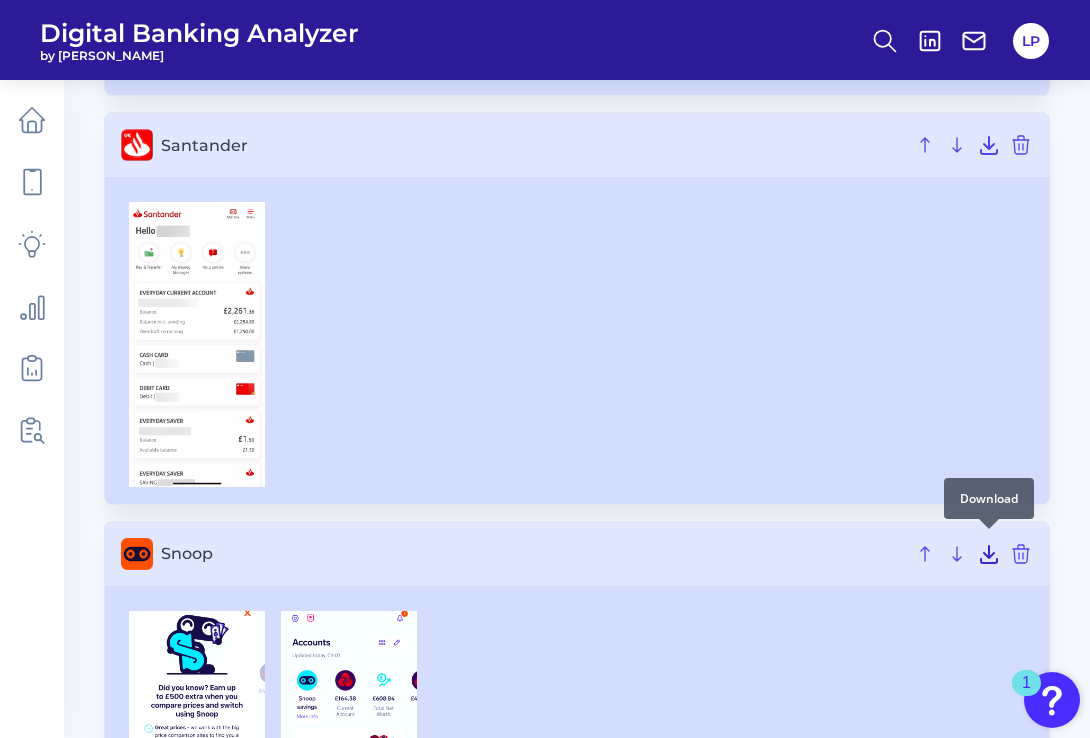click 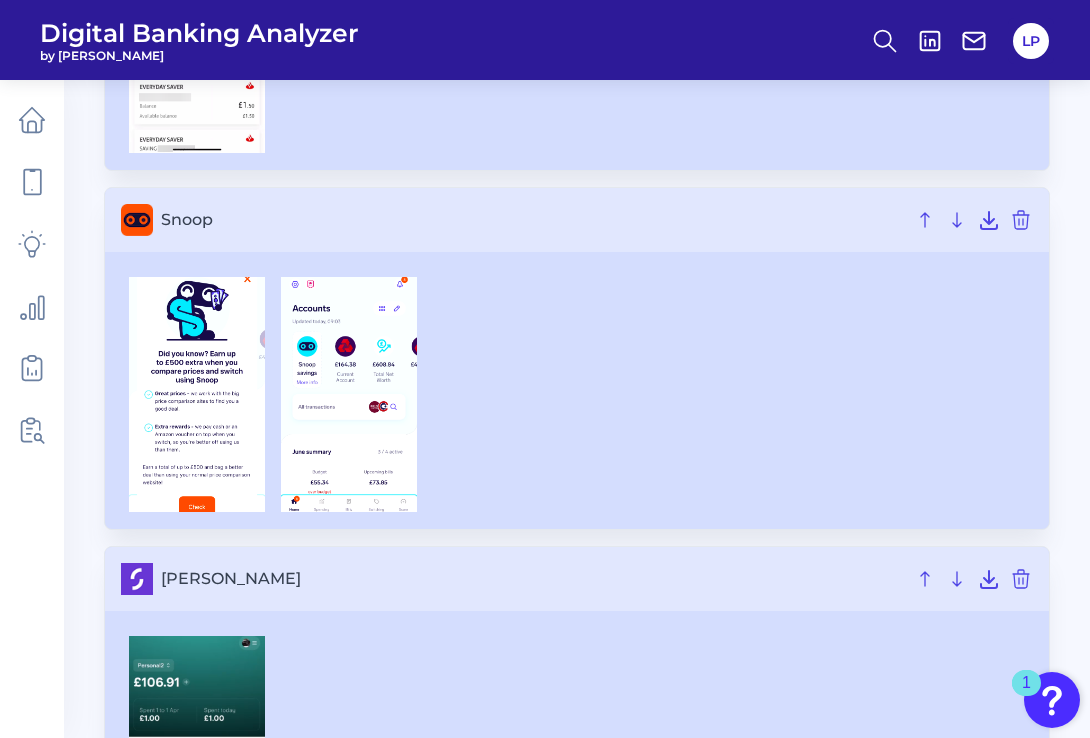 scroll, scrollTop: 7184, scrollLeft: 0, axis: vertical 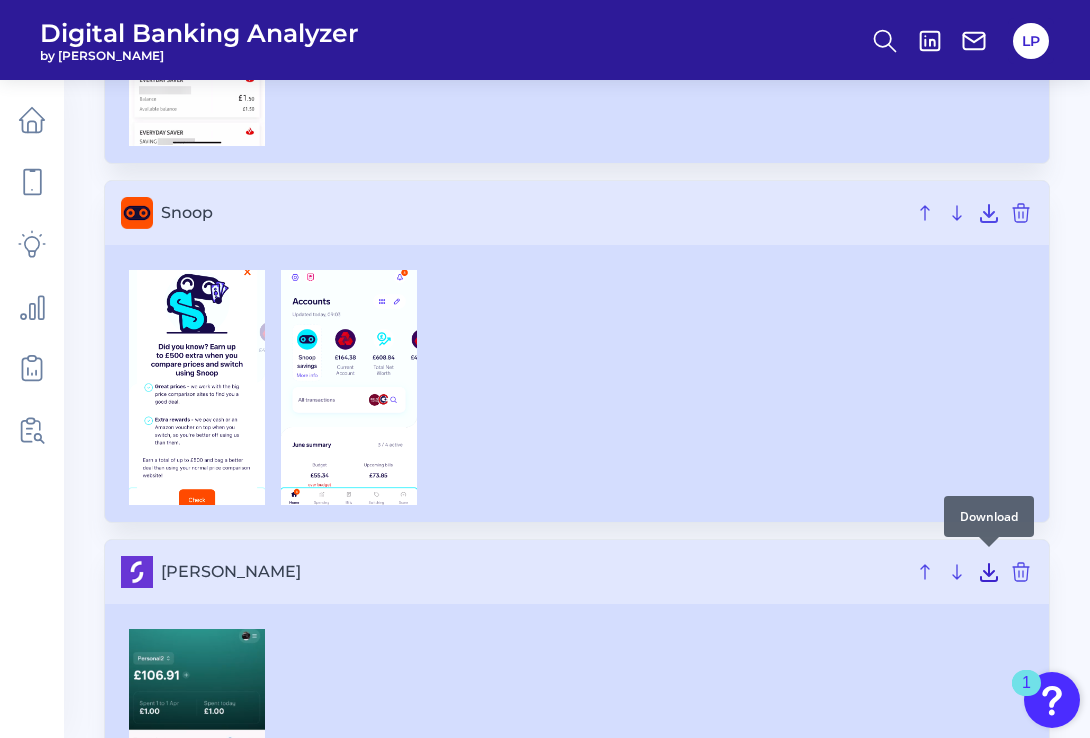 click 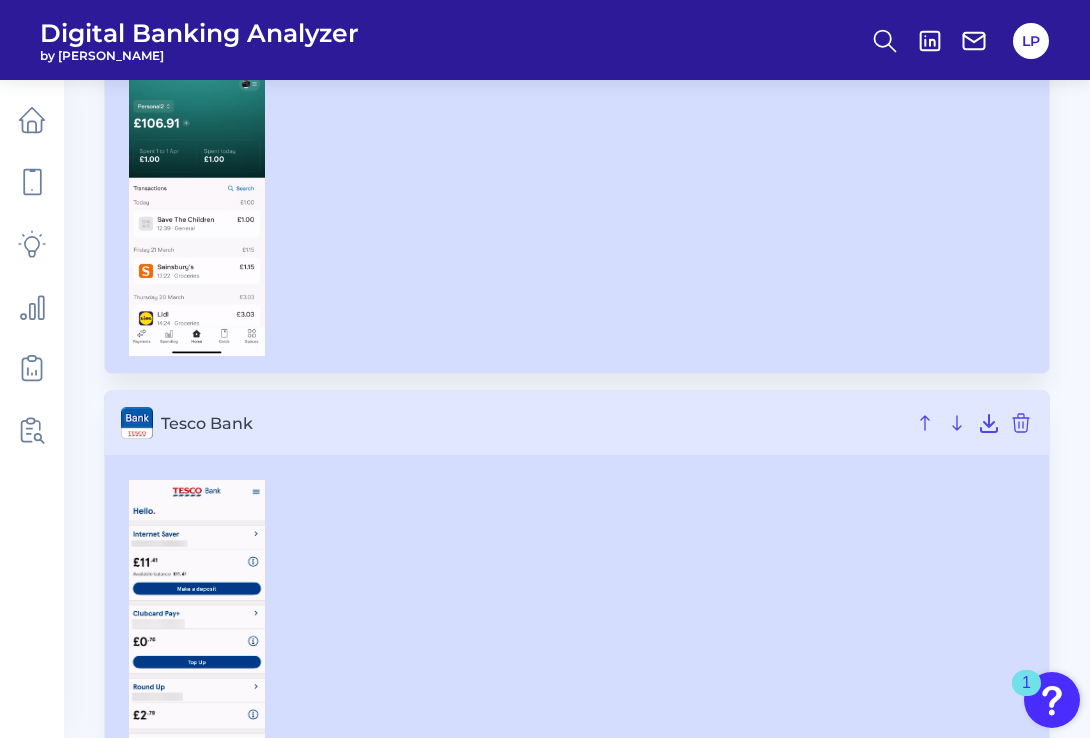 scroll, scrollTop: 7743, scrollLeft: 0, axis: vertical 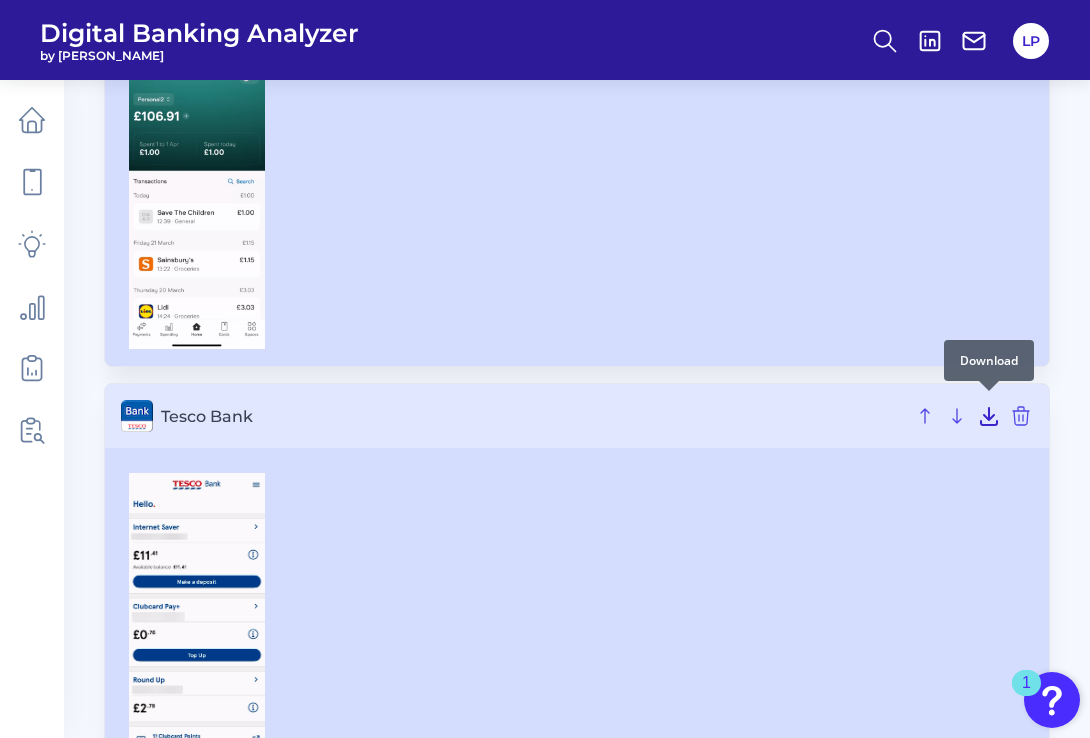 click 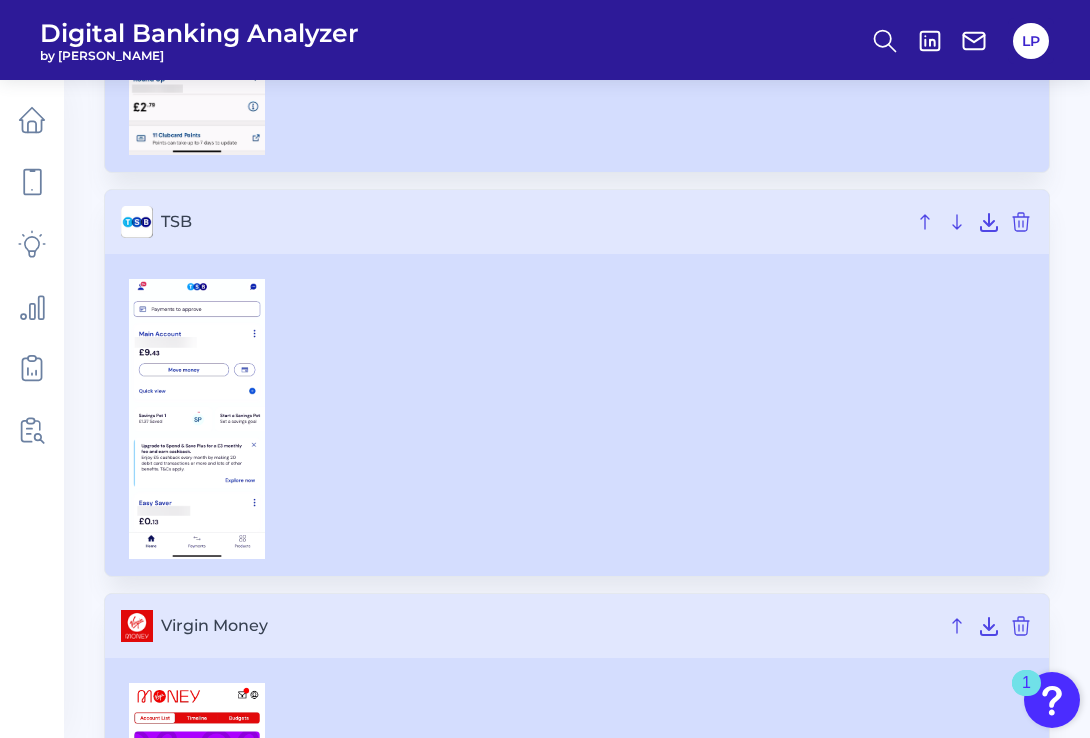 scroll, scrollTop: 8352, scrollLeft: 0, axis: vertical 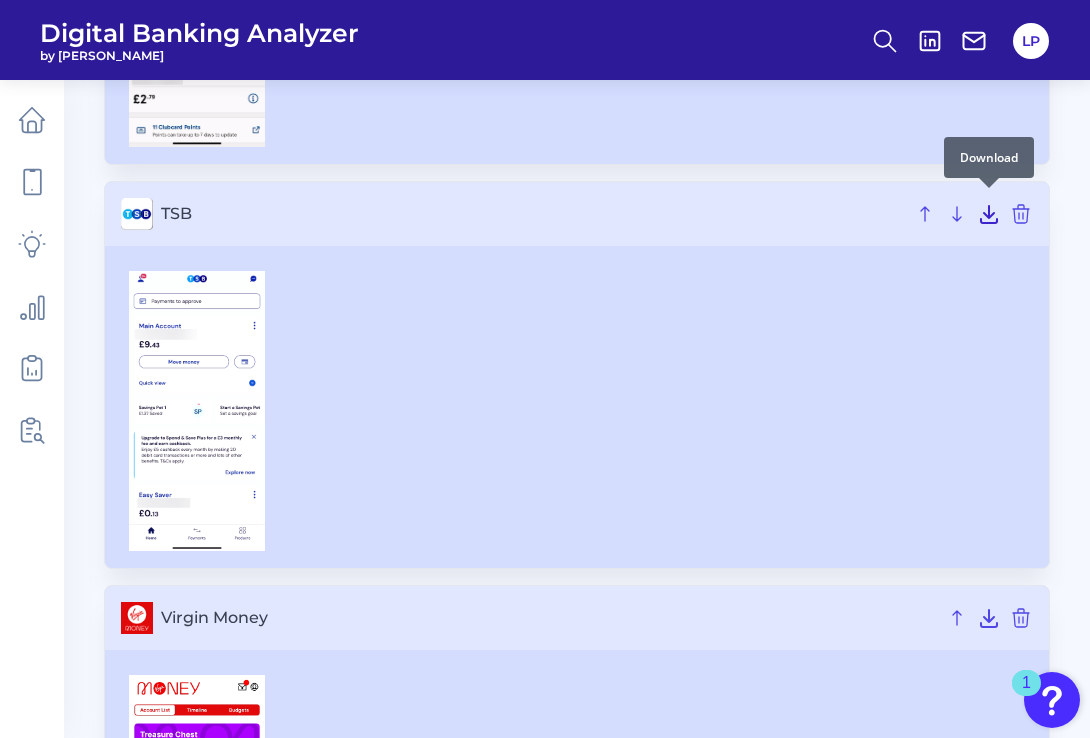 click 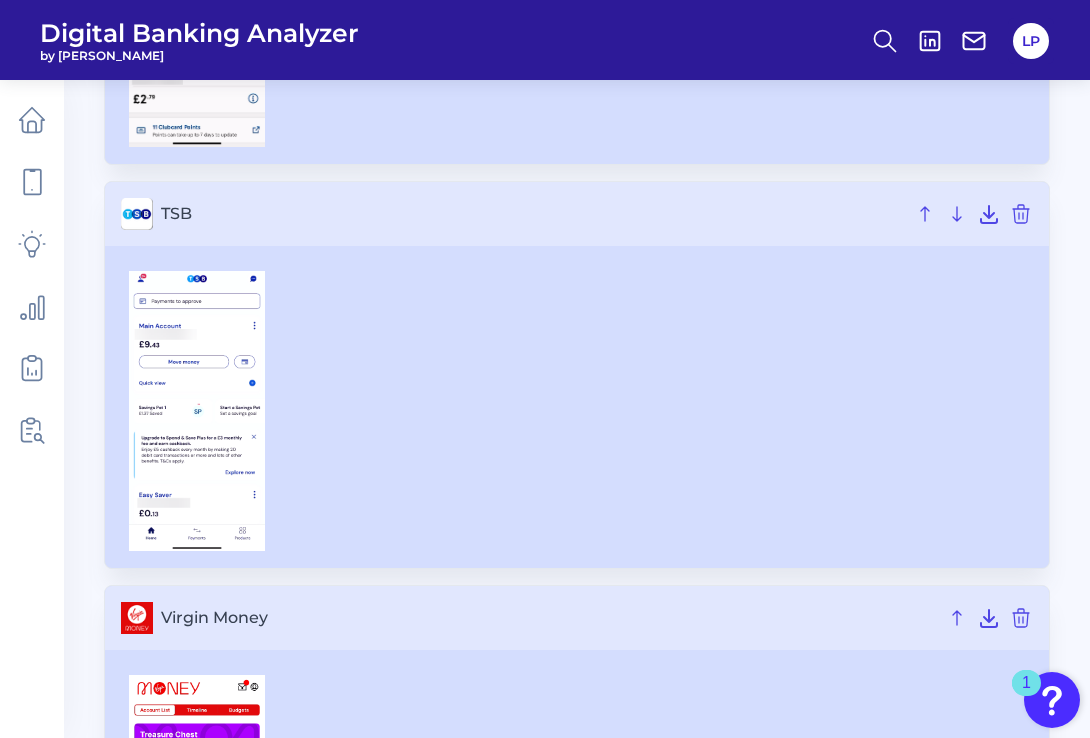 scroll, scrollTop: 8523, scrollLeft: 0, axis: vertical 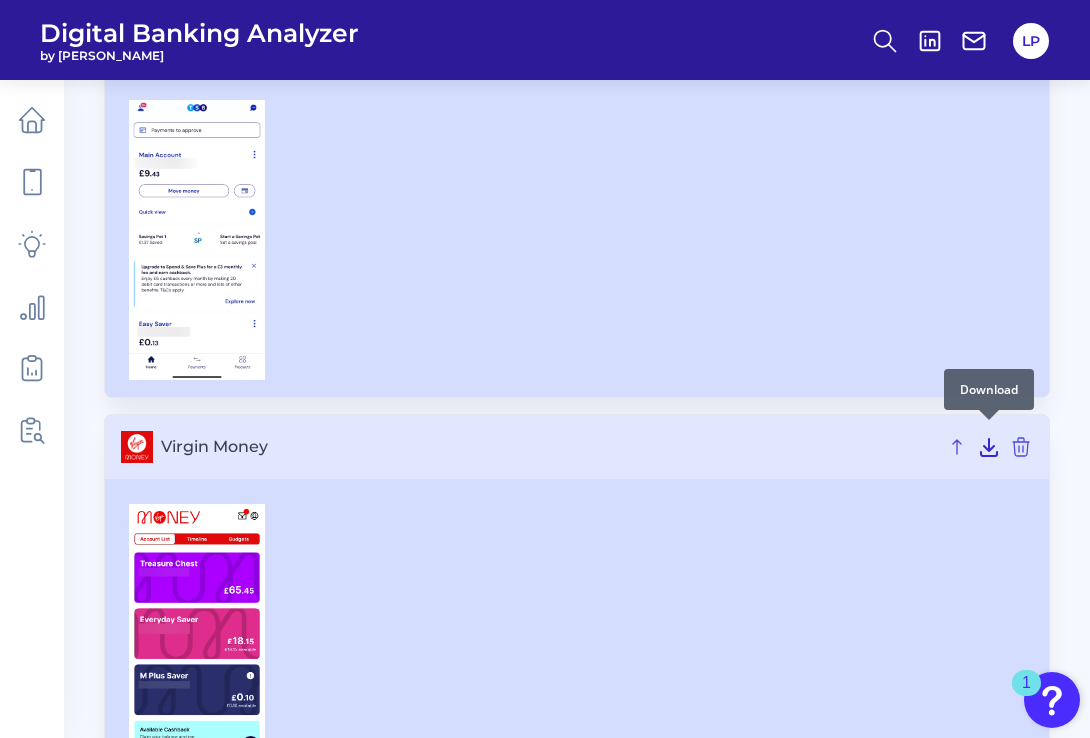 click 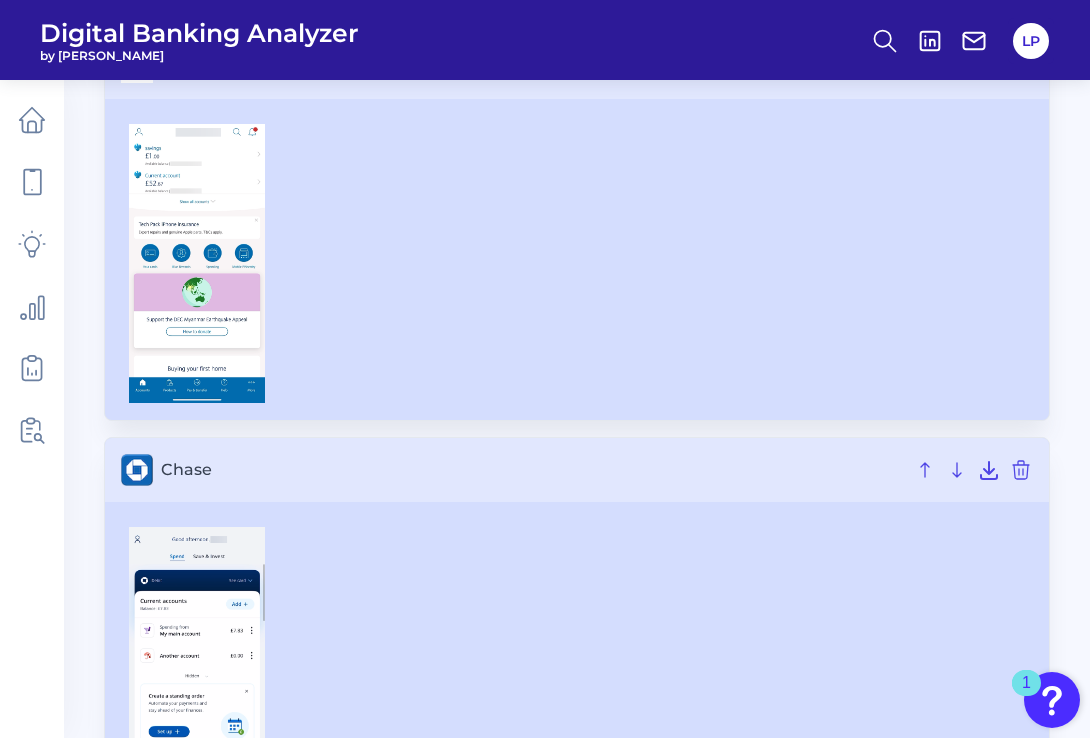 scroll, scrollTop: 0, scrollLeft: 0, axis: both 